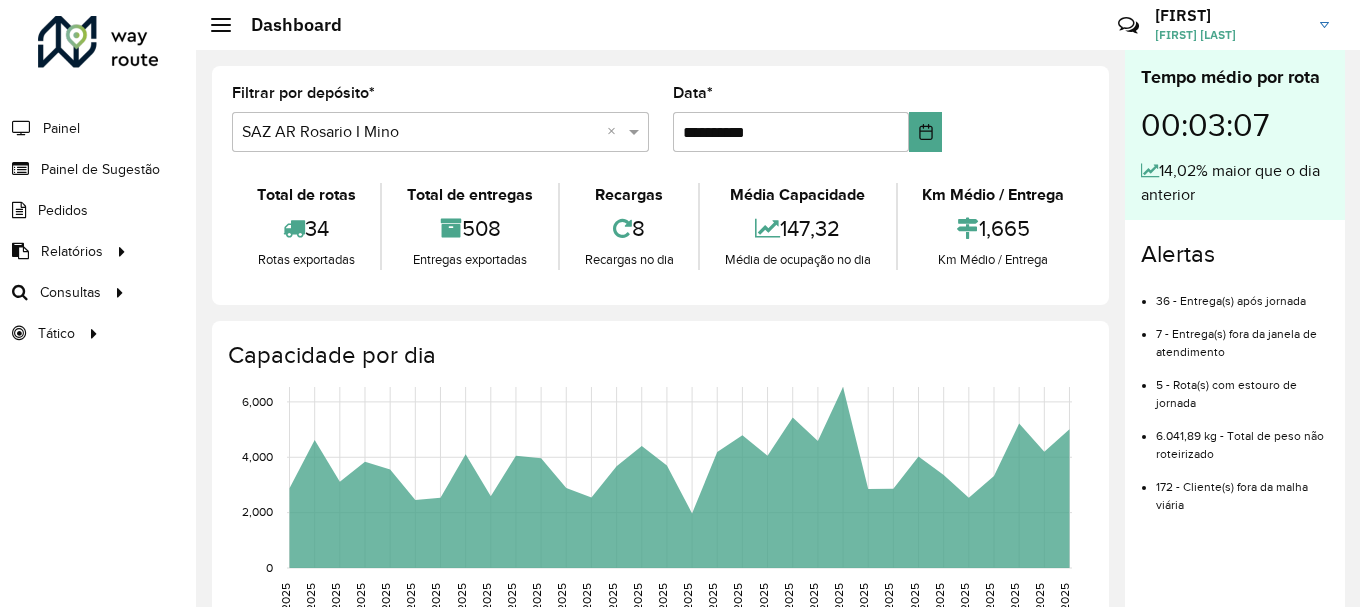 scroll, scrollTop: 0, scrollLeft: 0, axis: both 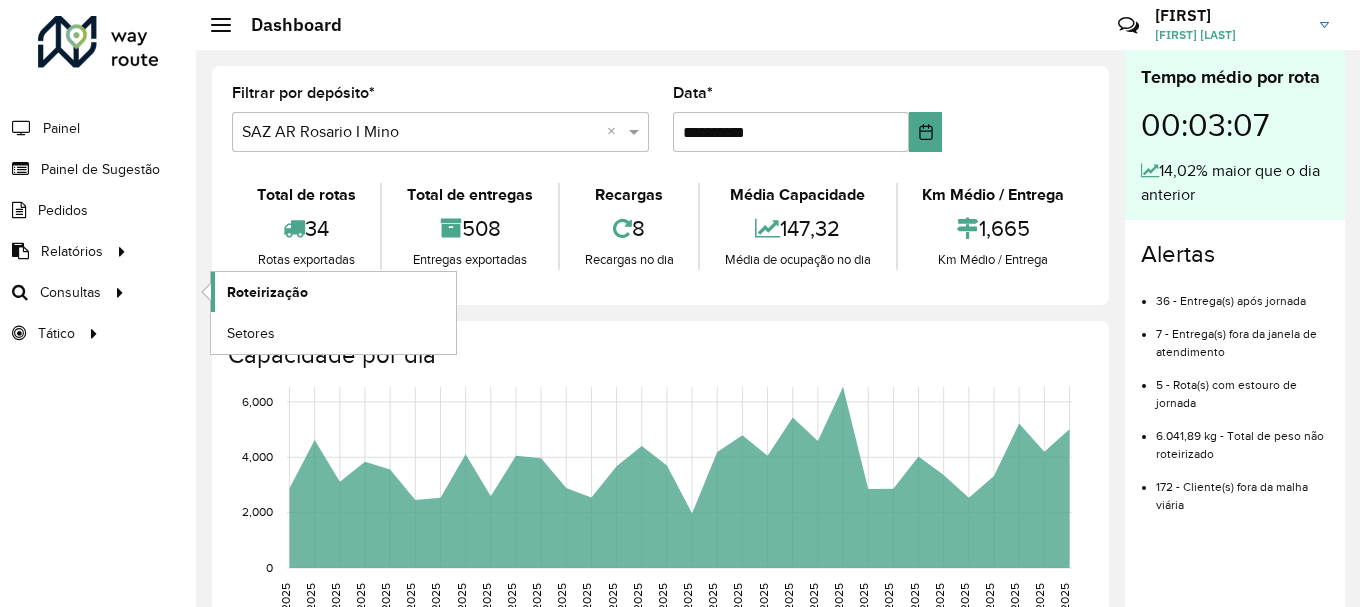 click on "Roteirização" 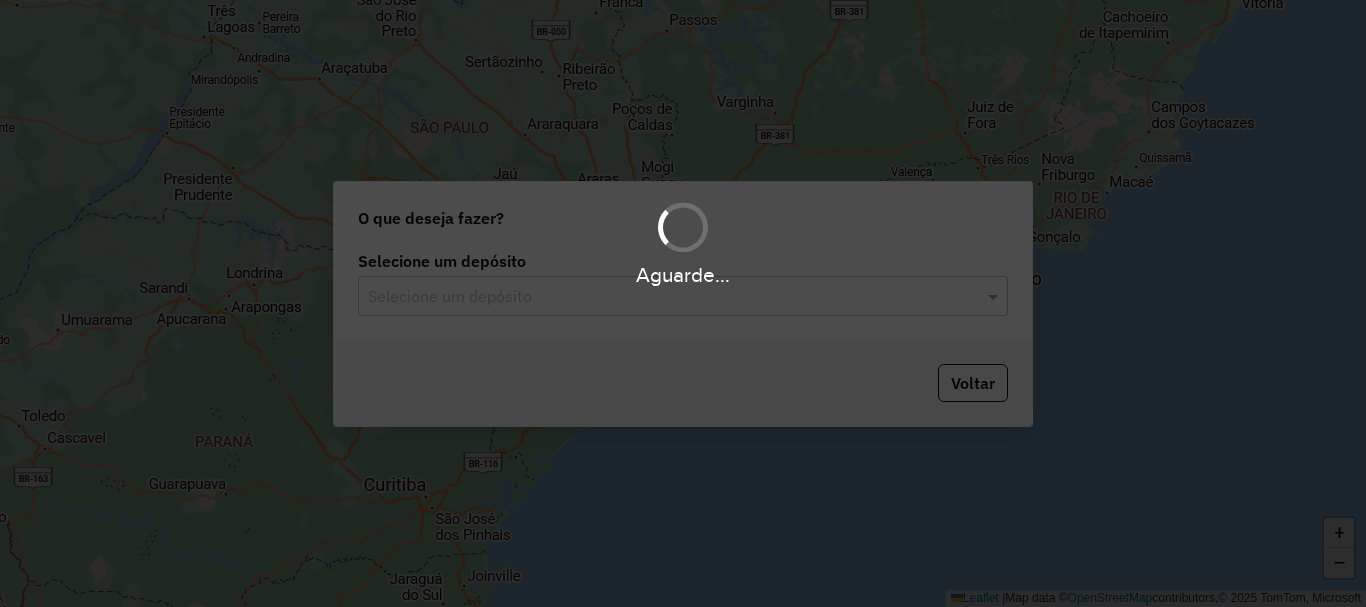 scroll, scrollTop: 0, scrollLeft: 0, axis: both 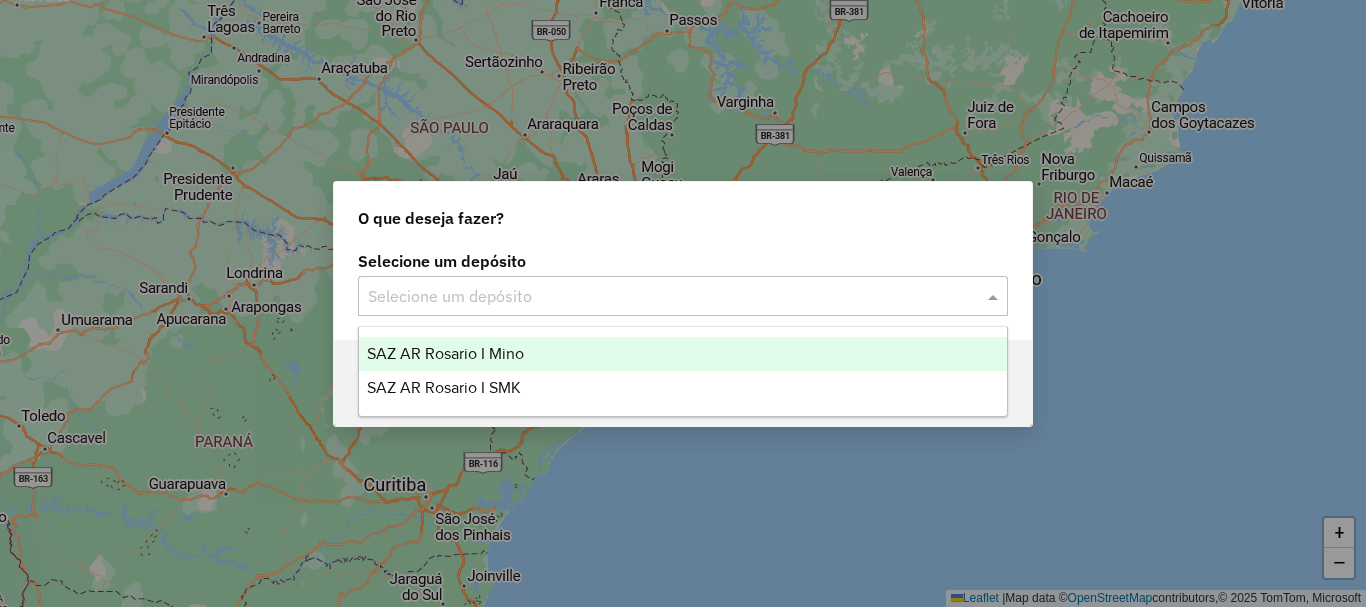 click 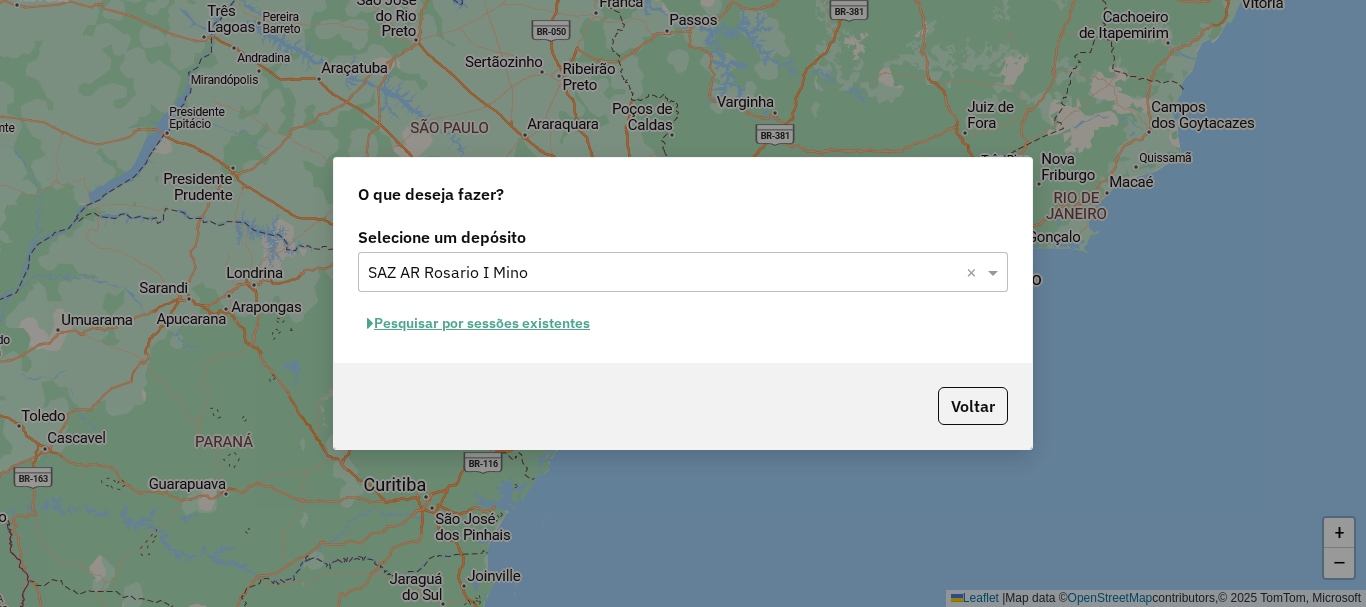 click on "Pesquisar por sessões existentes" 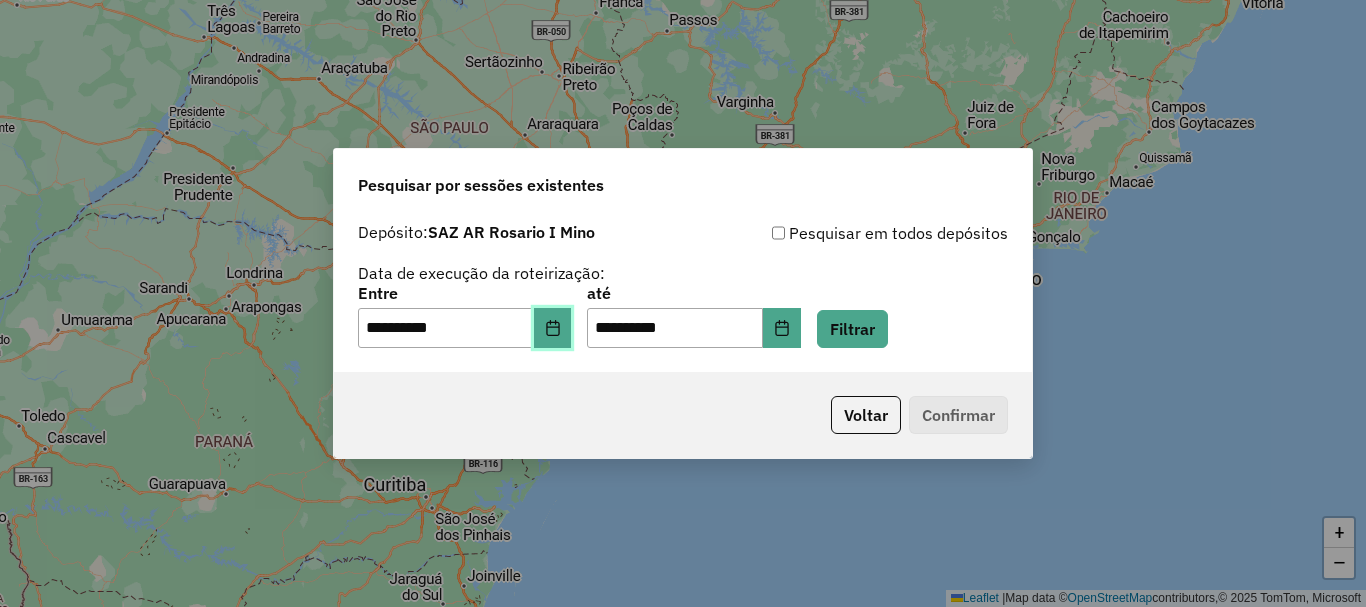 click 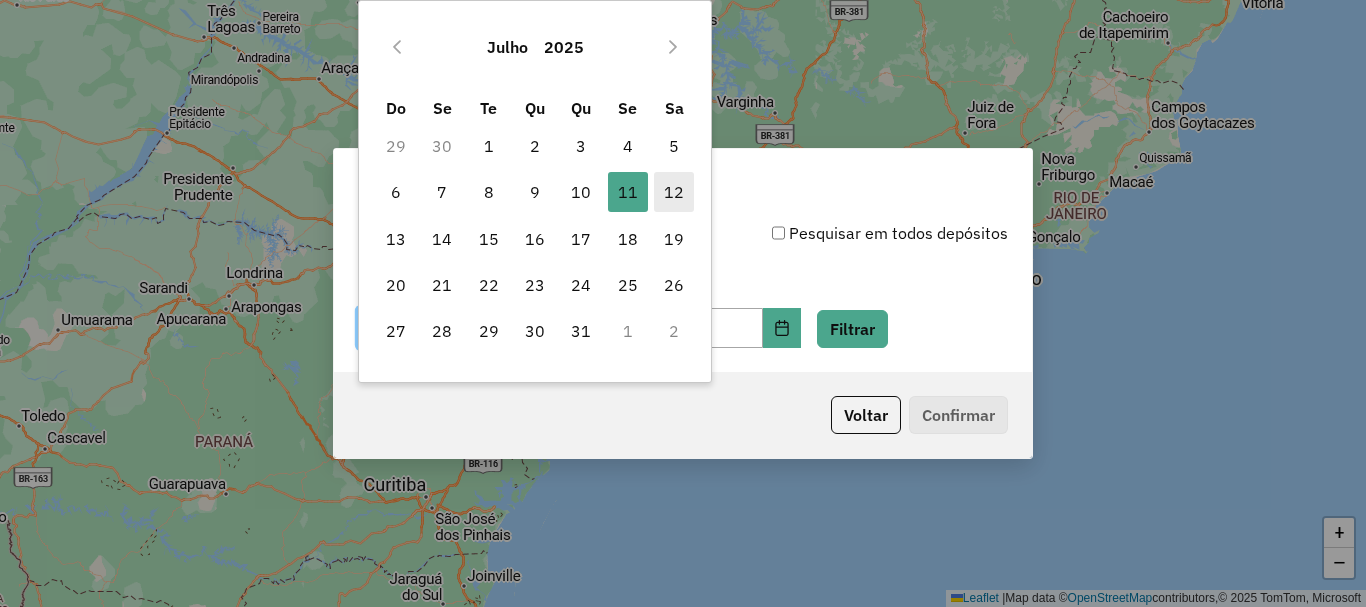 click on "12" at bounding box center (674, 192) 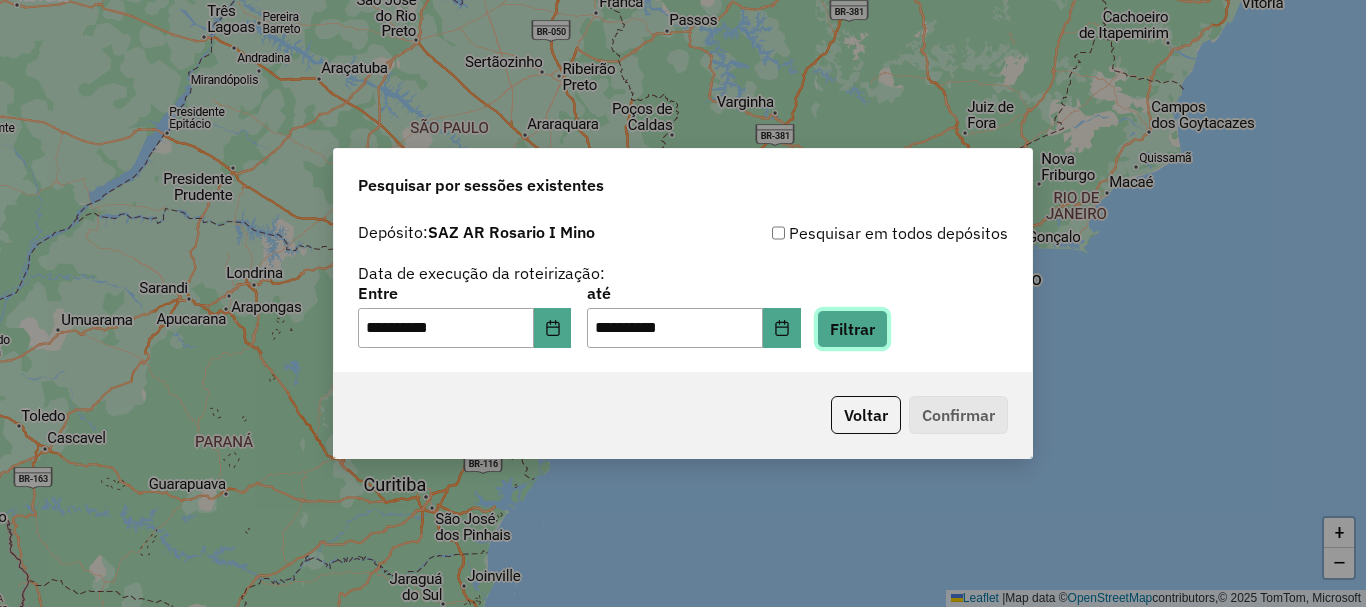 click on "Filtrar" 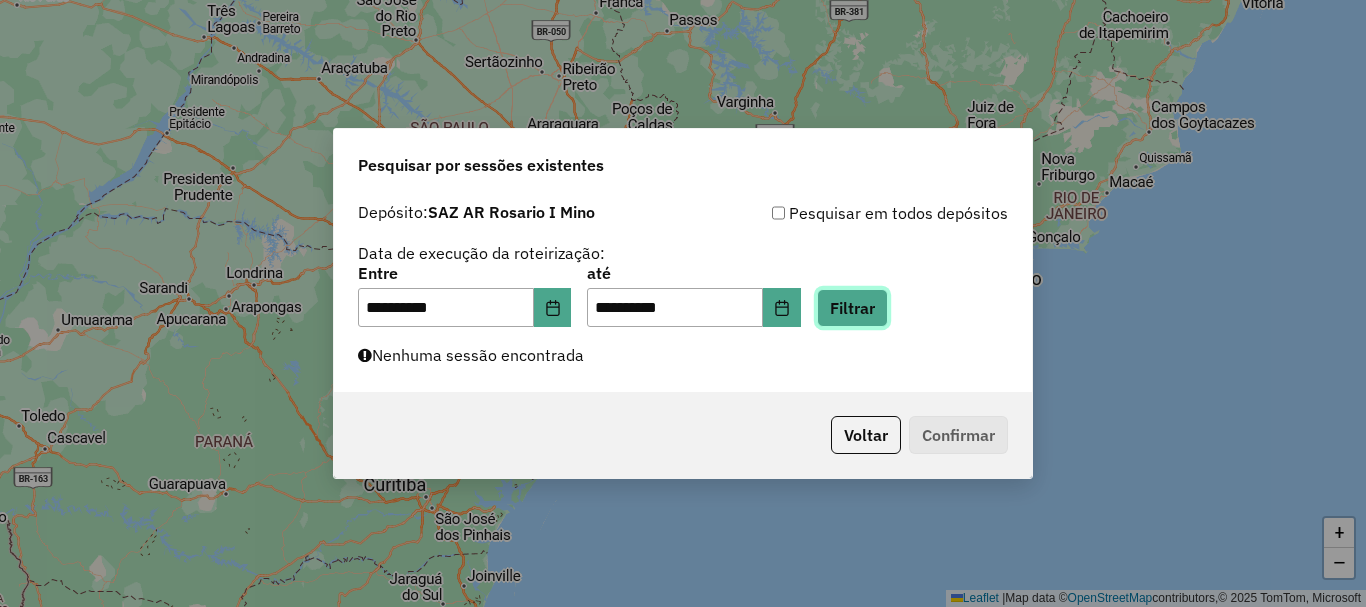 click on "Filtrar" 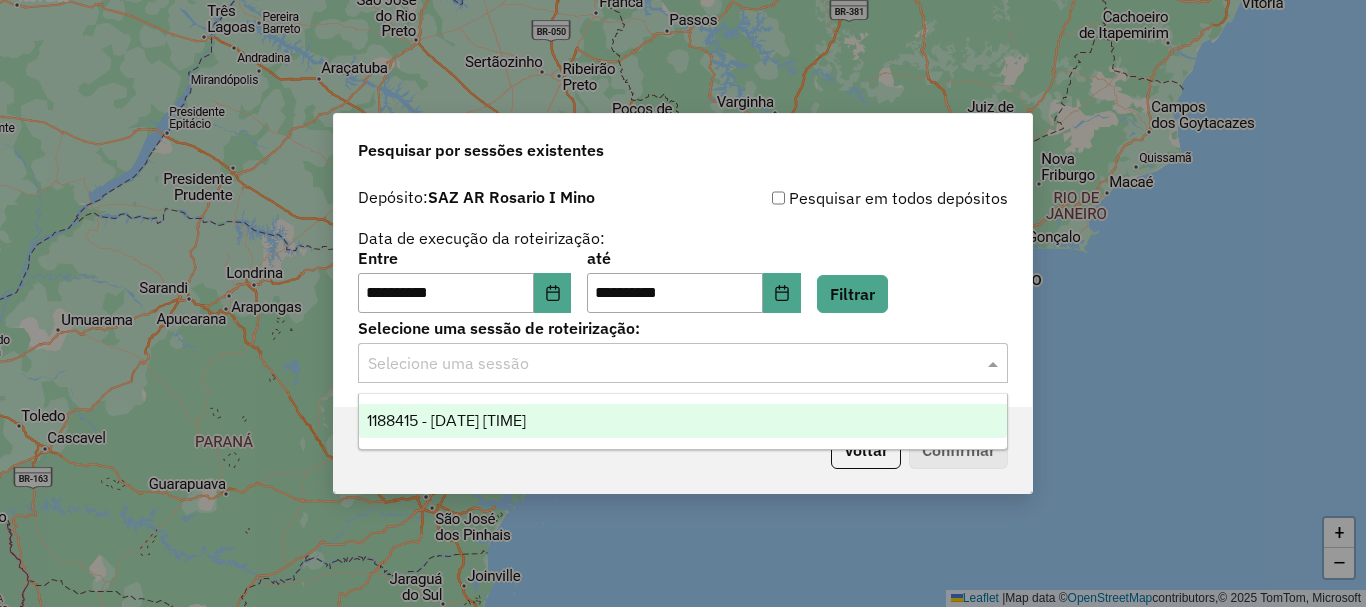 click 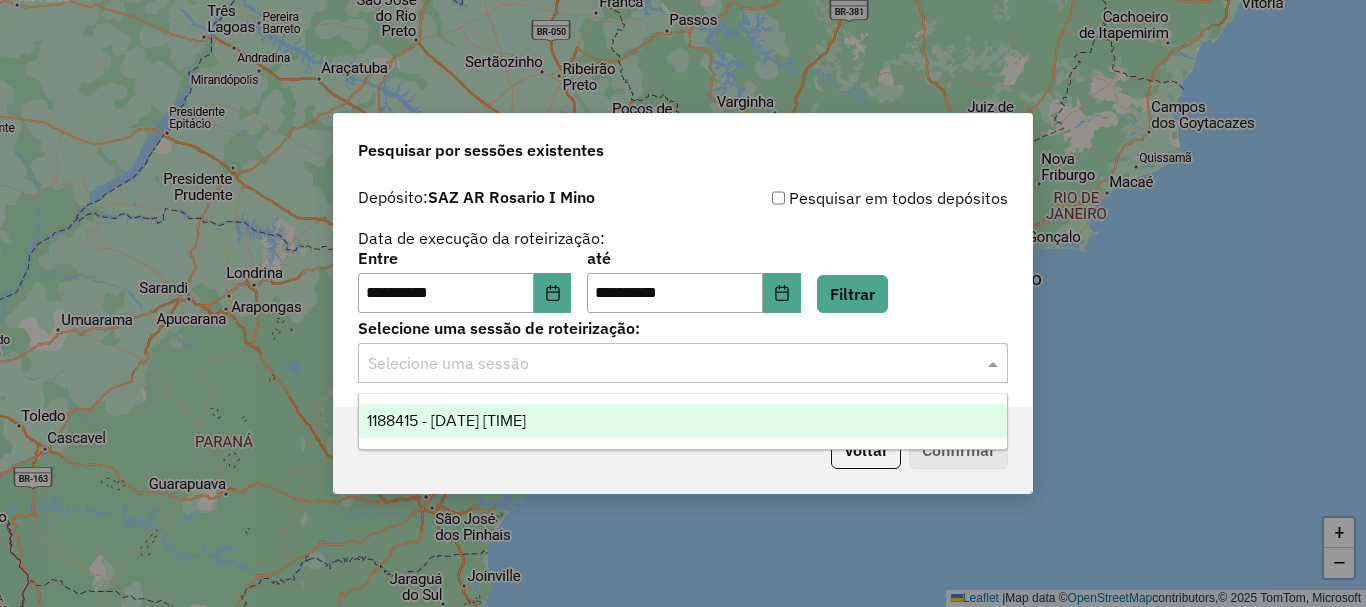 click on "1188415 - 12/07/2025 16:12" at bounding box center [446, 420] 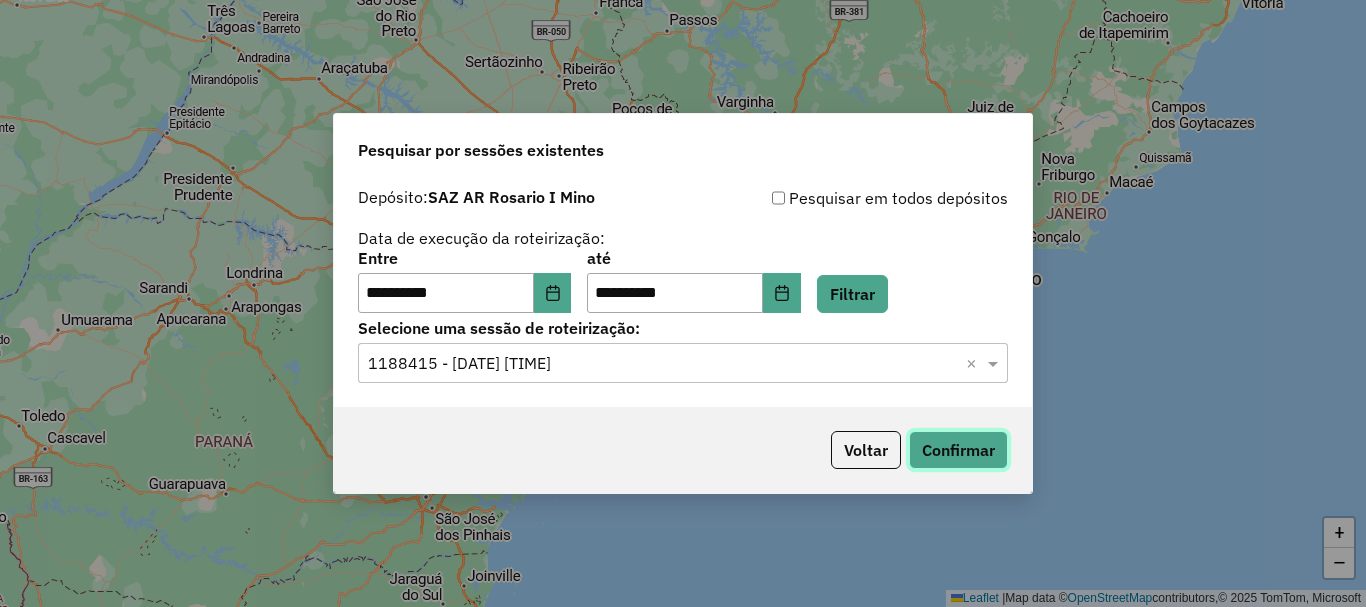 click on "Confirmar" 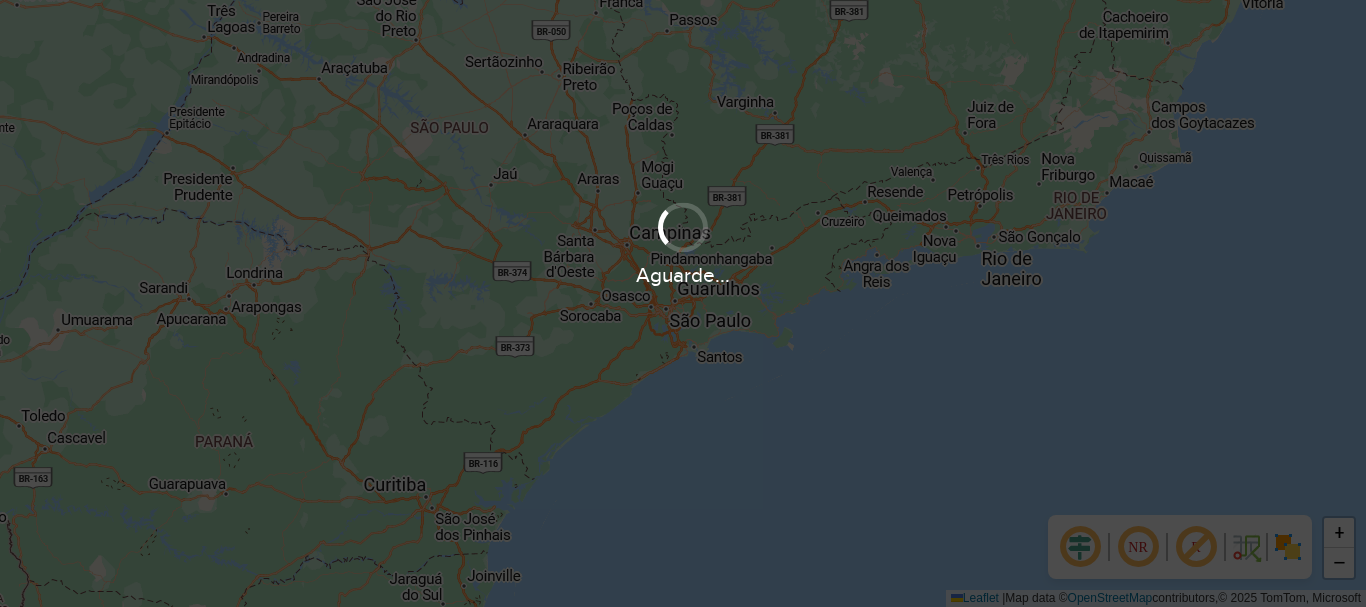 scroll, scrollTop: 0, scrollLeft: 0, axis: both 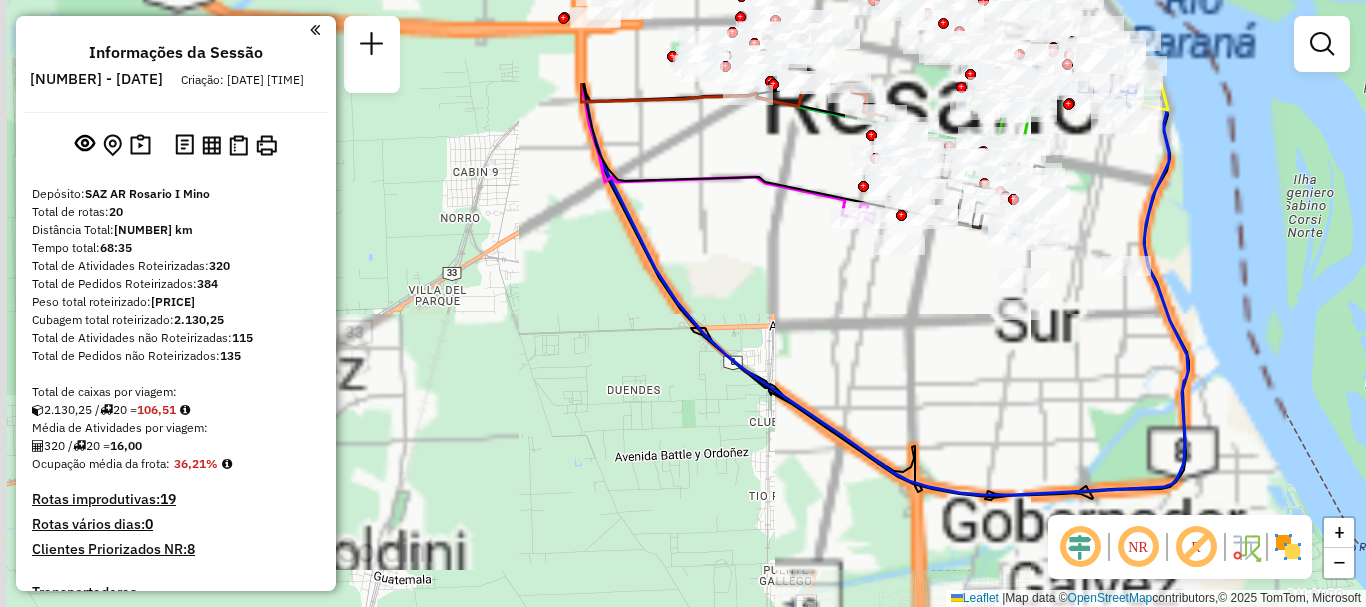 click on "Janela de atendimento Grade de atendimento Capacidade Transportadoras Veículos Cliente Pedidos  Rotas Selecione os dias de semana para filtrar as janelas de atendimento  Seg   Ter   Qua   Qui   Sex   Sáb   Dom  Informe o período da janela de atendimento: De: Até:  Filtrar exatamente a janela do cliente  Considerar janela de atendimento padrão  Selecione os dias de semana para filtrar as grades de atendimento  Seg   Ter   Qua   Qui   Sex   Sáb   Dom   Considerar clientes sem dia de atendimento cadastrado  Clientes fora do dia de atendimento selecionado Filtrar as atividades entre os valores definidos abaixo:  Peso mínimo:   Peso máximo:   Cubagem mínima:   Cubagem máxima:   De:   Até:  Filtrar as atividades entre o tempo de atendimento definido abaixo:  De:   Até:   Considerar capacidade total dos clientes não roteirizados Transportadora: Selecione um ou mais itens Tipo de veículo: Selecione um ou mais itens Veículo: Selecione um ou mais itens Motorista: Selecione um ou mais itens Nome: Rótulo:" 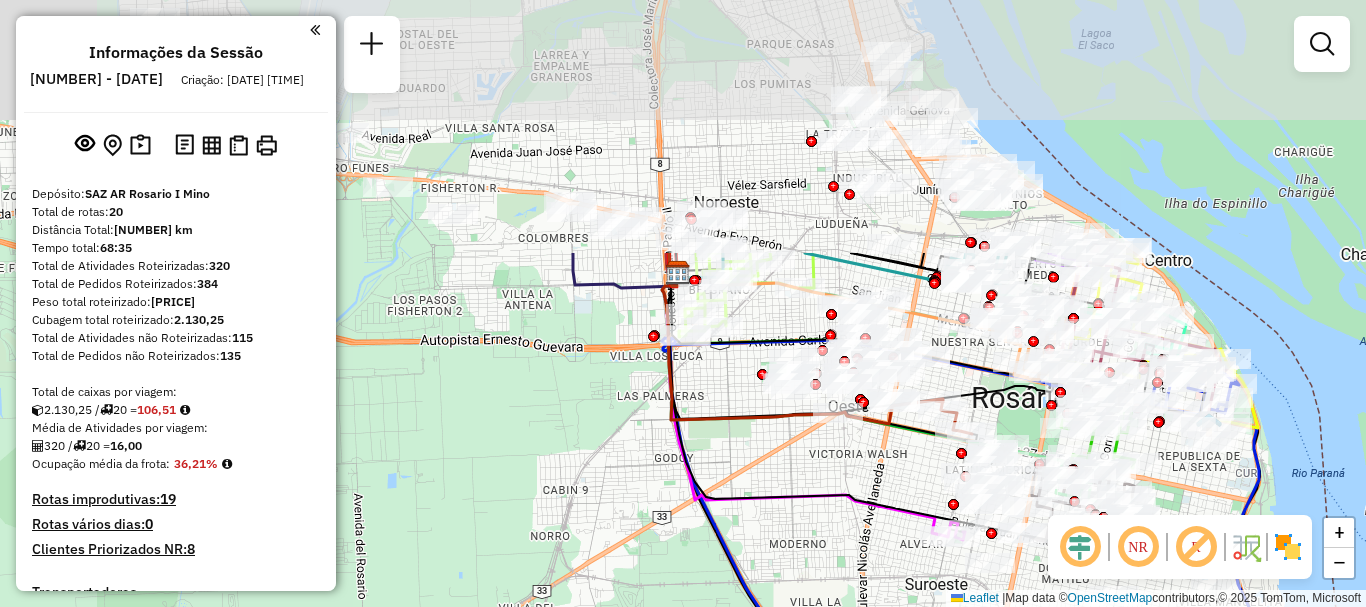 drag, startPoint x: 686, startPoint y: 506, endPoint x: 726, endPoint y: 608, distance: 109.56277 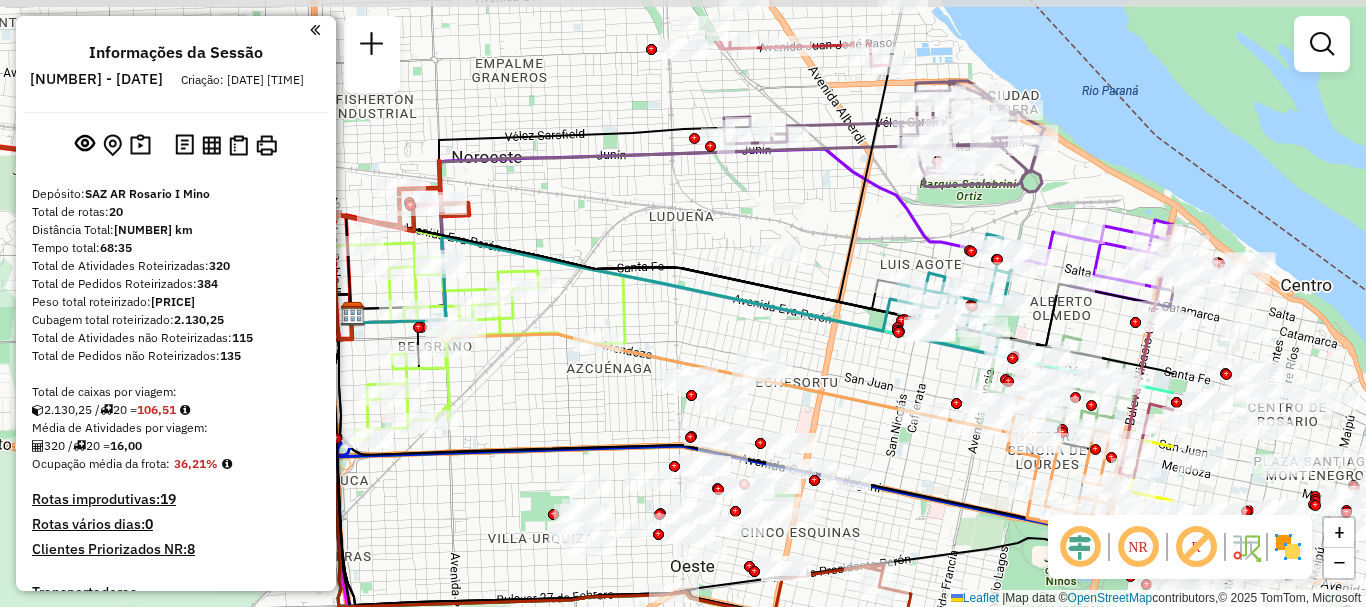 drag, startPoint x: 889, startPoint y: 323, endPoint x: 561, endPoint y: 425, distance: 343.4938 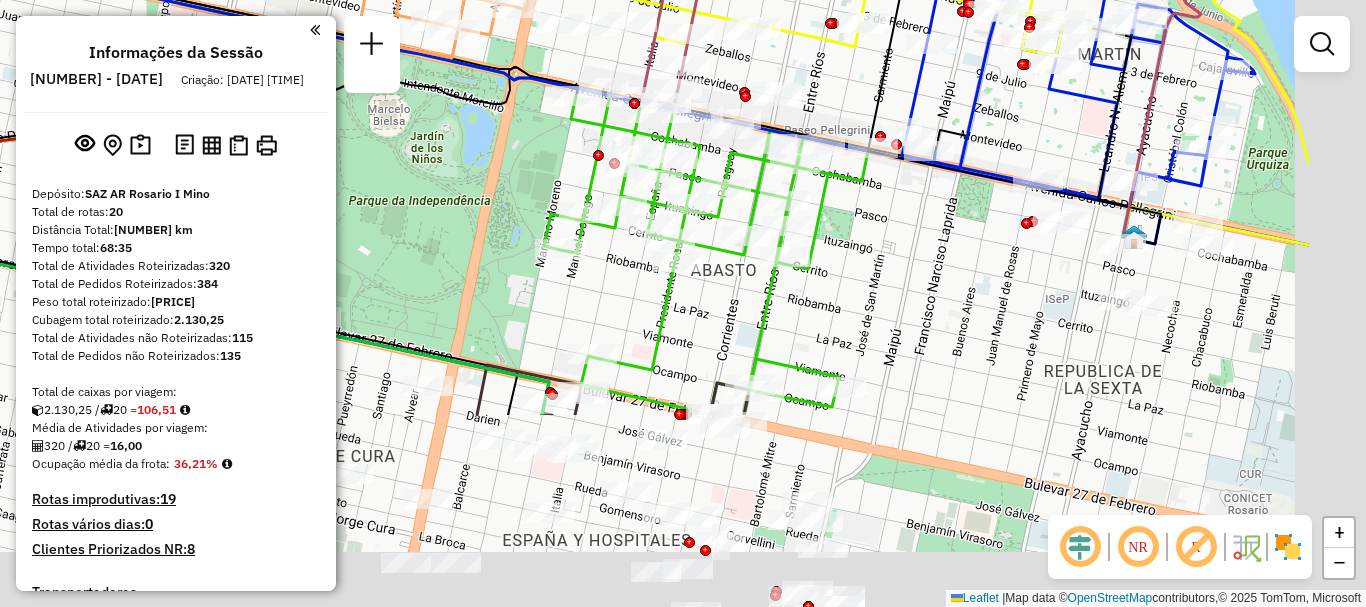 drag, startPoint x: 1181, startPoint y: 452, endPoint x: 982, endPoint y: 217, distance: 307.9383 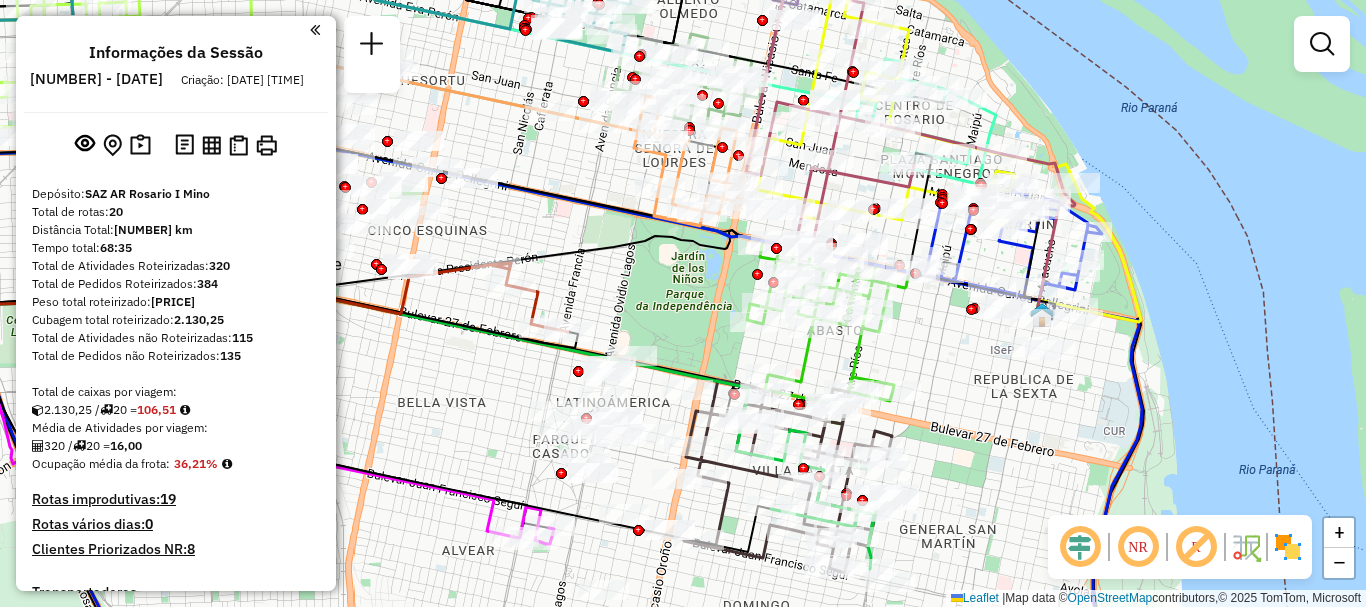 drag, startPoint x: 838, startPoint y: 294, endPoint x: 928, endPoint y: 355, distance: 108.72442 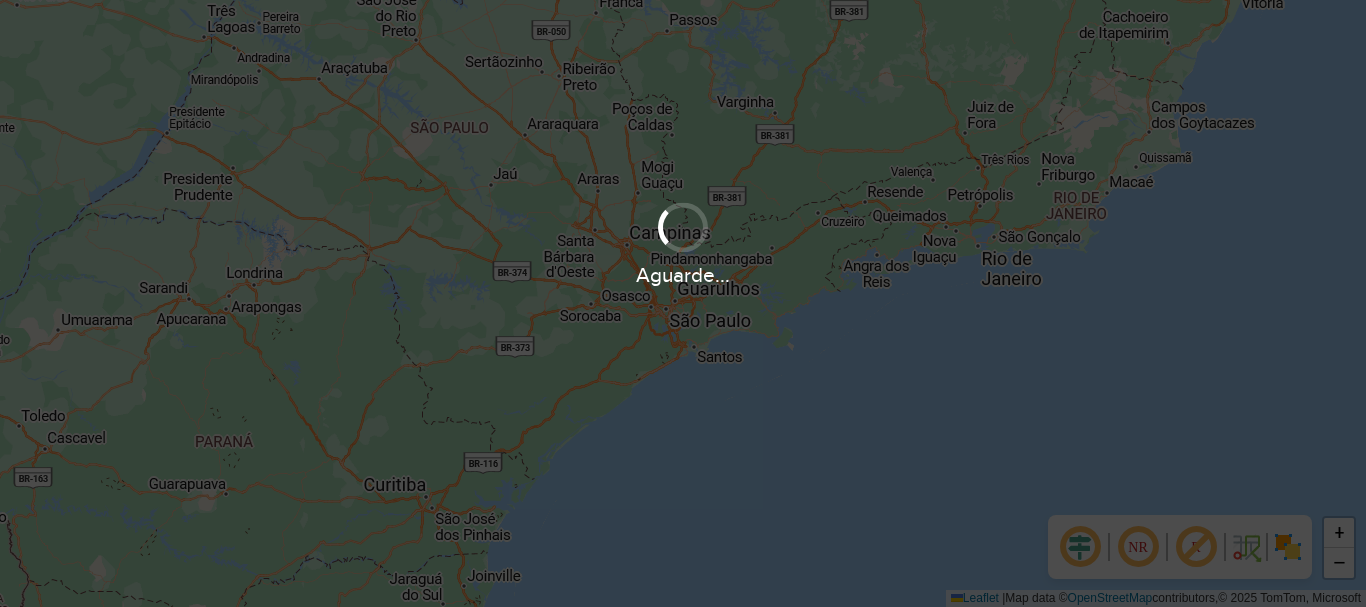 scroll, scrollTop: 0, scrollLeft: 0, axis: both 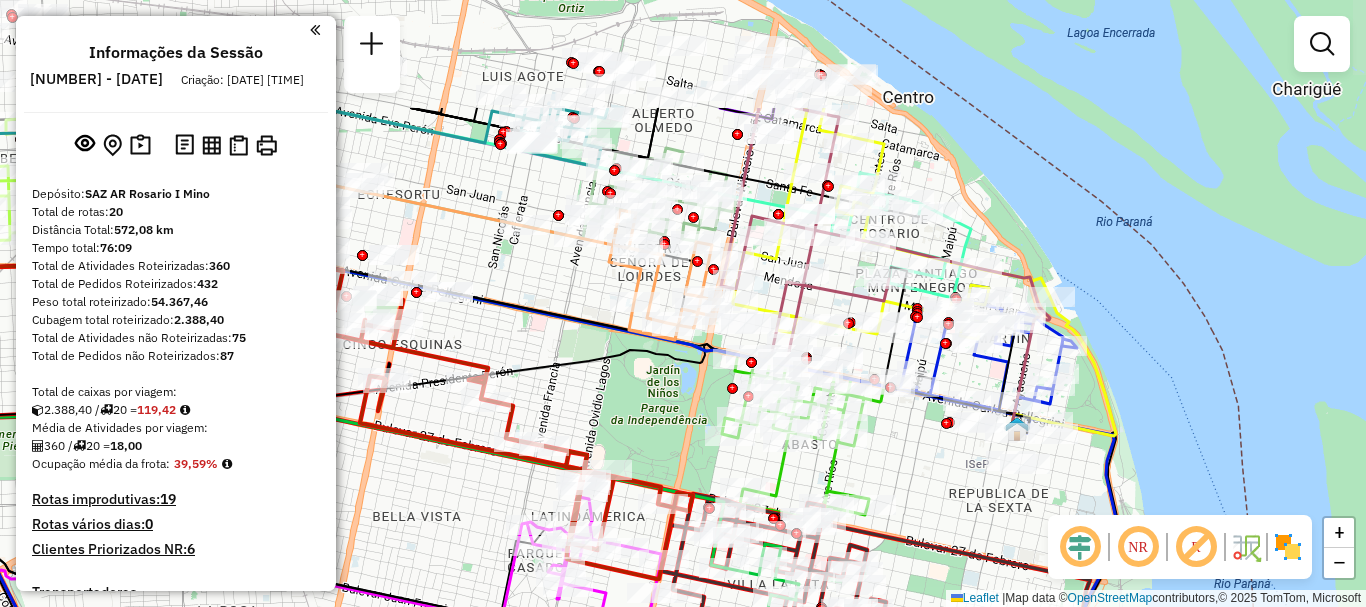 drag, startPoint x: 806, startPoint y: 298, endPoint x: 628, endPoint y: 419, distance: 215.23244 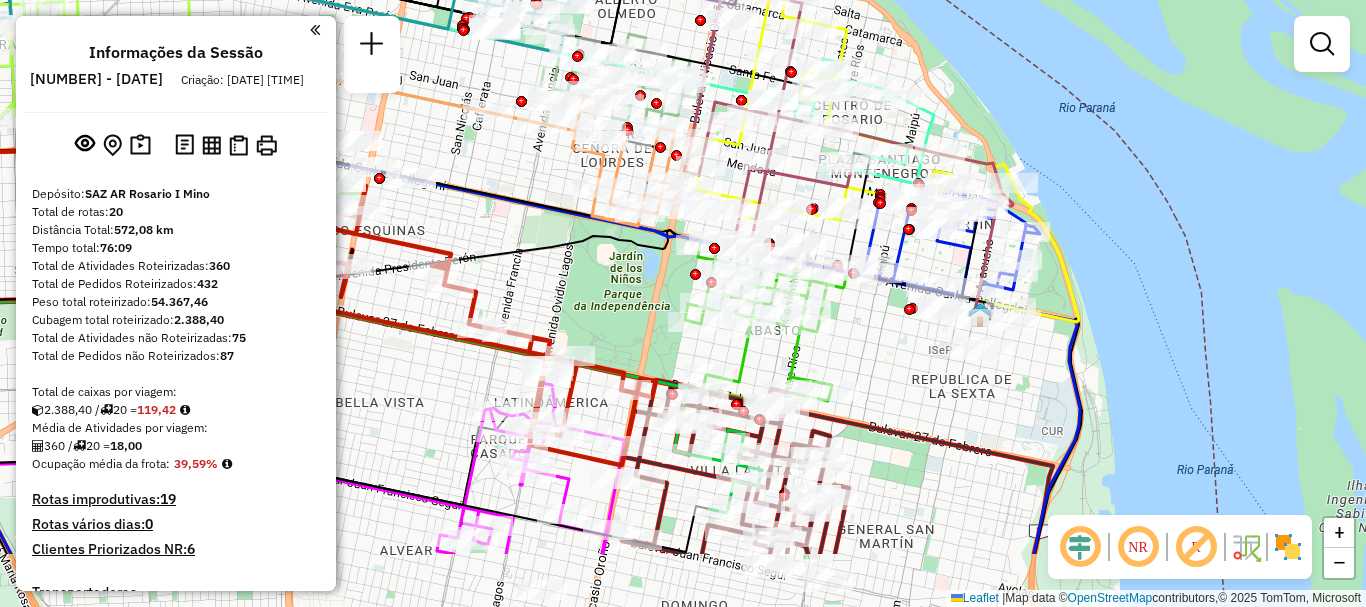 drag, startPoint x: 601, startPoint y: 380, endPoint x: 565, endPoint y: 267, distance: 118.595955 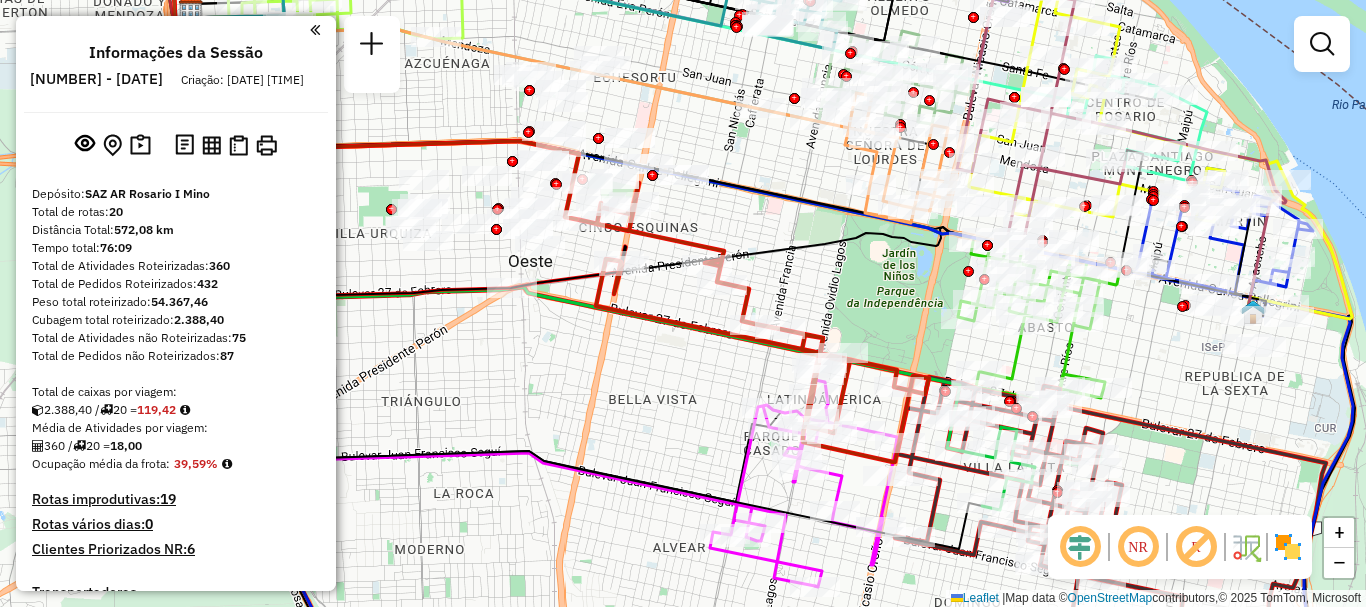 drag, startPoint x: 561, startPoint y: 302, endPoint x: 834, endPoint y: 299, distance: 273.01648 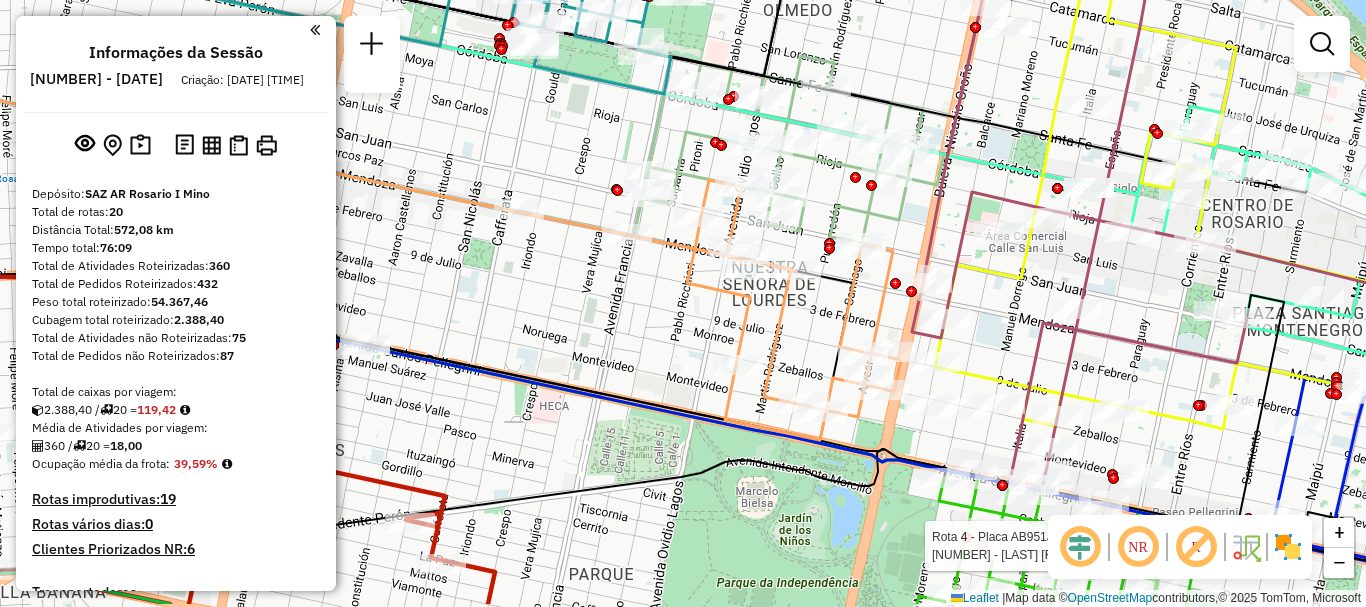 drag, startPoint x: 1191, startPoint y: 328, endPoint x: 1142, endPoint y: 214, distance: 124.08465 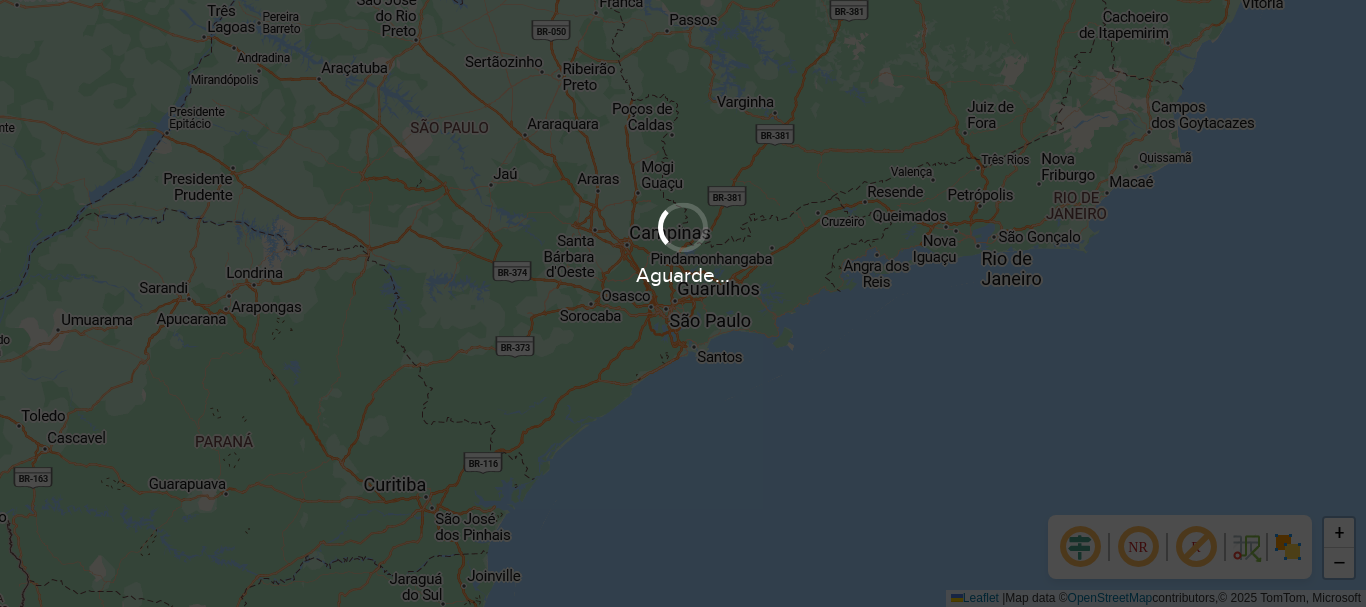 scroll, scrollTop: 0, scrollLeft: 0, axis: both 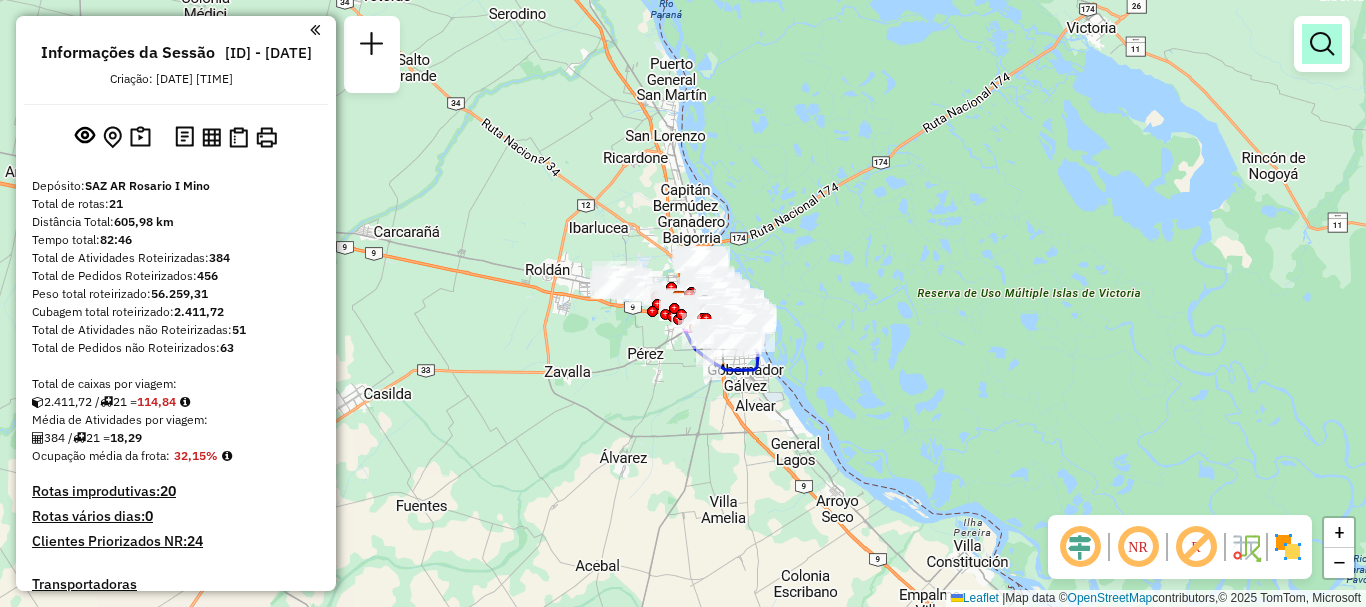 click at bounding box center (1322, 44) 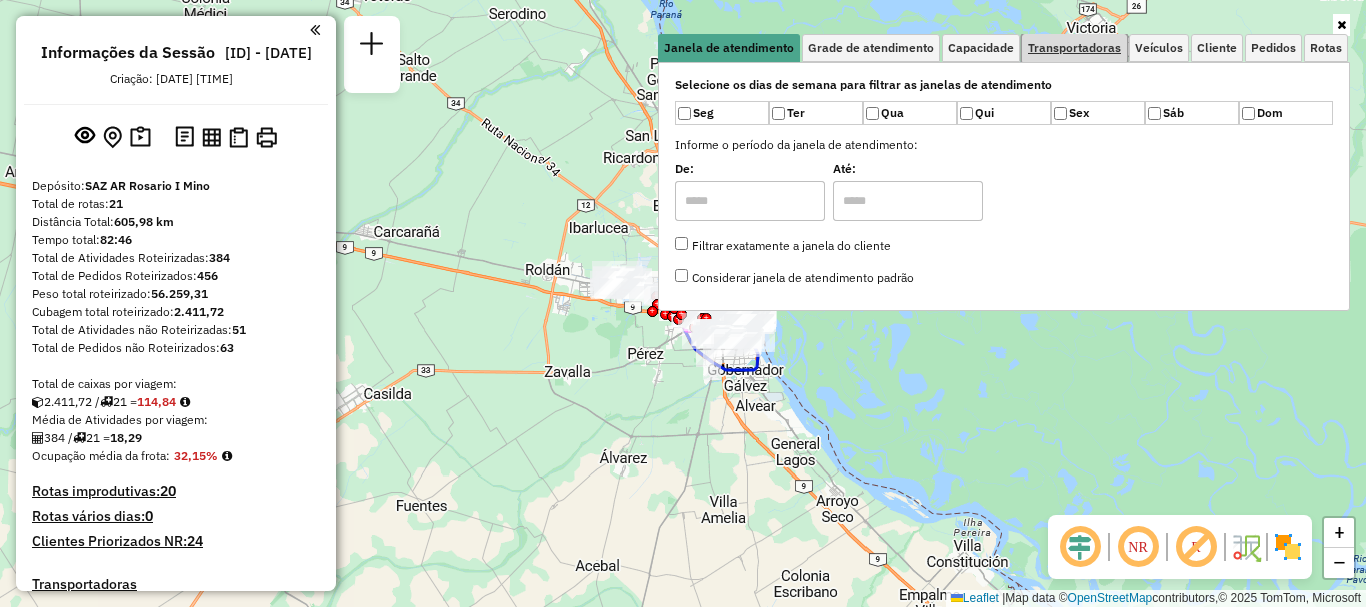 click on "Transportadoras" at bounding box center [1074, 48] 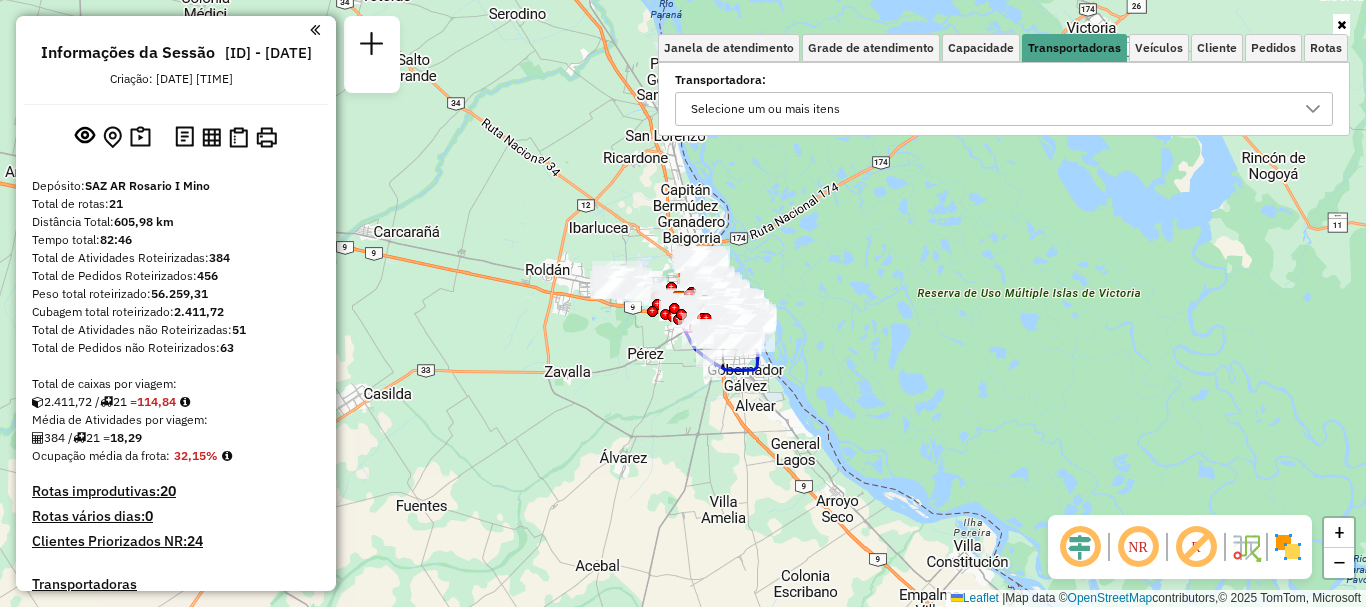 click 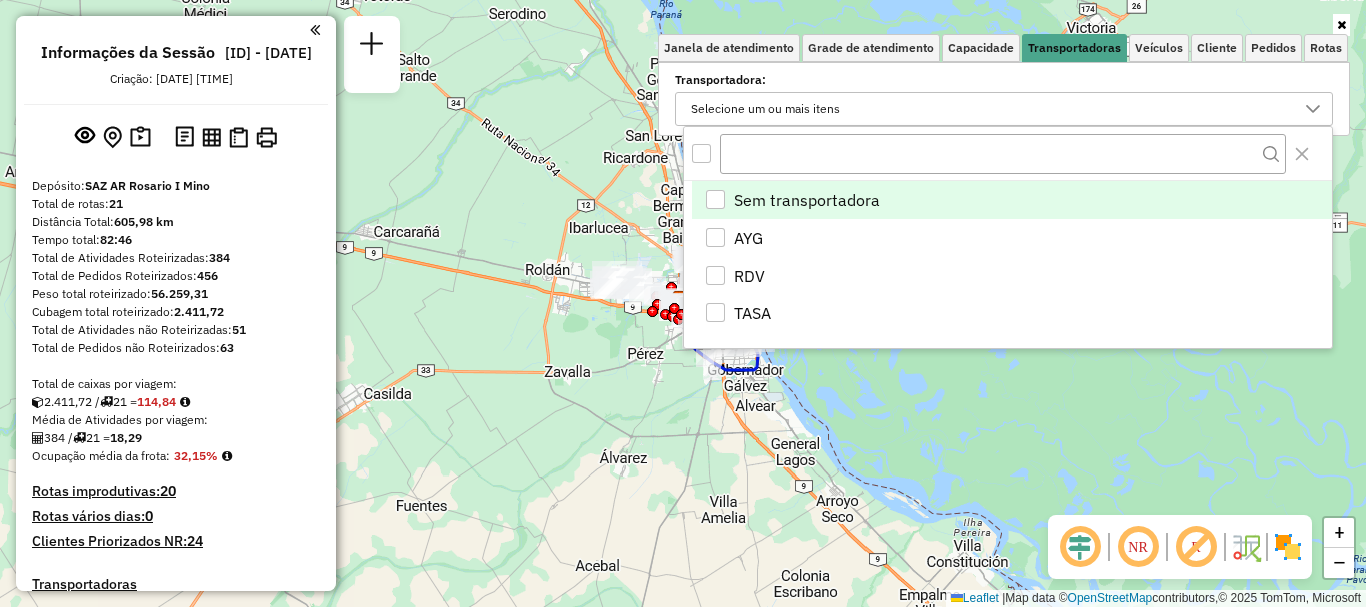 scroll, scrollTop: 12, scrollLeft: 69, axis: both 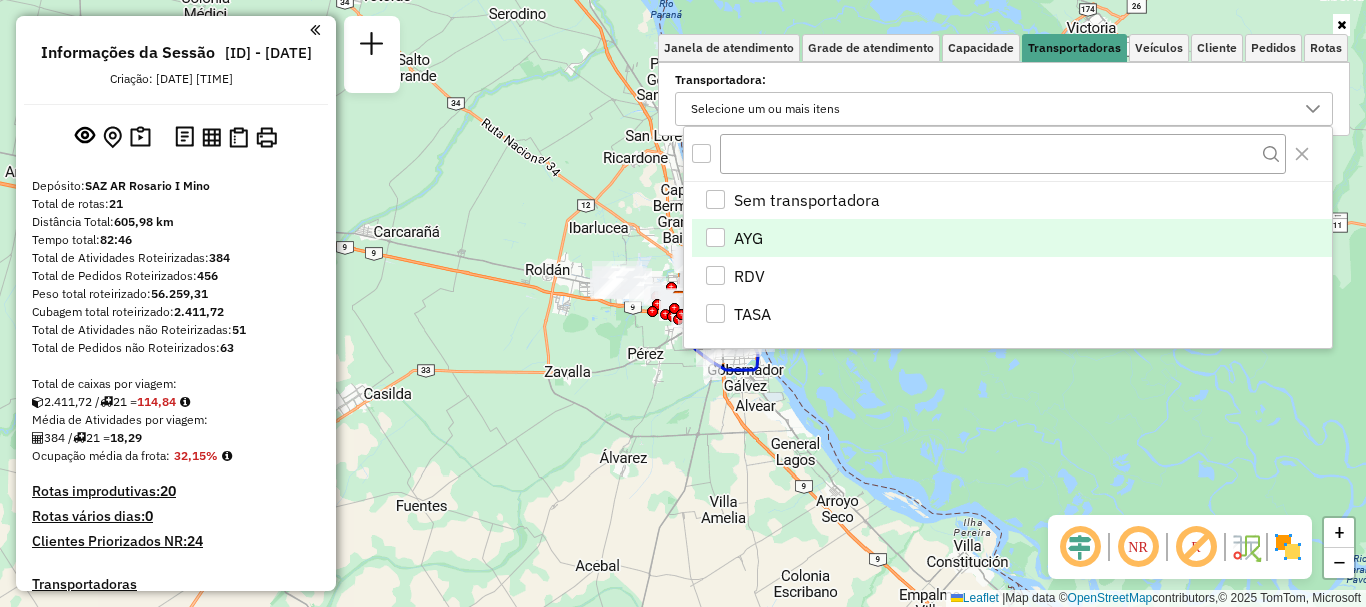 click at bounding box center (715, 237) 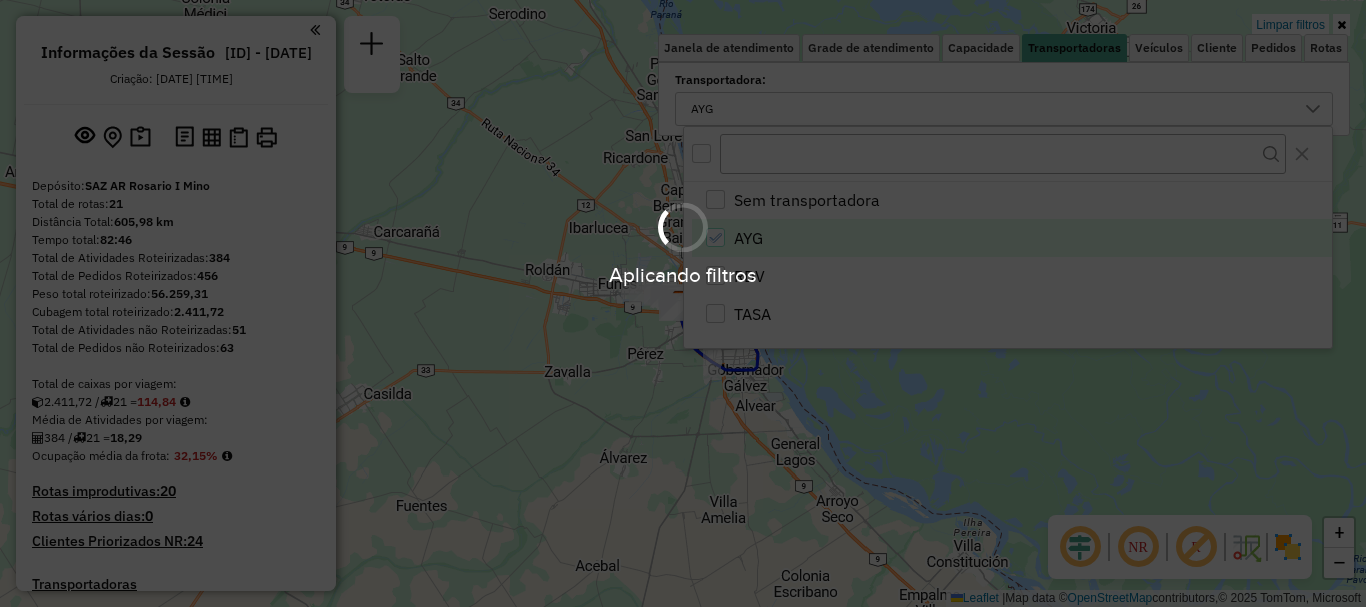 click on "Aplicando filtros" at bounding box center (683, 303) 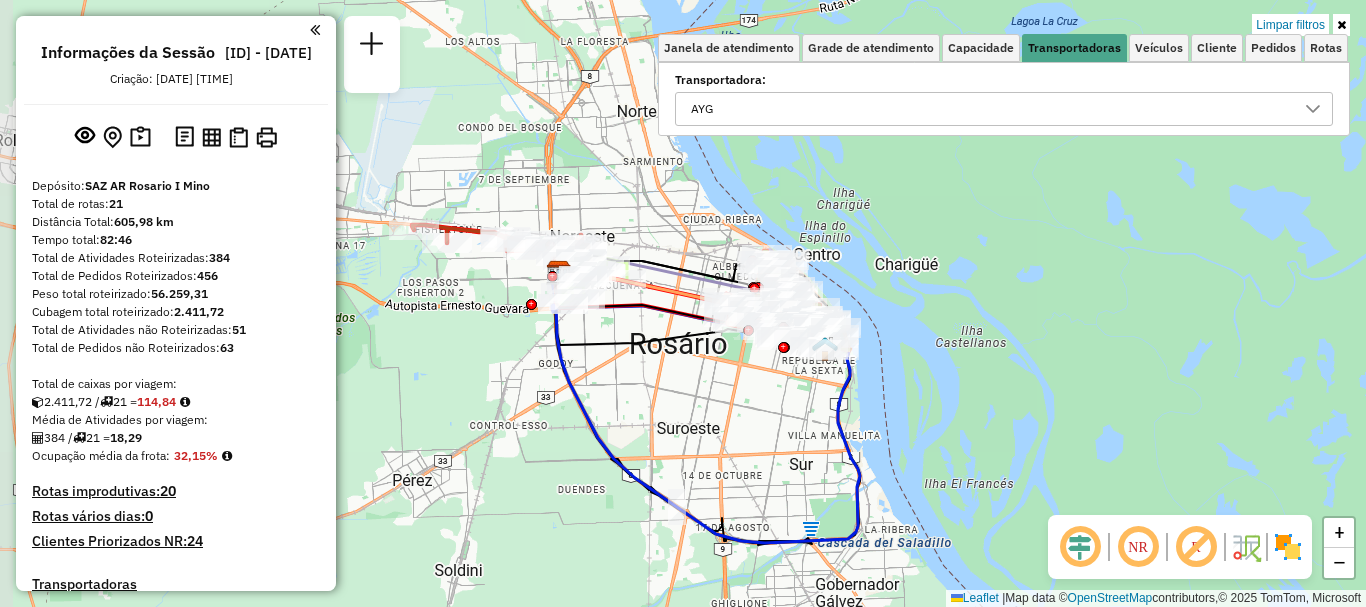drag, startPoint x: 820, startPoint y: 312, endPoint x: 965, endPoint y: 499, distance: 236.63051 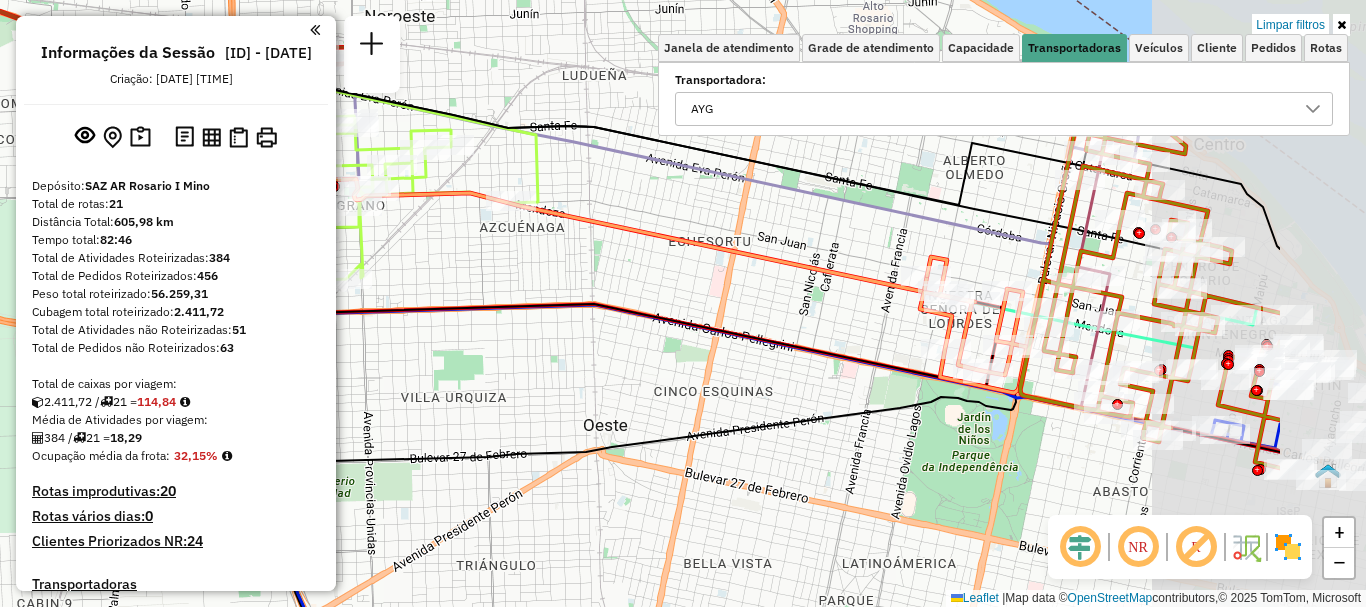 drag, startPoint x: 1007, startPoint y: 320, endPoint x: 832, endPoint y: 336, distance: 175.7299 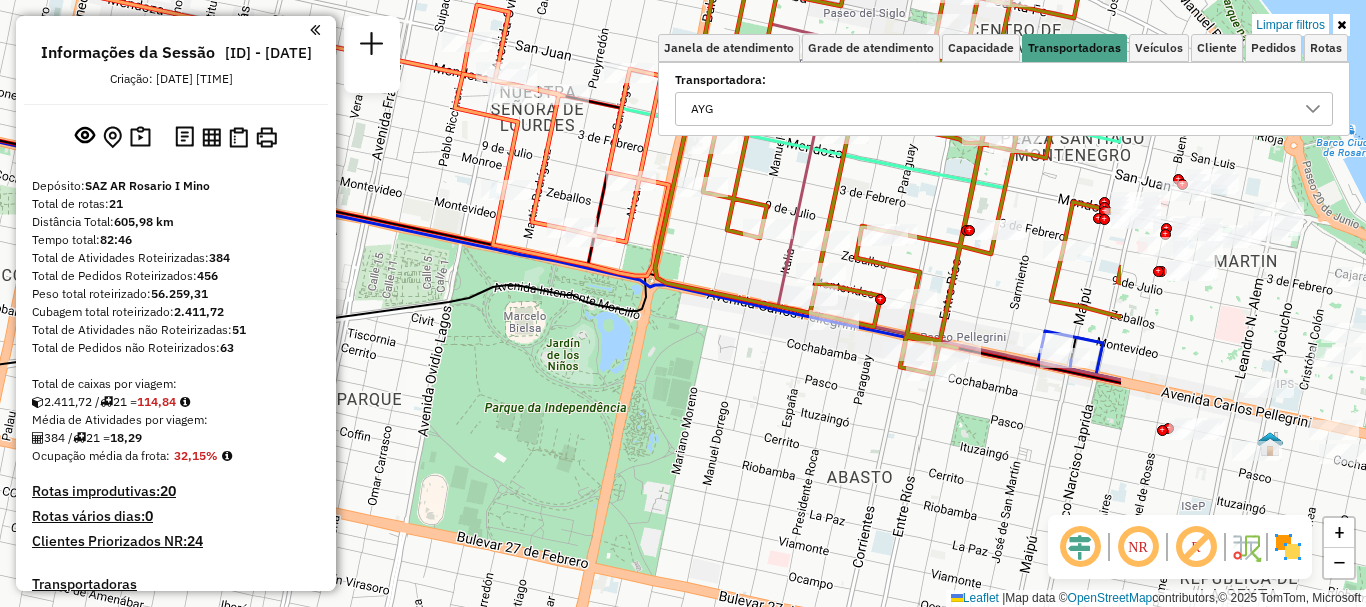 drag, startPoint x: 1083, startPoint y: 410, endPoint x: 688, endPoint y: 269, distance: 419.4115 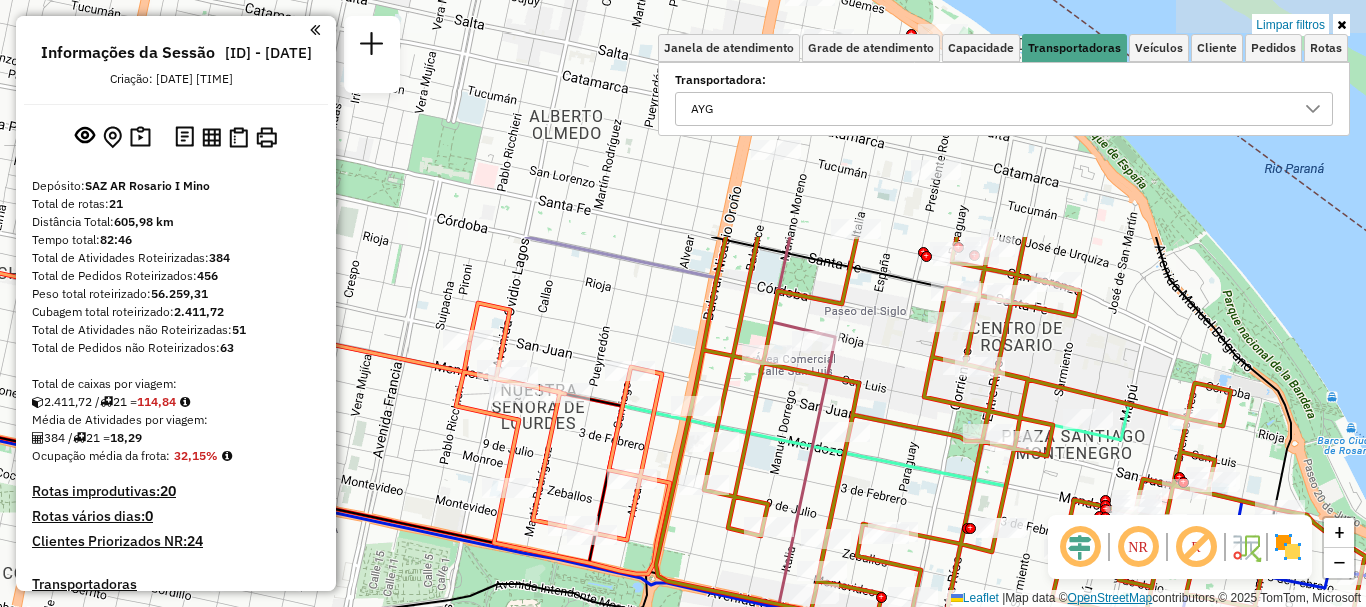 drag, startPoint x: 1051, startPoint y: 295, endPoint x: 1071, endPoint y: 593, distance: 298.67038 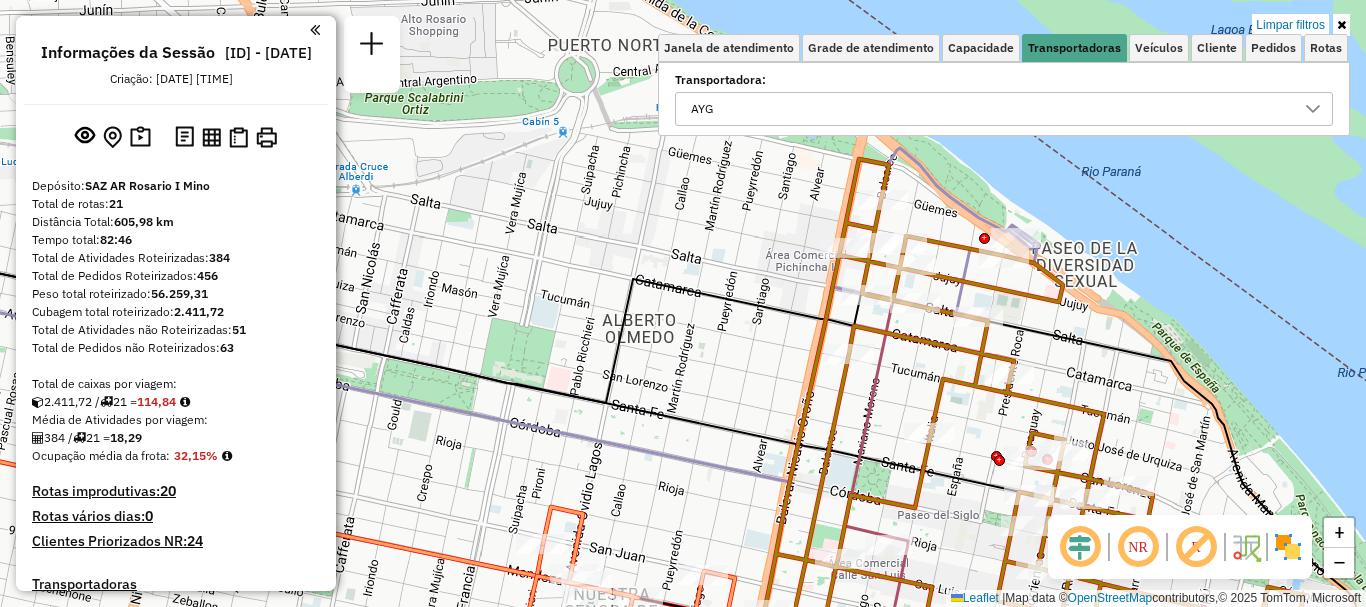 drag, startPoint x: 949, startPoint y: 534, endPoint x: 967, endPoint y: 588, distance: 56.920998 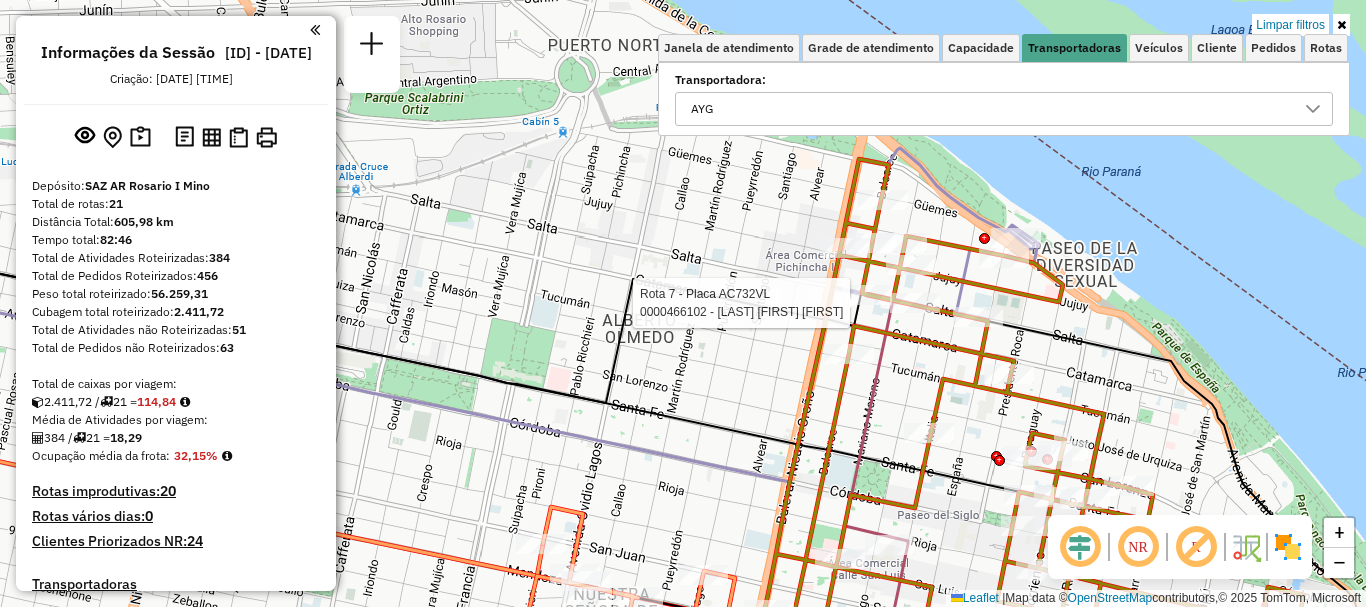 select on "**********" 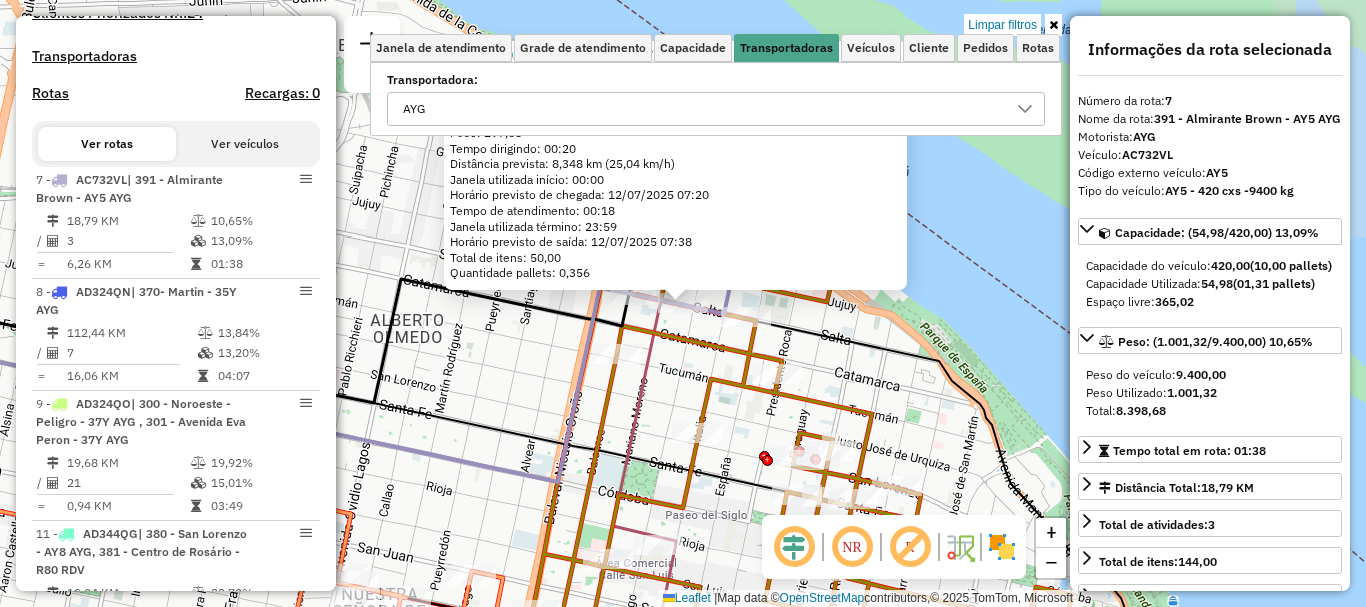 scroll, scrollTop: 705, scrollLeft: 0, axis: vertical 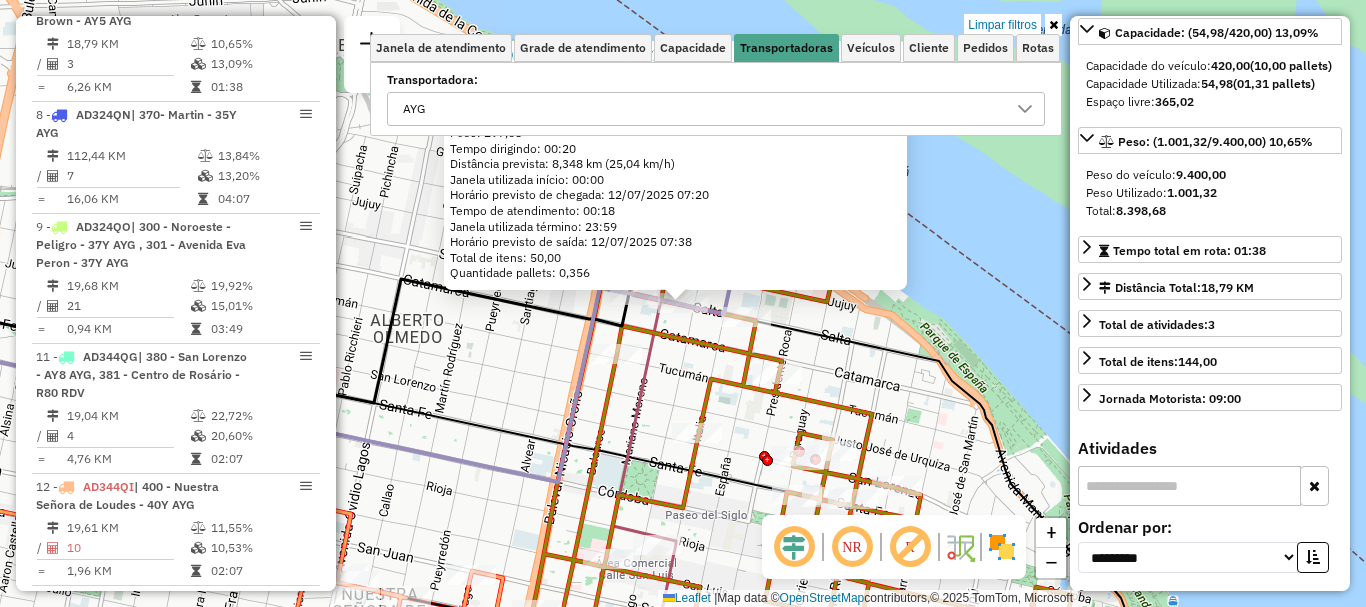 click on "0000466102 - Hernandez Parente Matias Ignacio  Endereço: SALTA 1926   Bairro:  (ROSARIO / )   Pedidos:  008624269, 008624270   Cubagem: 14,94  Peso: 297,68  Tempo dirigindo: 00:20   Distância prevista: 8,348 km (25,04 km/h)   Janela utilizada início: 00:00   Horário previsto de chegada: 12/07/2025 07:20   Tempo de atendimento: 00:18   Janela utilizada término: 23:59   Horário previsto de saída: 12/07/2025 07:38   Total de itens: 50,00   Quantidade pallets: 0,356  × Limpar filtros Janela de atendimento Grade de atendimento Capacidade Transportadoras Veículos Cliente Pedidos  Rotas Selecione os dias de semana para filtrar as janelas de atendimento  Seg   Ter   Qua   Qui   Sex   Sáb   Dom  Informe o período da janela de atendimento: De: Até:  Filtrar exatamente a janela do cliente  Considerar janela de atendimento padrão  Selecione os dias de semana para filtrar as grades de atendimento  Seg   Ter   Qua   Qui   Sex   Sáb   Dom   Considerar clientes sem dia de atendimento cadastrado  Peso mínimo:" 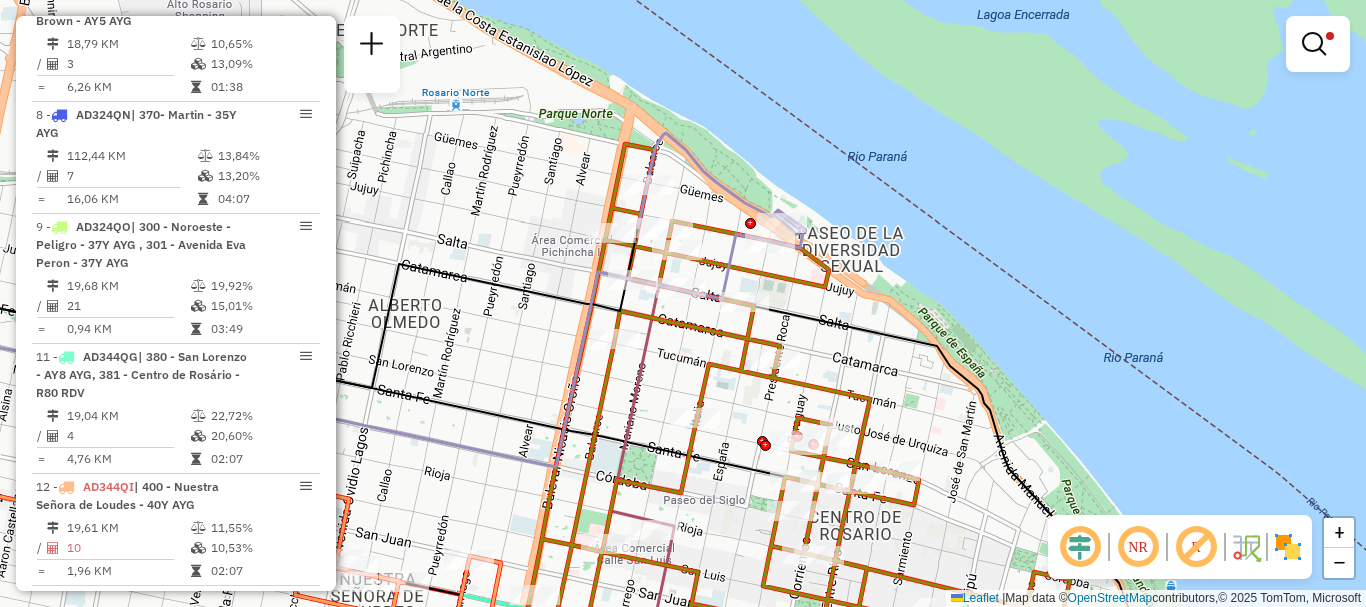 drag, startPoint x: 813, startPoint y: 418, endPoint x: 778, endPoint y: 239, distance: 182.3897 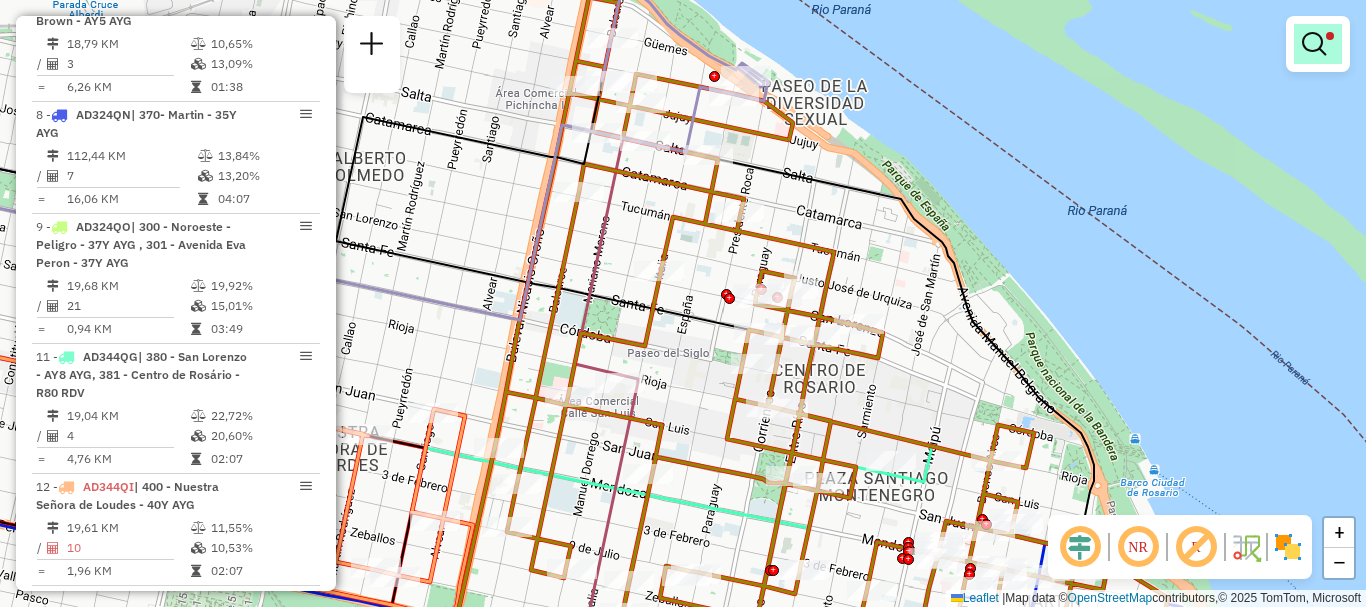 click at bounding box center (1314, 44) 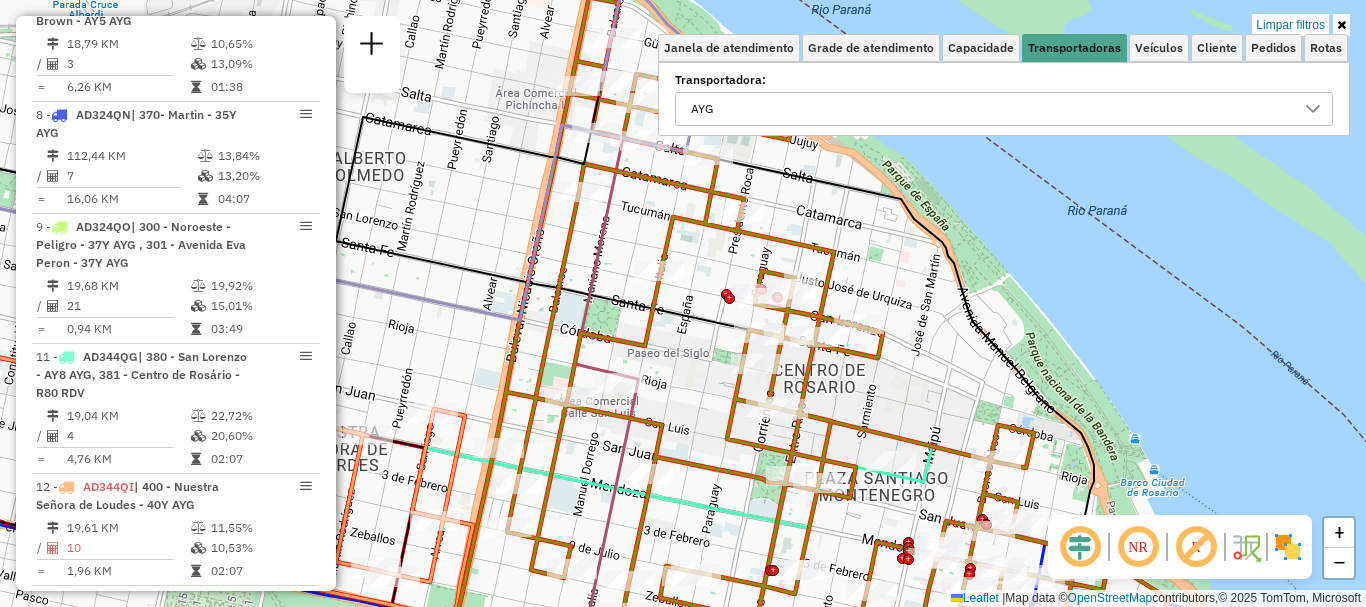 click 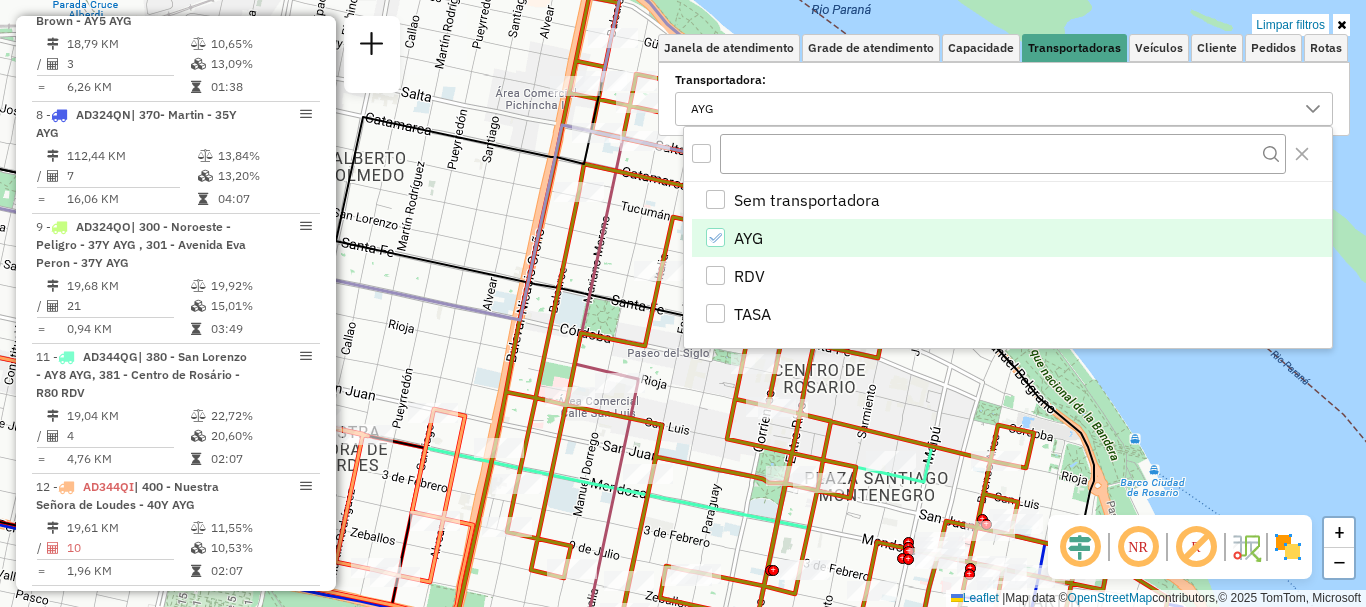 click 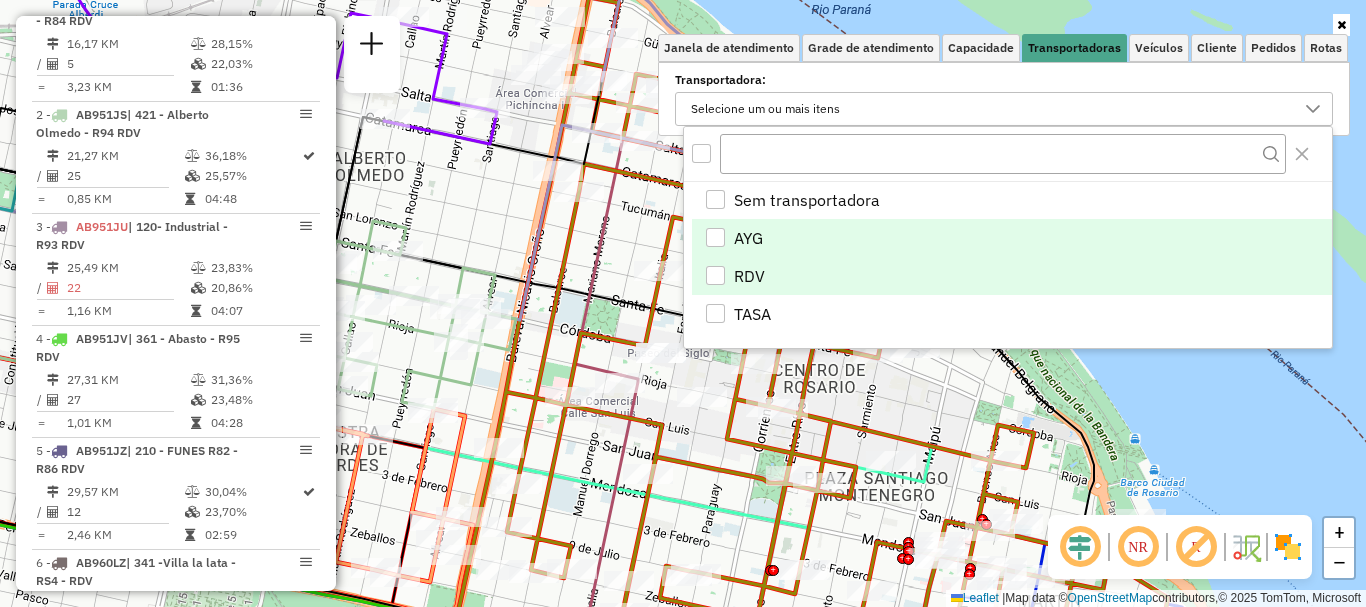 click at bounding box center (715, 275) 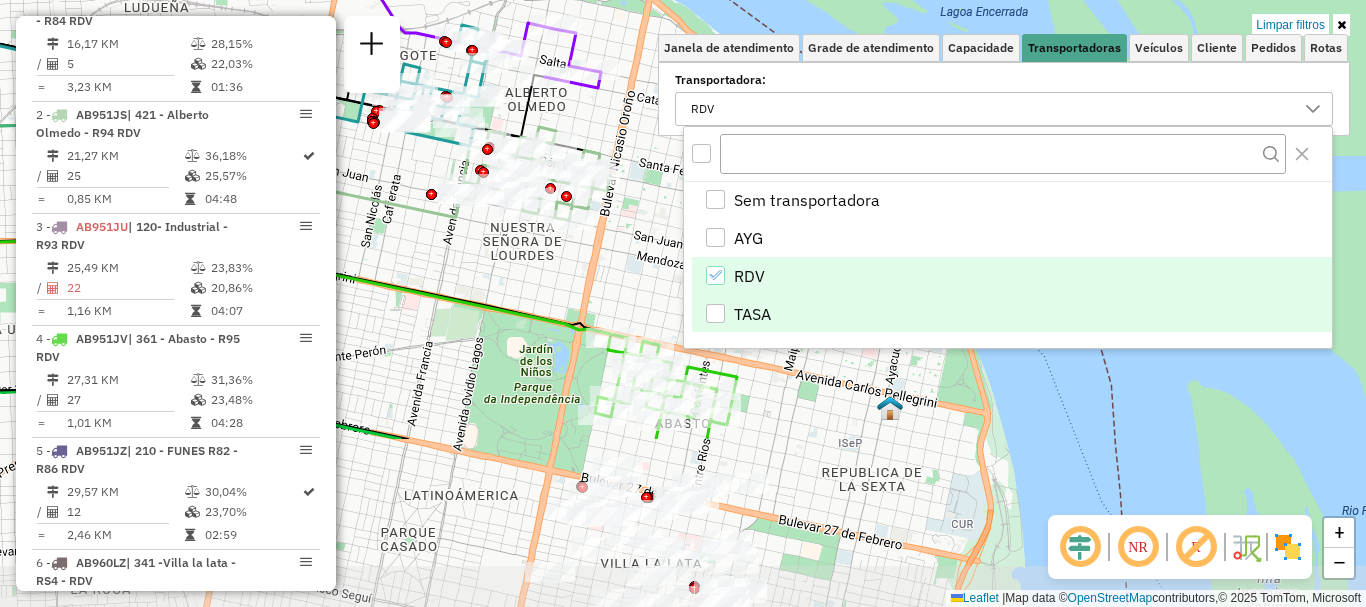 drag, startPoint x: 741, startPoint y: 345, endPoint x: 737, endPoint y: 312, distance: 33.24154 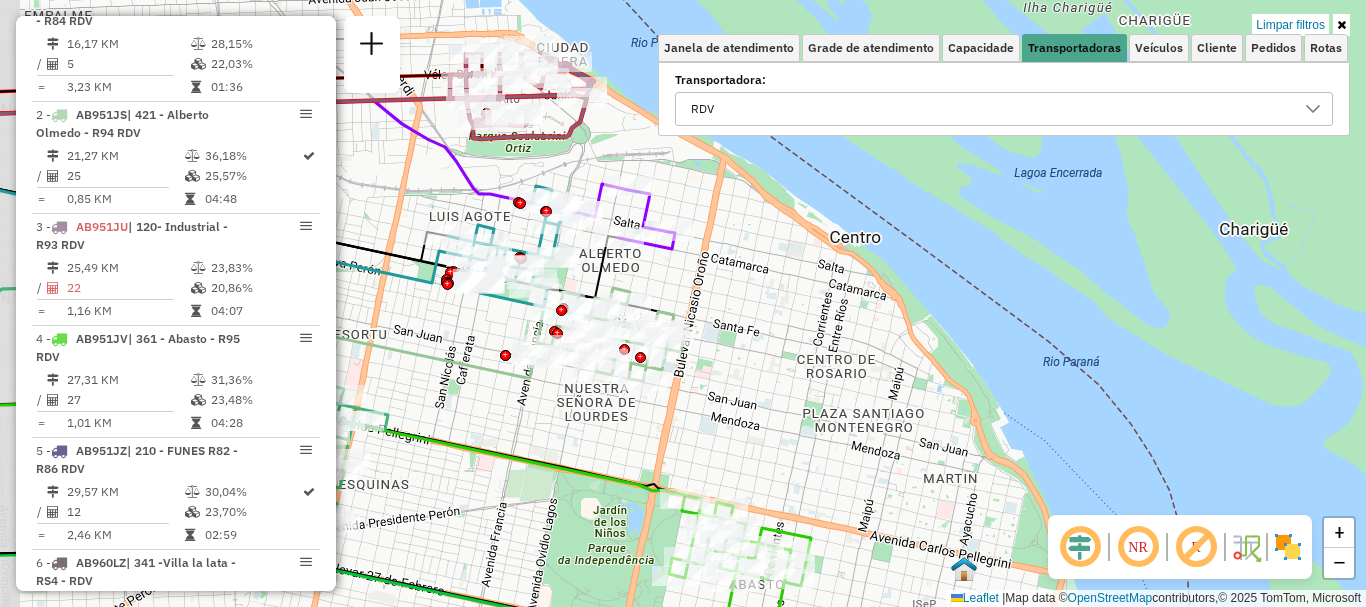 drag, startPoint x: 787, startPoint y: 424, endPoint x: 861, endPoint y: 537, distance: 135.07405 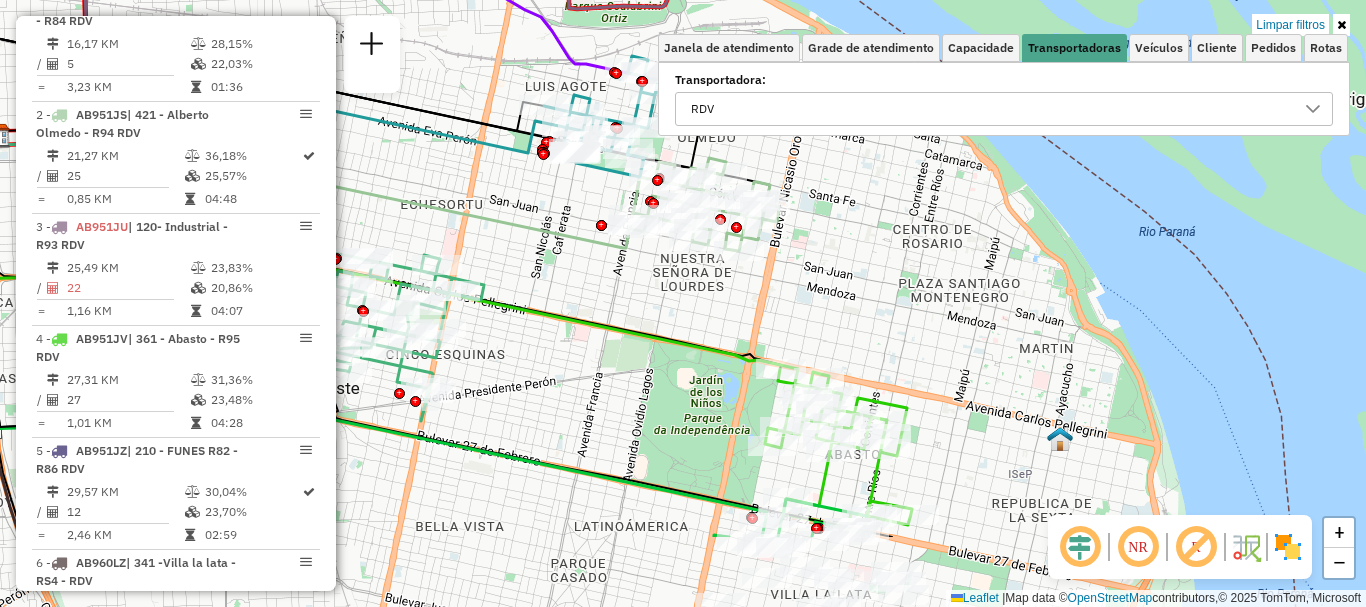 drag, startPoint x: 897, startPoint y: 482, endPoint x: 980, endPoint y: 363, distance: 145.08618 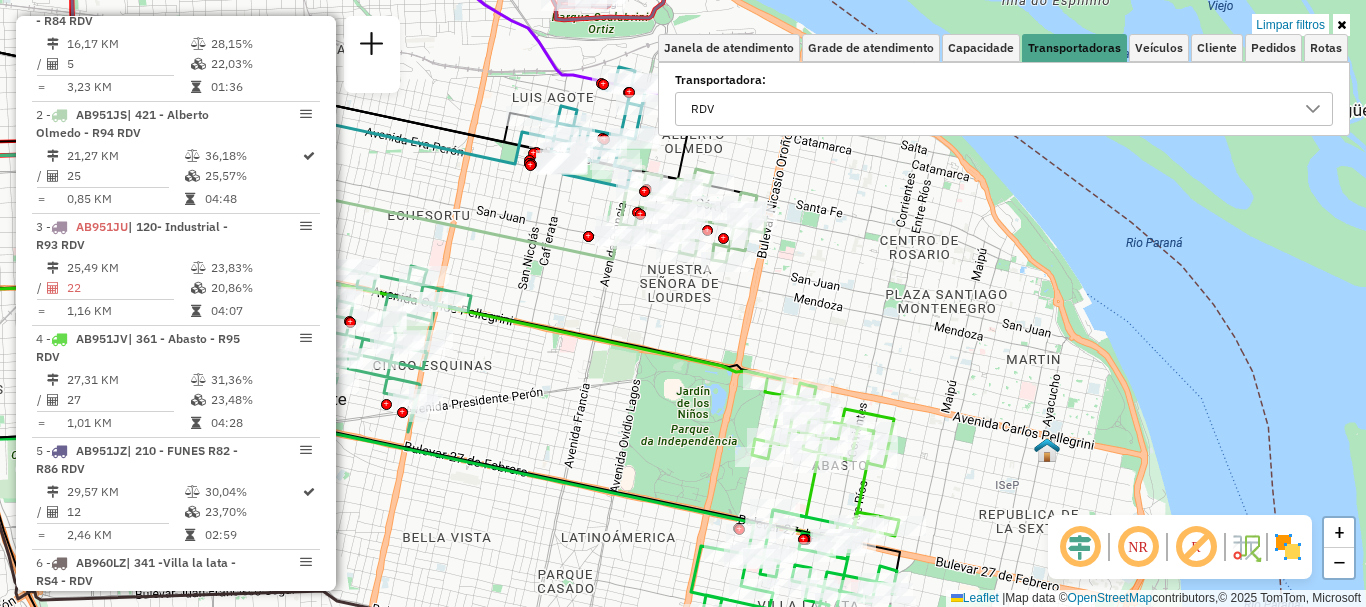 click 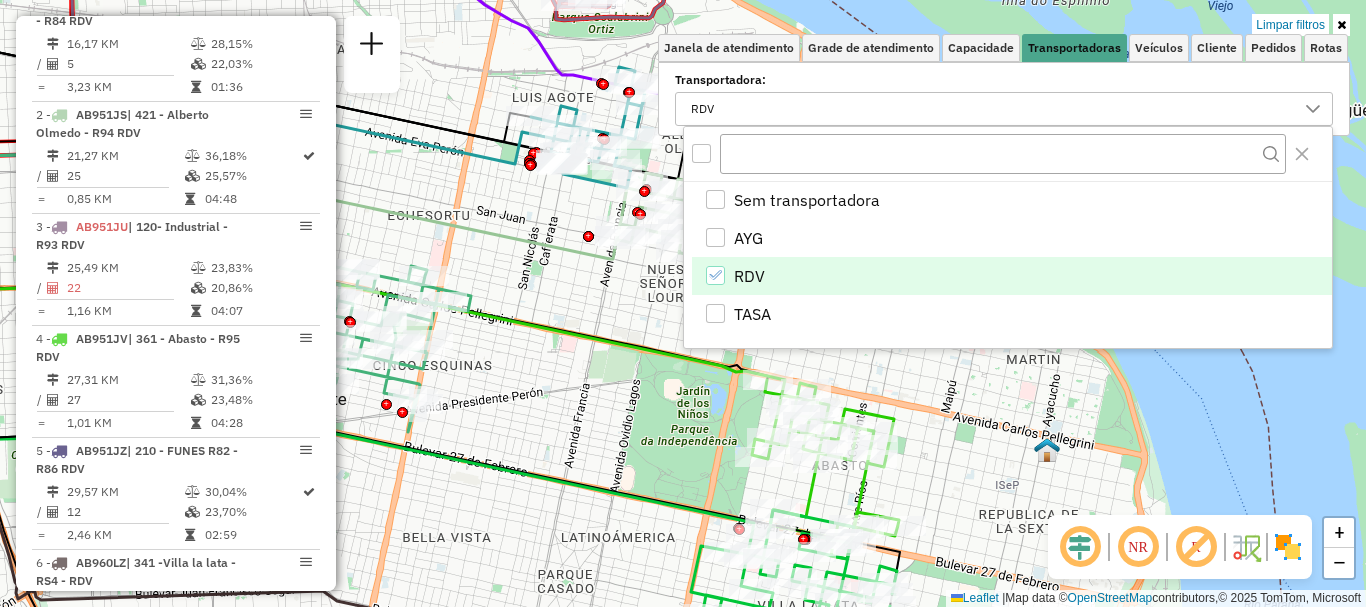 click 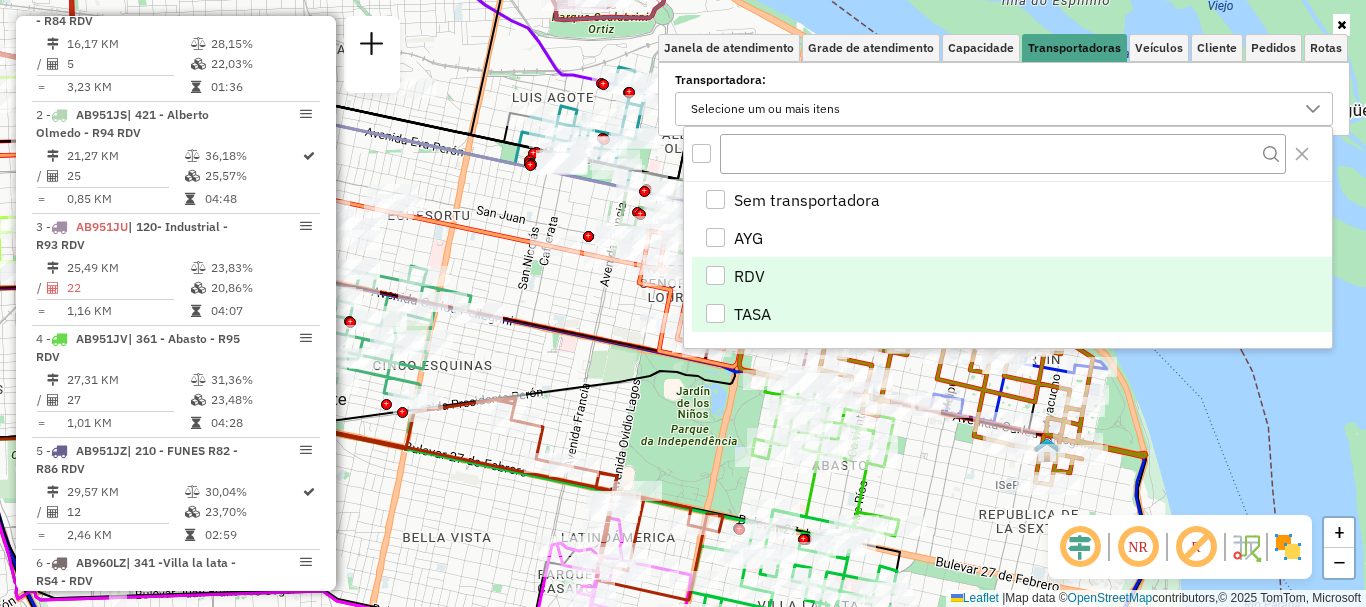 click at bounding box center [715, 313] 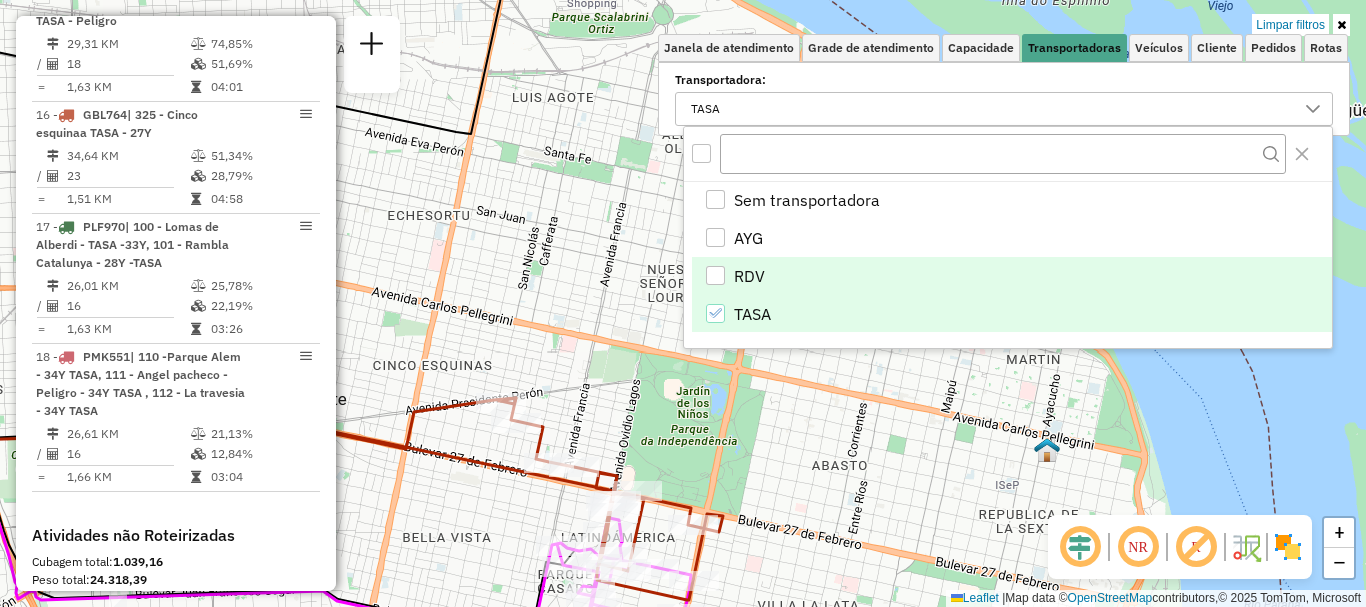 click on "Limpar filtros Janela de atendimento Grade de atendimento Capacidade Transportadoras Veículos Cliente Pedidos  Rotas Selecione os dias de semana para filtrar as janelas de atendimento  Seg   Ter   Qua   Qui   Sex   Sáb   Dom  Informe o período da janela de atendimento: De: Até:  Filtrar exatamente a janela do cliente  Considerar janela de atendimento padrão  Selecione os dias de semana para filtrar as grades de atendimento  Seg   Ter   Qua   Qui   Sex   Sáb   Dom   Considerar clientes sem dia de atendimento cadastrado  Clientes fora do dia de atendimento selecionado Filtrar as atividades entre os valores definidos abaixo:  Peso mínimo:   Peso máximo:   Cubagem mínima:   Cubagem máxima:   De:   Até:  Filtrar as atividades entre o tempo de atendimento definido abaixo:  De:   Até:   Considerar capacidade total dos clientes não roteirizados Transportadora: TASA Tipo de veículo: Selecione um ou mais itens Veículo: Selecione um ou mais itens Motorista: Selecione um ou mais itens Nome: Rótulo: Setor:" 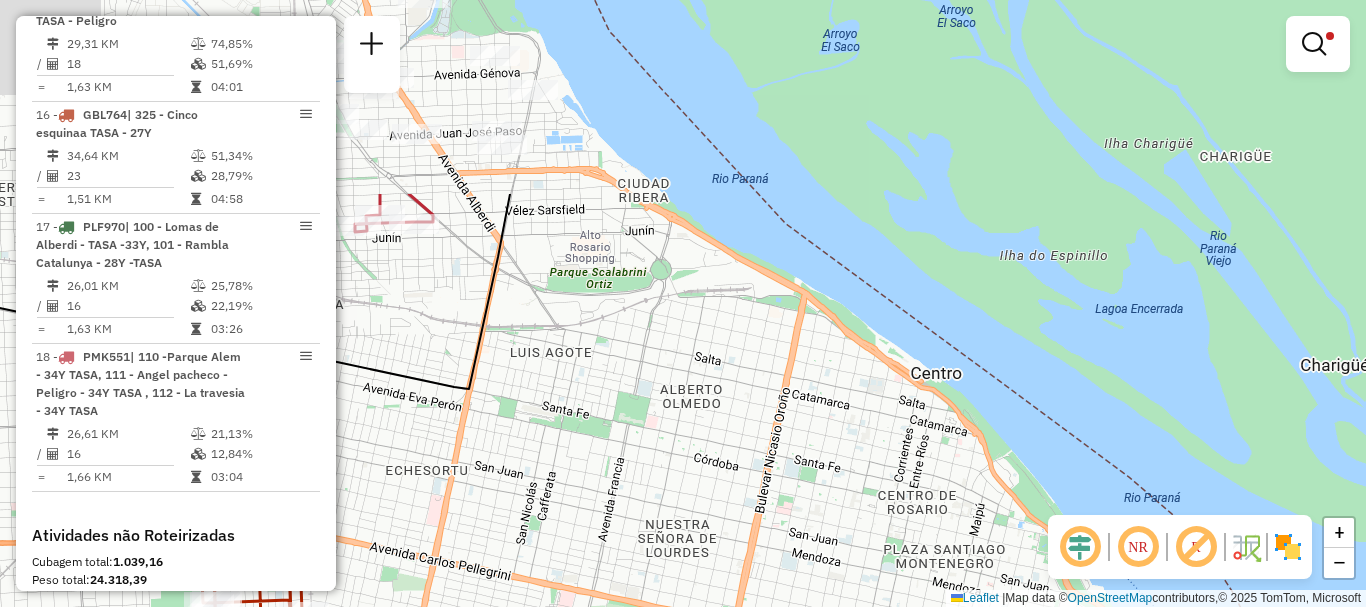 drag, startPoint x: 553, startPoint y: 372, endPoint x: 551, endPoint y: 646, distance: 274.0073 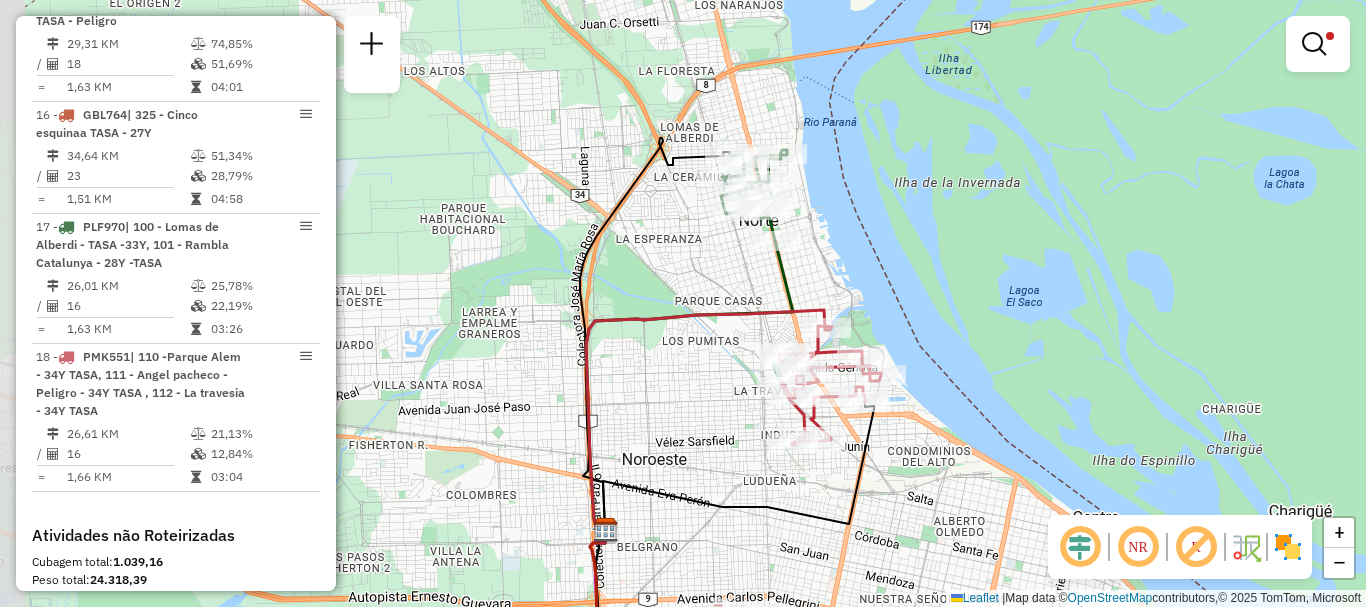 drag, startPoint x: 606, startPoint y: 455, endPoint x: 856, endPoint y: 561, distance: 271.54373 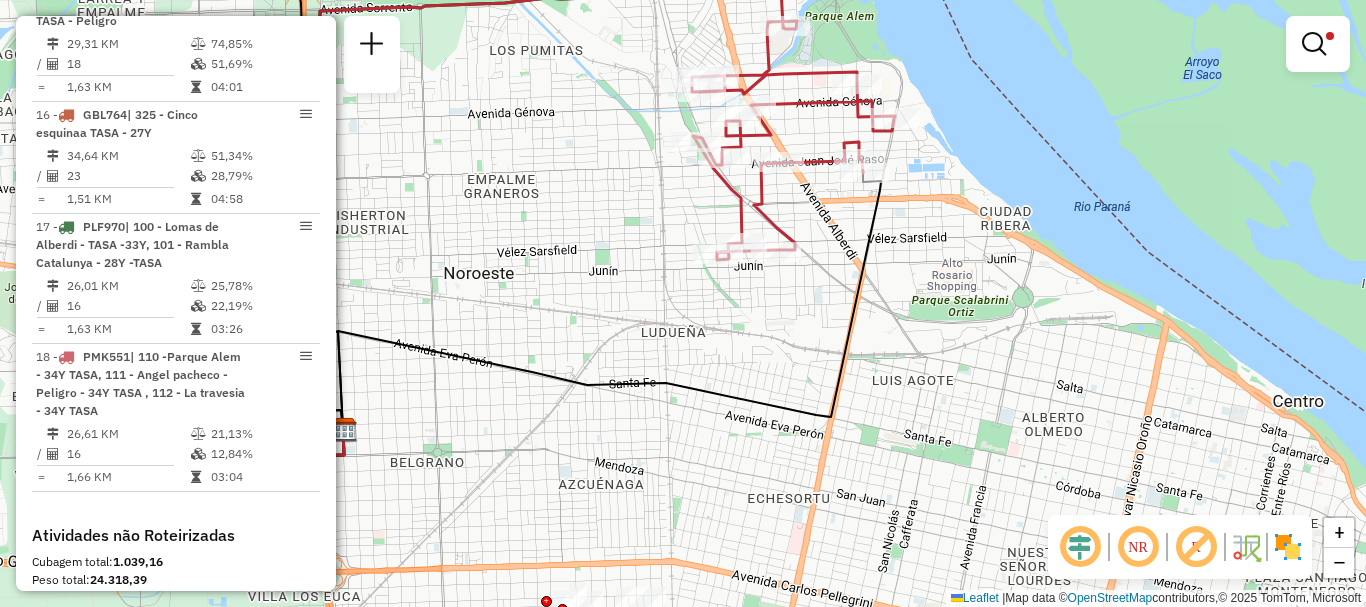 drag, startPoint x: 839, startPoint y: 468, endPoint x: 880, endPoint y: 144, distance: 326.58383 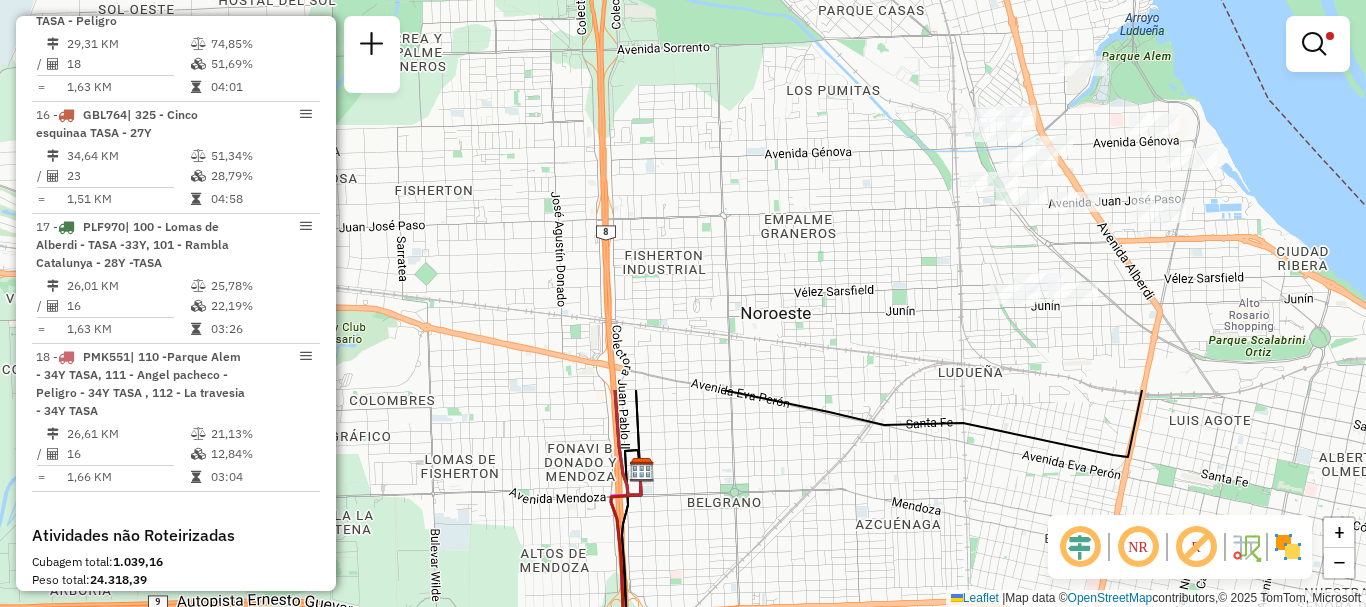 drag, startPoint x: 820, startPoint y: 195, endPoint x: 1037, endPoint y: 646, distance: 500.48975 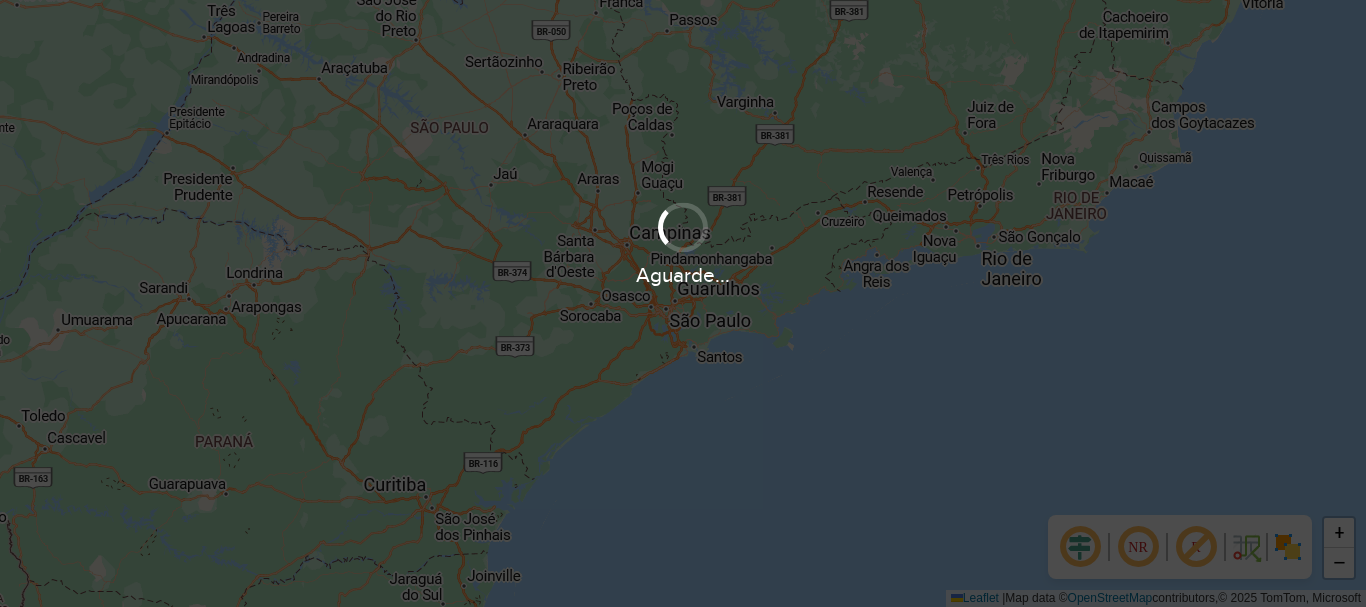 scroll, scrollTop: 0, scrollLeft: 0, axis: both 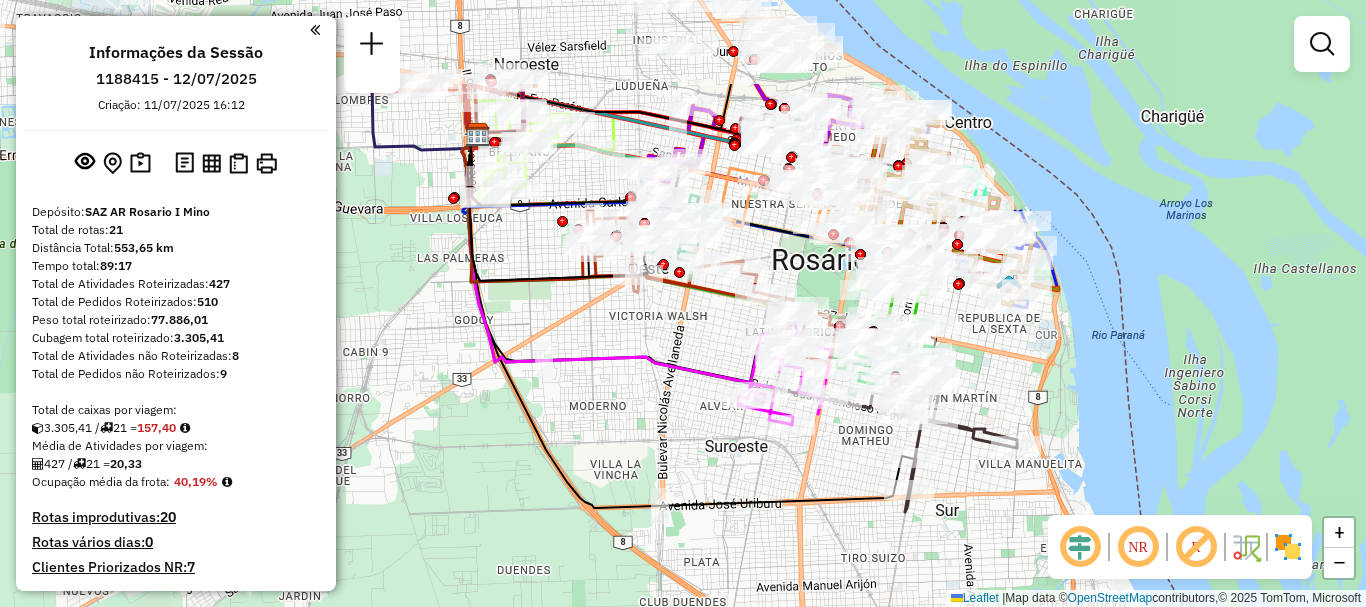 drag, startPoint x: 672, startPoint y: 418, endPoint x: 690, endPoint y: 448, distance: 34.98571 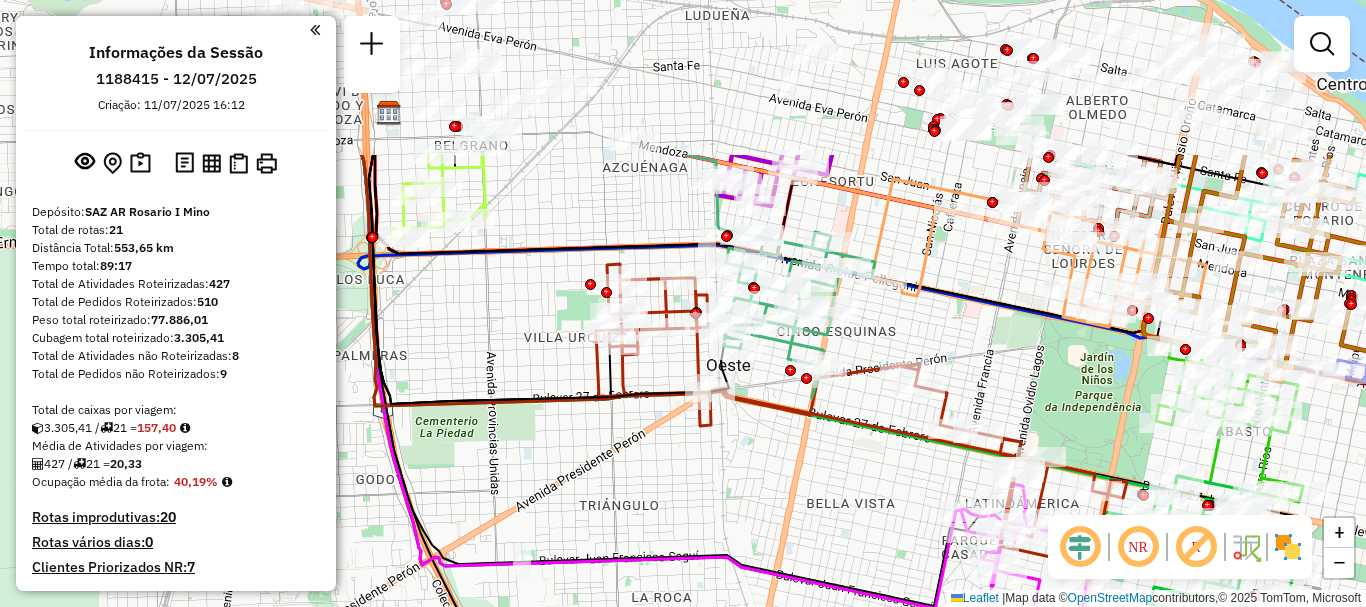drag, startPoint x: 693, startPoint y: 372, endPoint x: 802, endPoint y: 548, distance: 207.01932 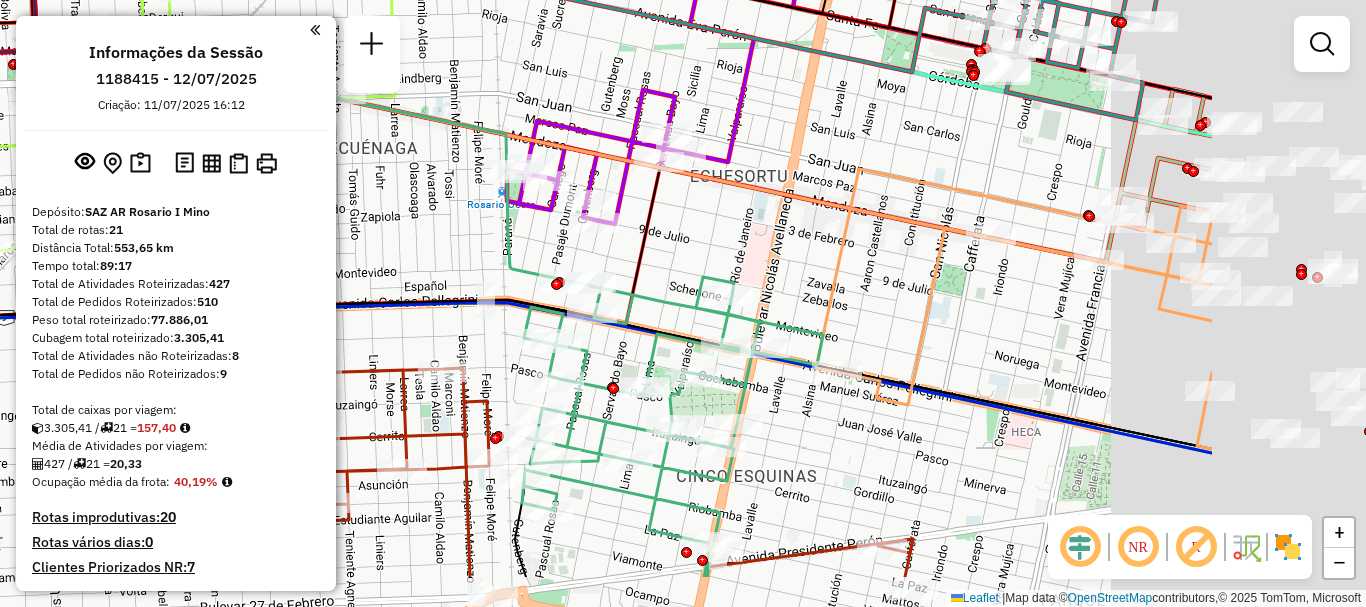 drag, startPoint x: 1063, startPoint y: 340, endPoint x: 649, endPoint y: 234, distance: 427.35464 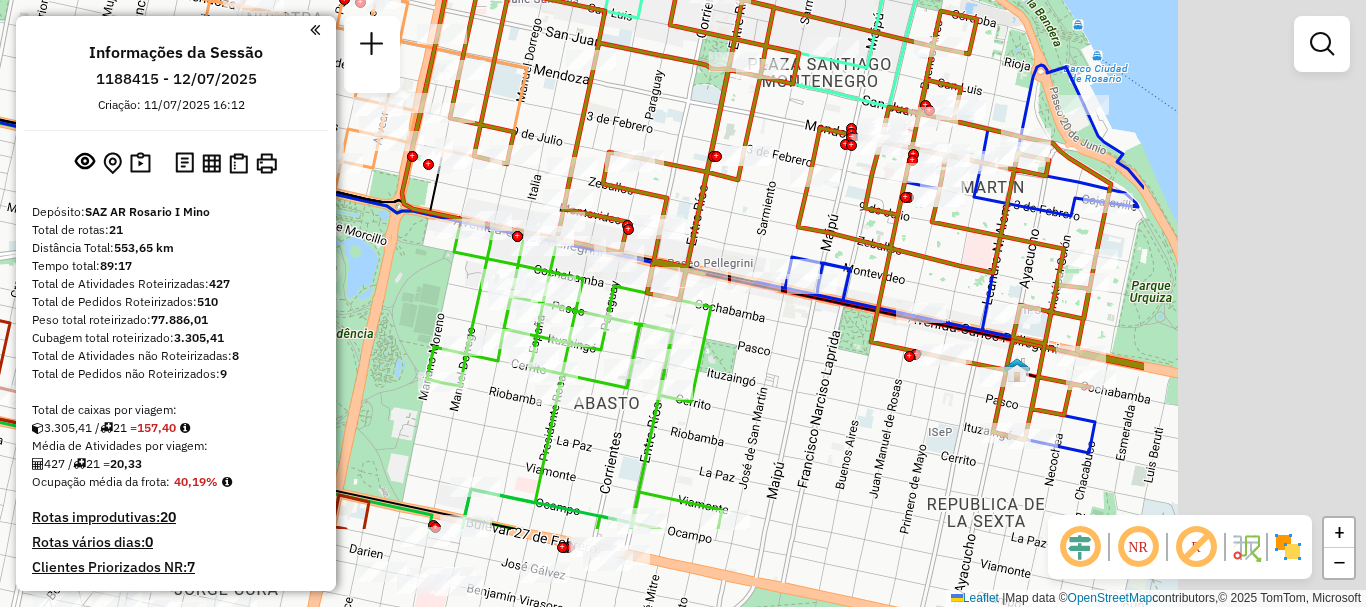 drag, startPoint x: 646, startPoint y: 250, endPoint x: 498, endPoint y: 211, distance: 153.05228 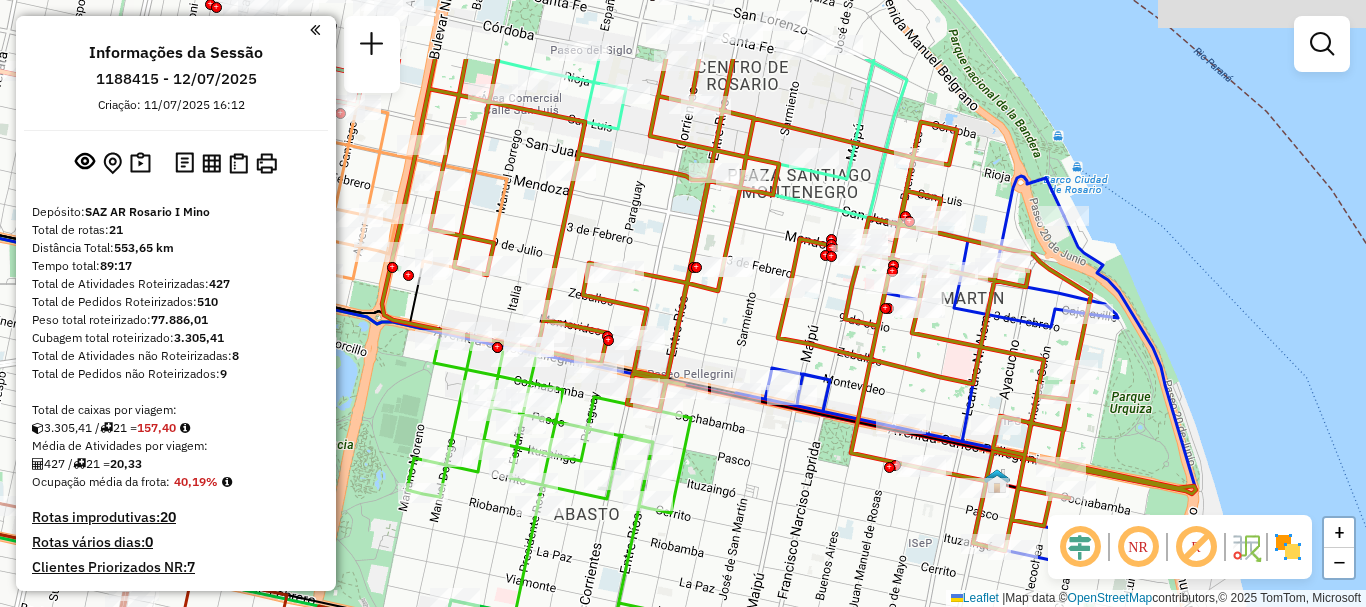 drag, startPoint x: 820, startPoint y: 335, endPoint x: 838, endPoint y: 463, distance: 129.25943 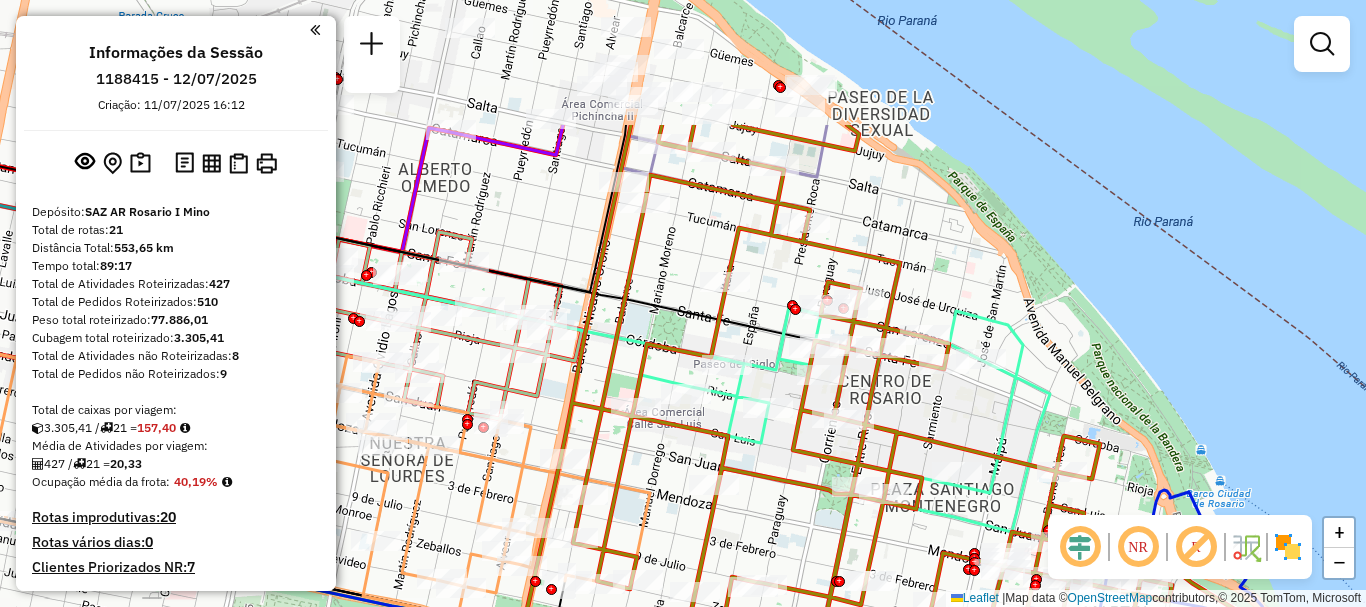 drag, startPoint x: 814, startPoint y: 389, endPoint x: 844, endPoint y: 439, distance: 58.30952 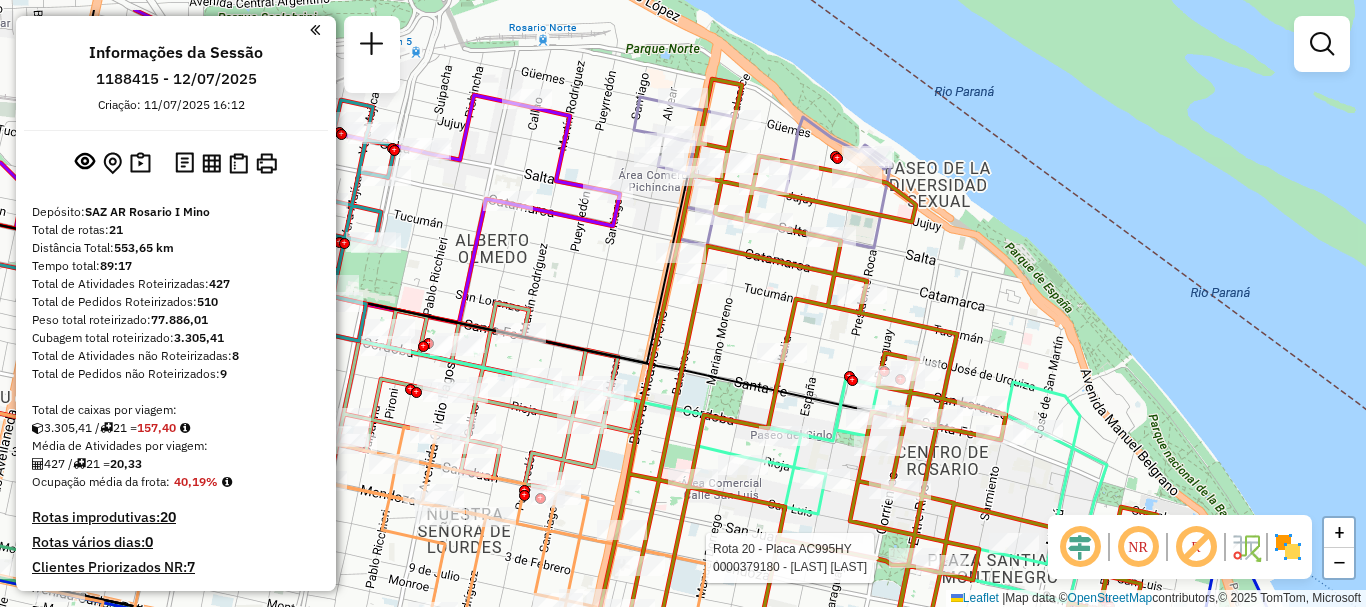 drag, startPoint x: 714, startPoint y: 208, endPoint x: 771, endPoint y: 279, distance: 91.04944 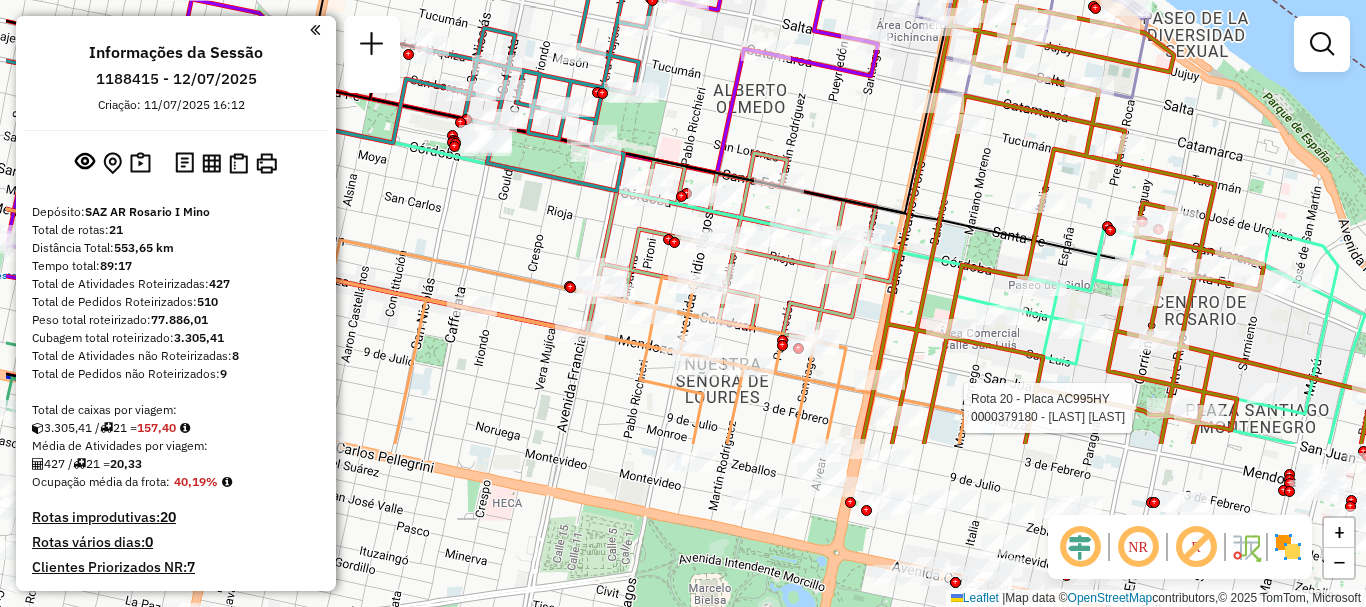 drag, startPoint x: 716, startPoint y: 349, endPoint x: 861, endPoint y: 123, distance: 268.5163 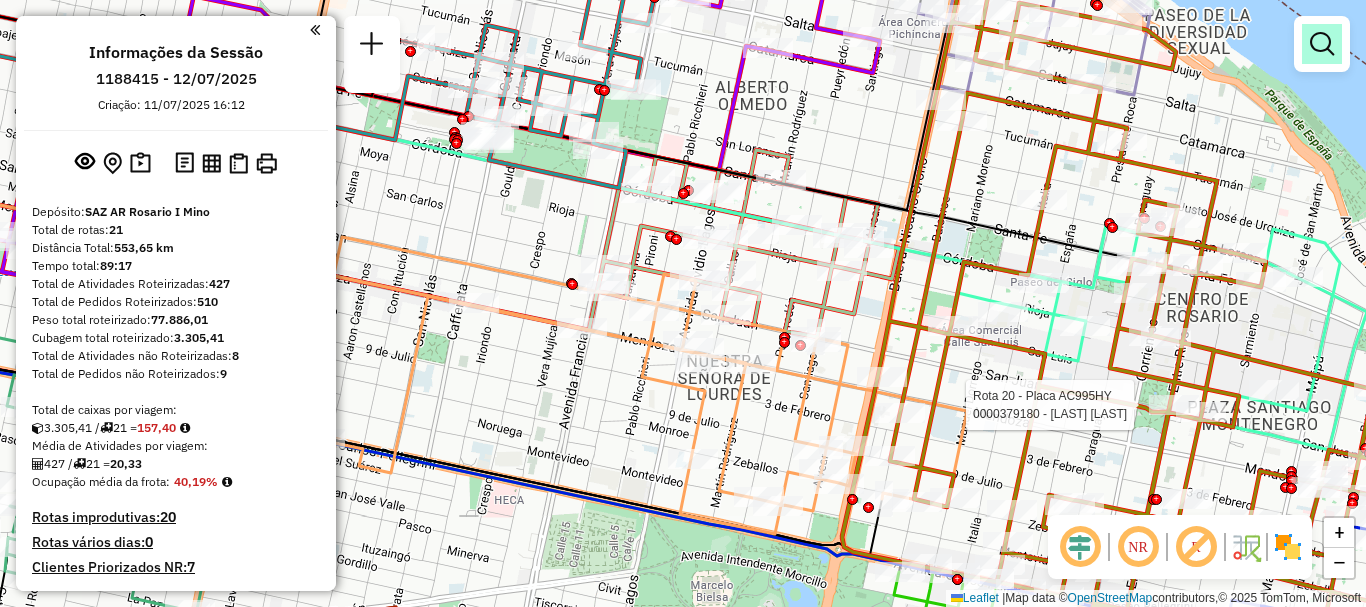 click at bounding box center (1322, 44) 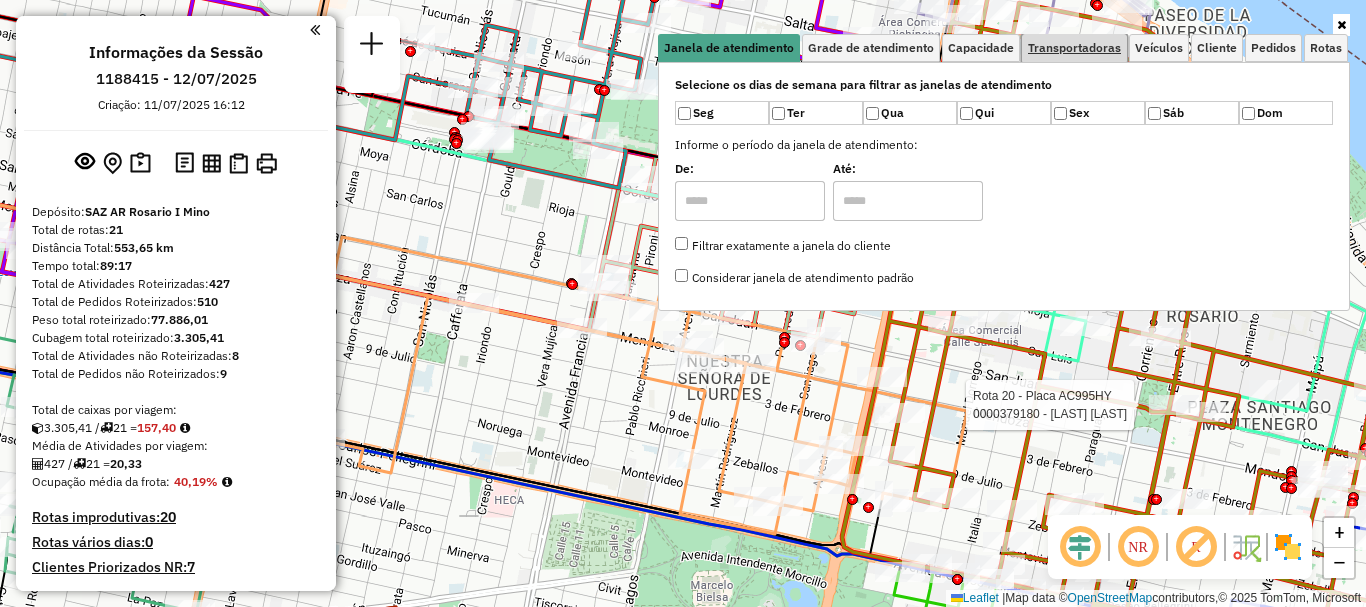 click on "Transportadoras" at bounding box center [1074, 48] 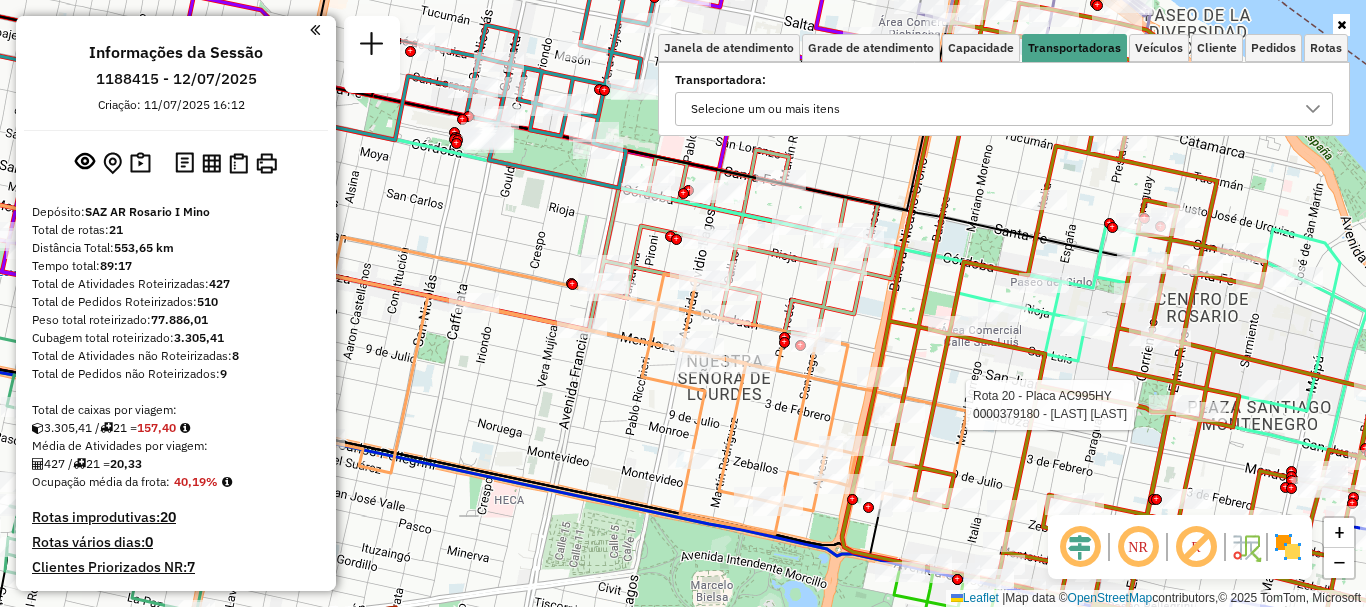 click 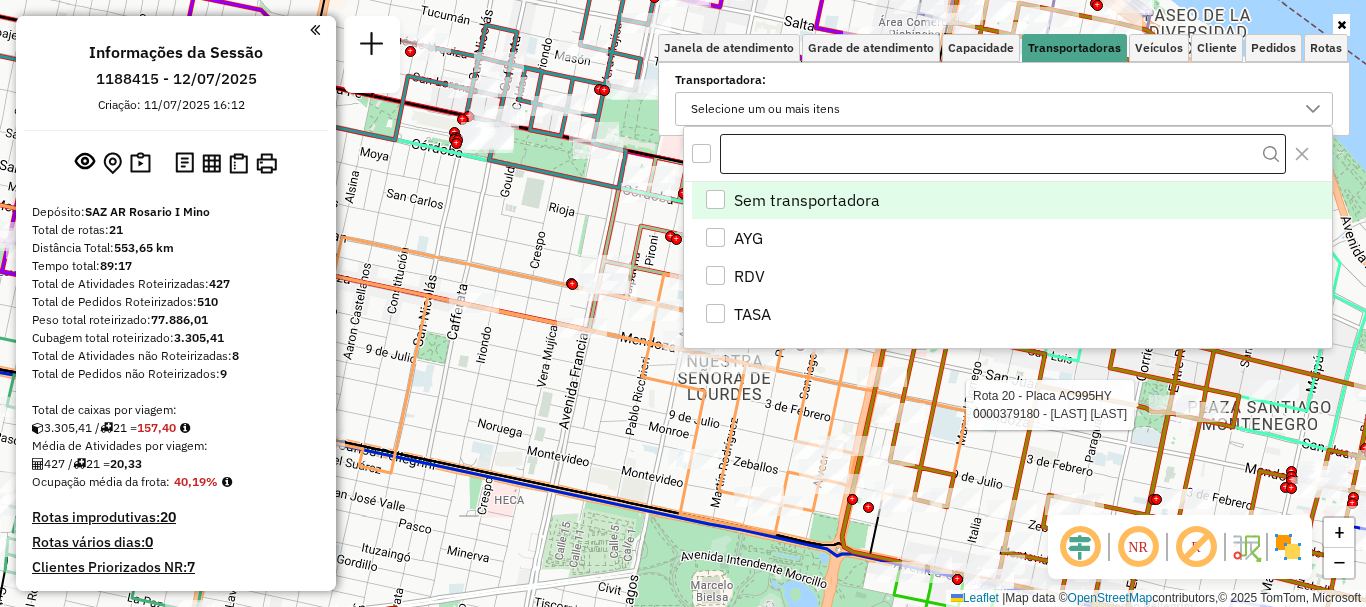 scroll, scrollTop: 12, scrollLeft: 69, axis: both 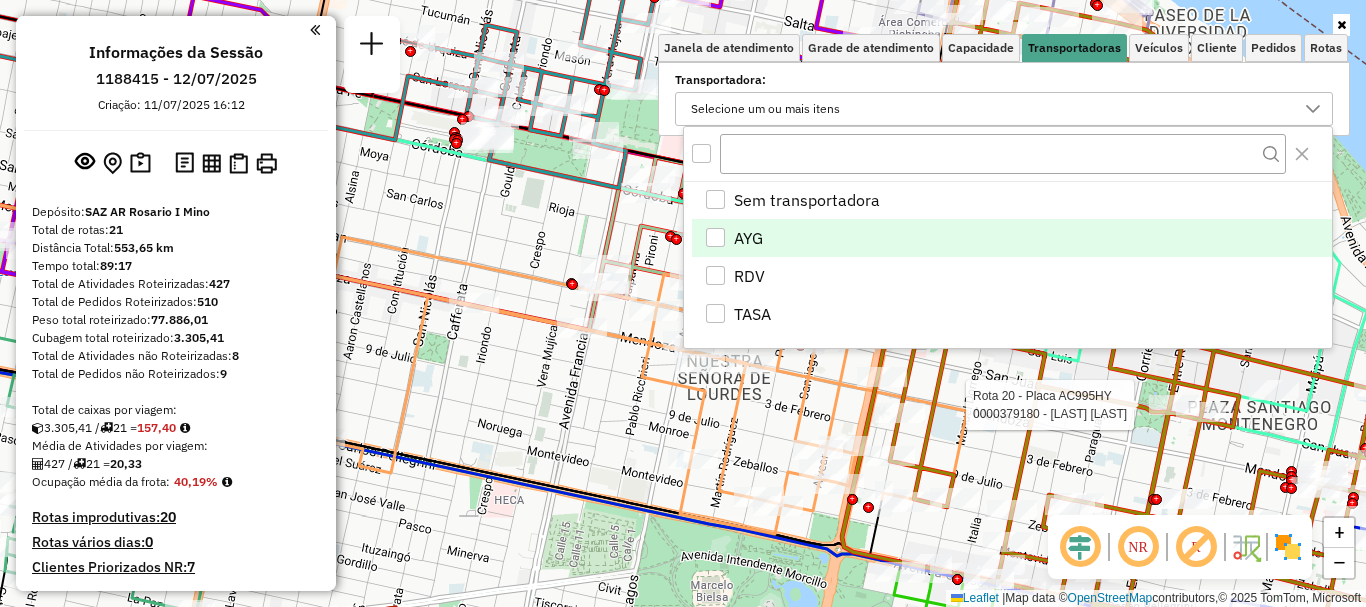click at bounding box center (715, 237) 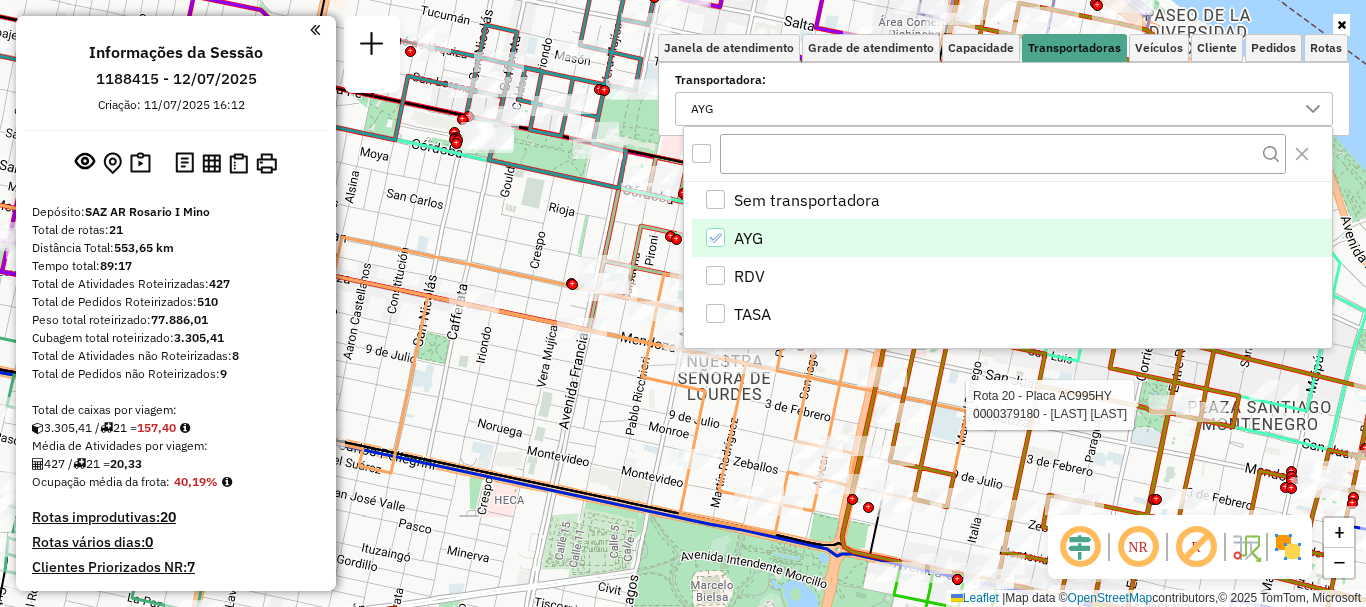 click on "Aguarde...  Pop-up bloqueado!  Seu navegador bloqueou automáticamente a abertura de uma nova janela.   Acesse as configurações e adicione o endereço do sistema a lista de permissão.   Fechar  Informações da Sessão 1188415 - 12/07/2025  Criação: 11/07/2025 16:12   Depósito:  SAZ AR Rosario I Mino  Total de rotas:  21  Distância Total:  553,65 km  Tempo total:  89:17  Total de Atividades Roteirizadas:  427  Total de Pedidos Roteirizados:  510  Peso total roteirizado:  77.886,01  Cubagem total roteirizado:  3.305,41  Total de Atividades não Roteirizadas:  8  Total de Pedidos não Roteirizados:  9 Total de caixas por viagem:  3.305,41 /   21 =  157,40 Média de Atividades por viagem:  427 /   21 =  20,33 Ocupação média da frota:  40,19%   Rotas improdutivas:  20  Rotas vários dias:  0  Clientes Priorizados NR:  7  Transportadoras  Rotas  Recargas: 0   Ver rotas   Ver veículos   1 -       AB951JL   | 422 - Parque Norte - R84 RDV  22,22 KM   37,16%  /  15   29,22%     =  1,48 KM   03:05   2 -  /" at bounding box center [683, 303] 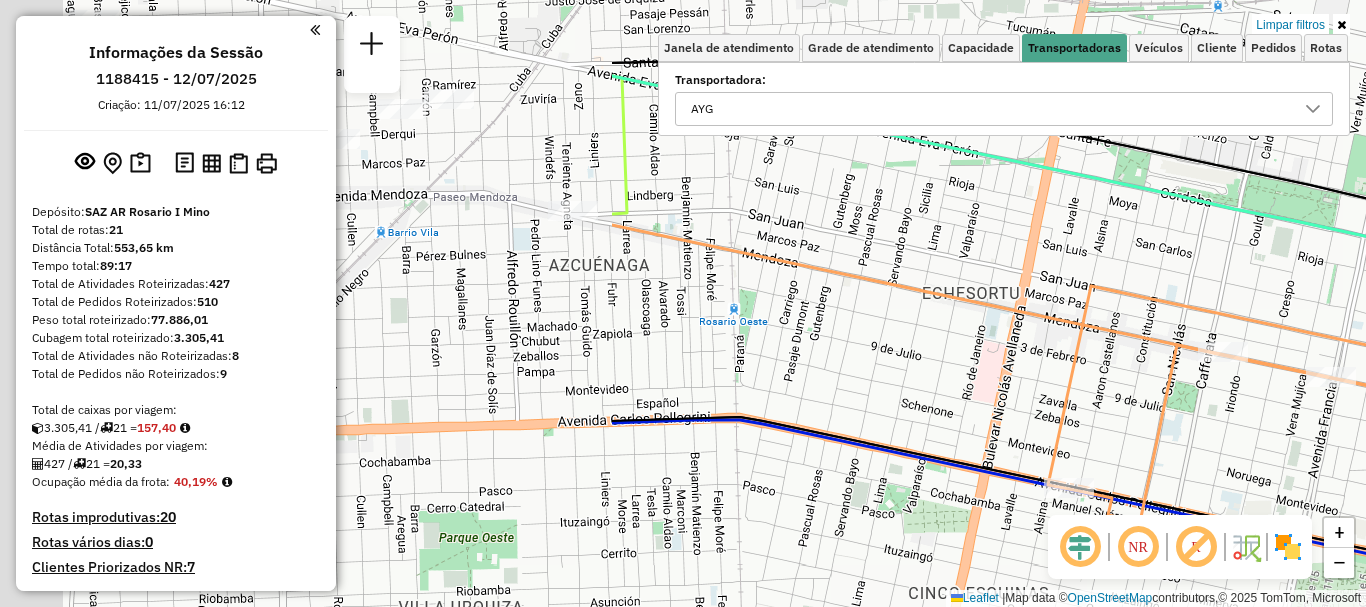 drag, startPoint x: 492, startPoint y: 442, endPoint x: 1241, endPoint y: 492, distance: 750.66705 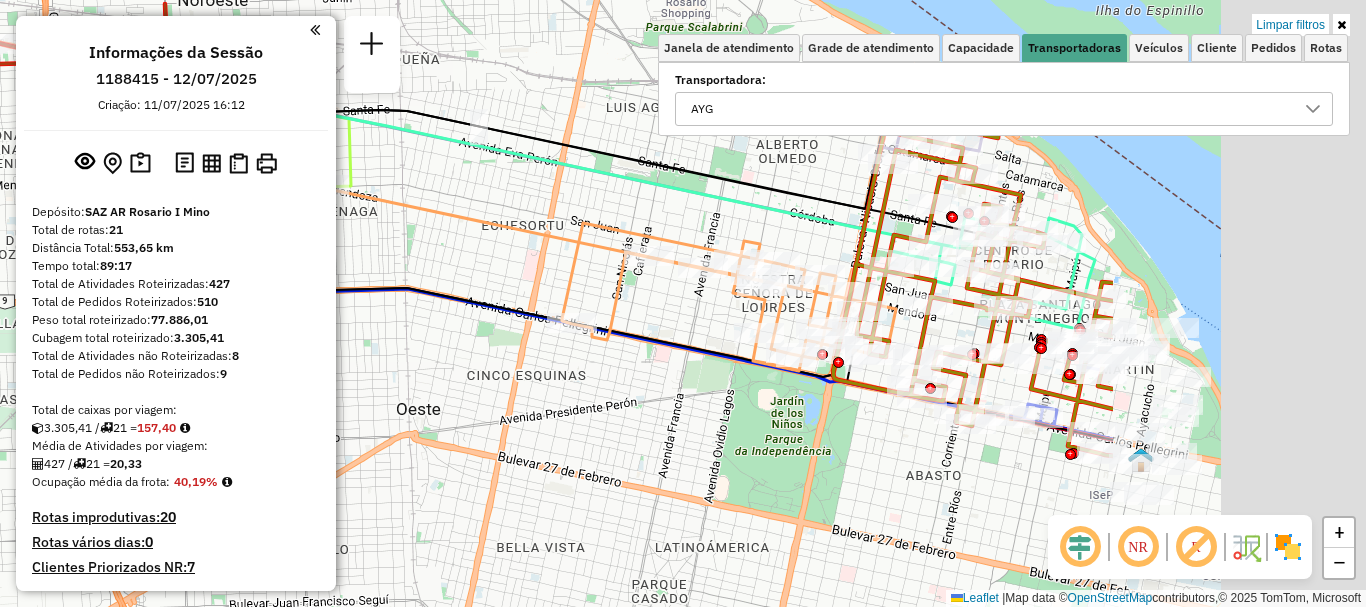 drag, startPoint x: 919, startPoint y: 428, endPoint x: 468, endPoint y: 273, distance: 476.89203 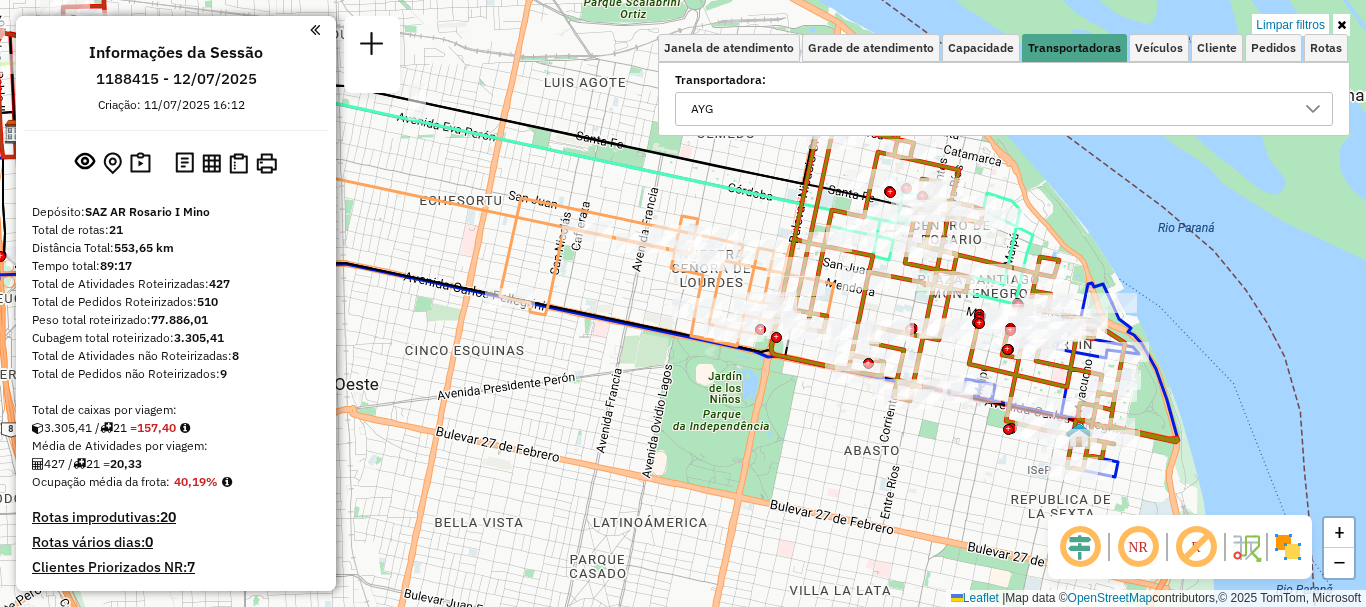 click 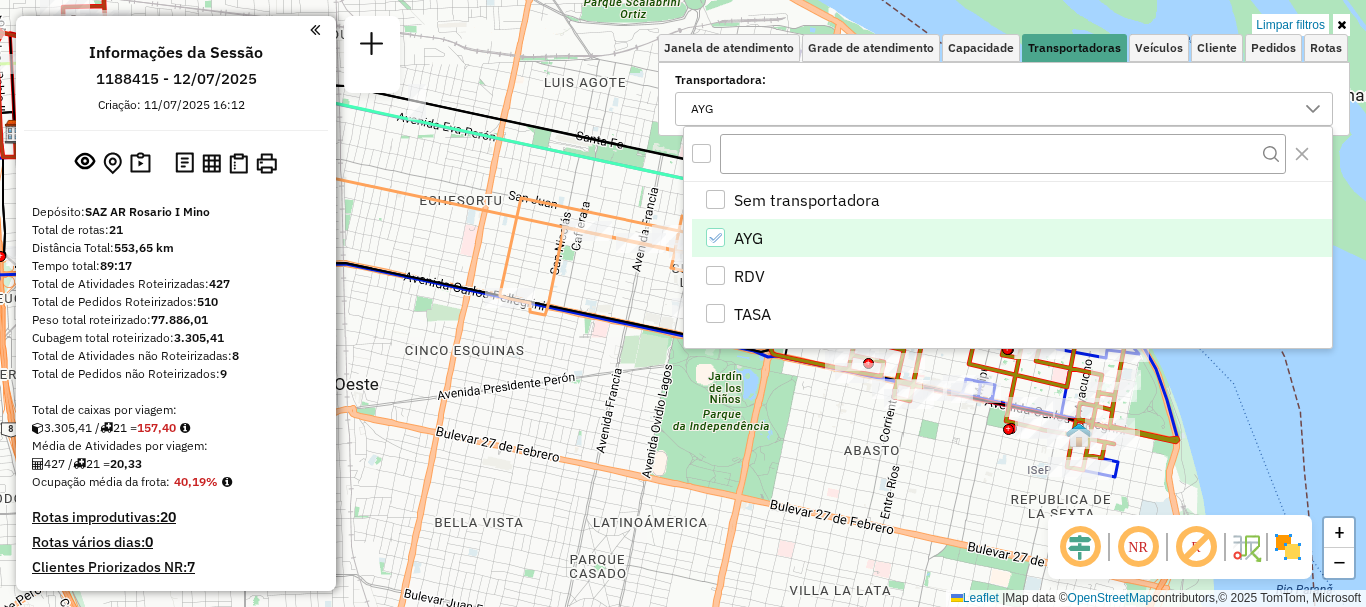 click 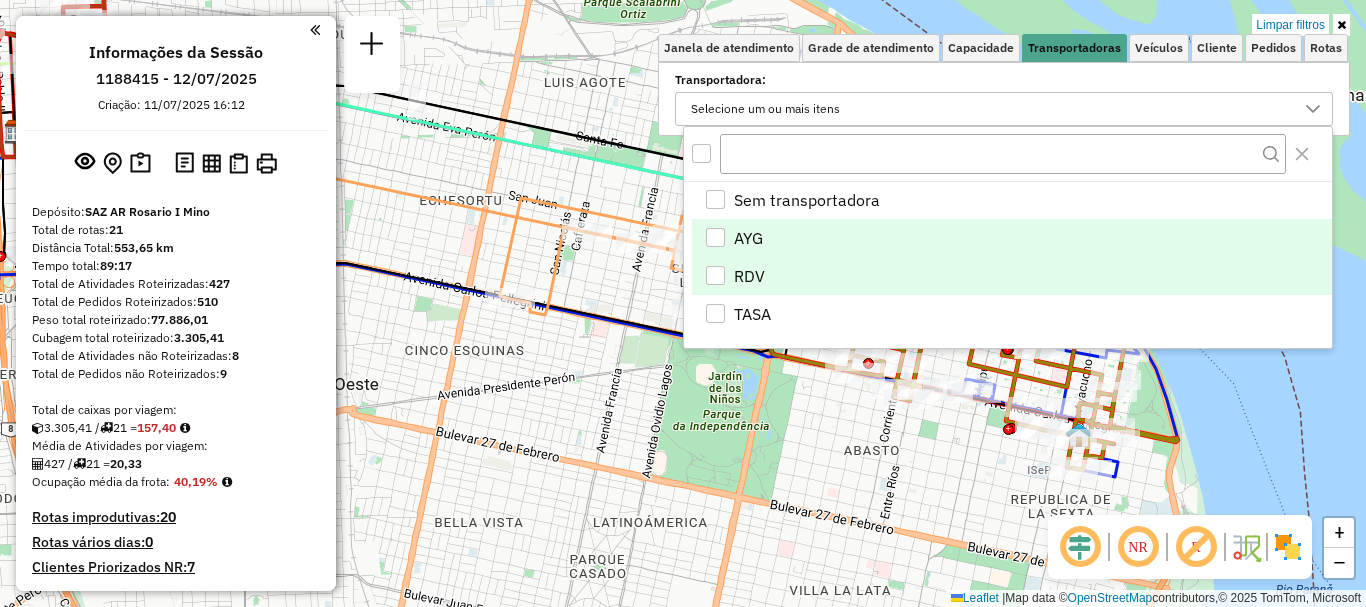 click at bounding box center (715, 275) 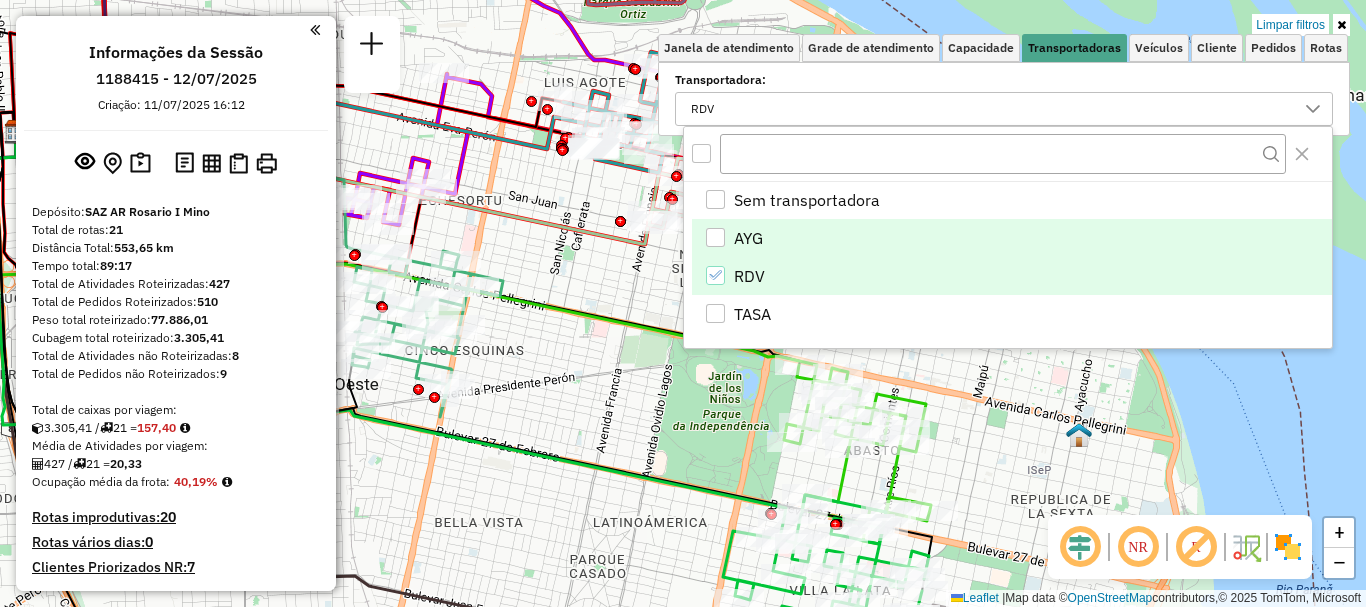 click on "Limpar filtros Janela de atendimento Grade de atendimento Capacidade Transportadoras Veículos Cliente Pedidos  Rotas Selecione os dias de semana para filtrar as janelas de atendimento  Seg   Ter   Qua   Qui   Sex   Sáb   Dom  Informe o período da janela de atendimento: De: Até:  Filtrar exatamente a janela do cliente  Considerar janela de atendimento padrão  Selecione os dias de semana para filtrar as grades de atendimento  Seg   Ter   Qua   Qui   Sex   Sáb   Dom   Considerar clientes sem dia de atendimento cadastrado  Clientes fora do dia de atendimento selecionado Filtrar as atividades entre os valores definidos abaixo:  Peso mínimo:   Peso máximo:   Cubagem mínima:   Cubagem máxima:   De:   Até:  Filtrar as atividades entre o tempo de atendimento definido abaixo:  De:   Até:   Considerar capacidade total dos clientes não roteirizados Transportadora: RDV Tipo de veículo: Selecione um ou mais itens Veículo: Selecione um ou mais itens Motorista: Selecione um ou mais itens Nome: Tipo de cliente:" 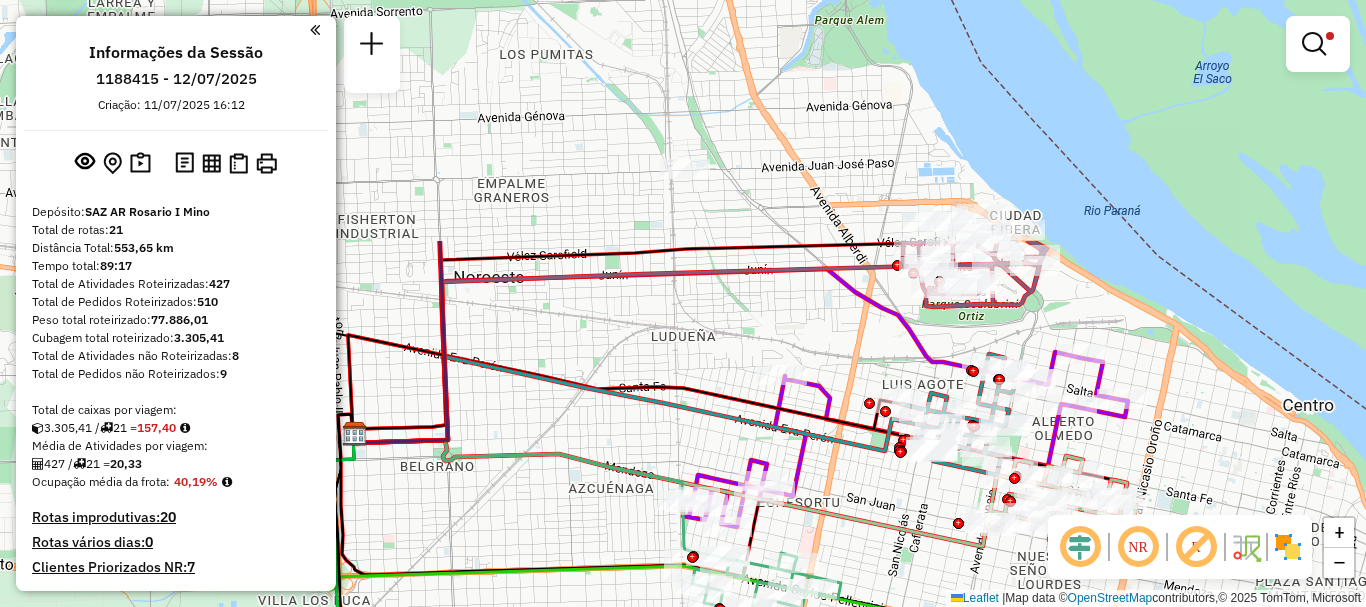 drag, startPoint x: 766, startPoint y: 319, endPoint x: 1073, endPoint y: 588, distance: 408.1789 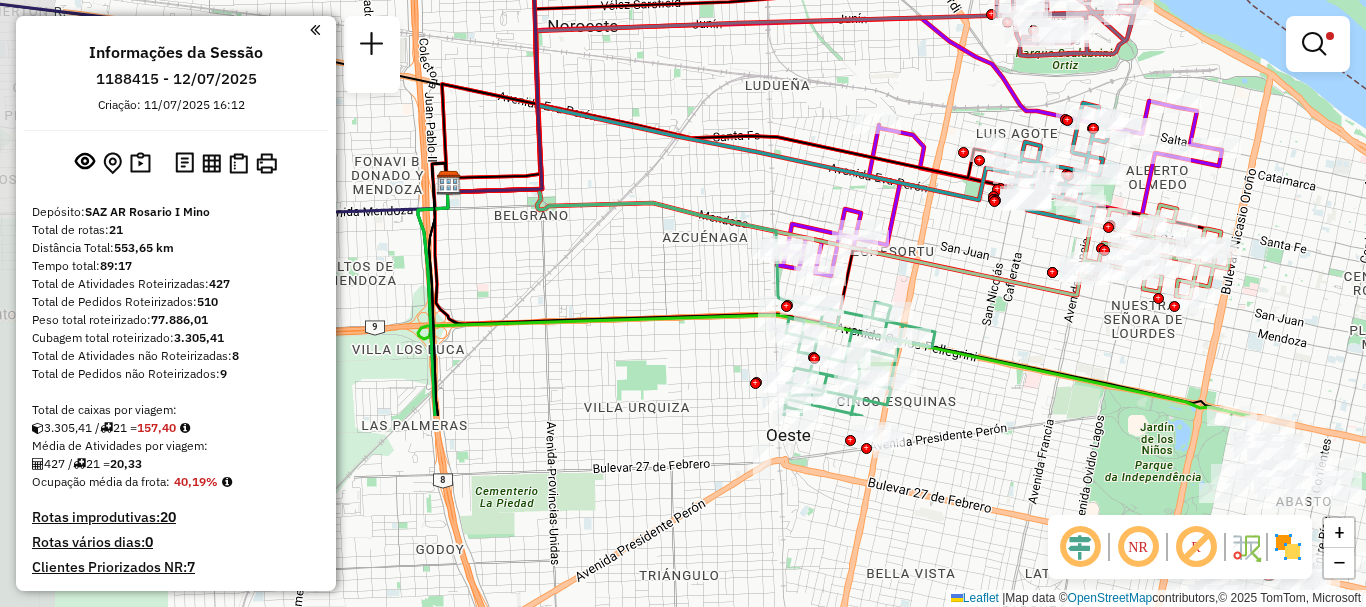 drag, startPoint x: 699, startPoint y: 338, endPoint x: 793, endPoint y: 87, distance: 268.02426 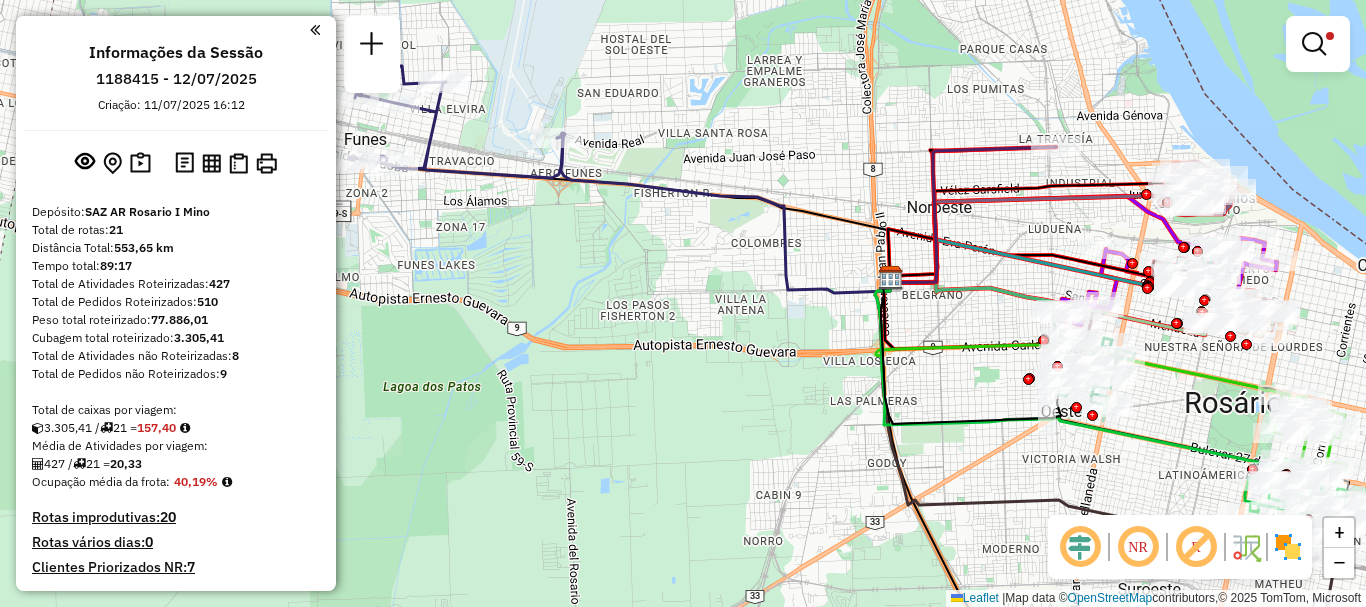 drag, startPoint x: 558, startPoint y: 397, endPoint x: 881, endPoint y: 393, distance: 323.02478 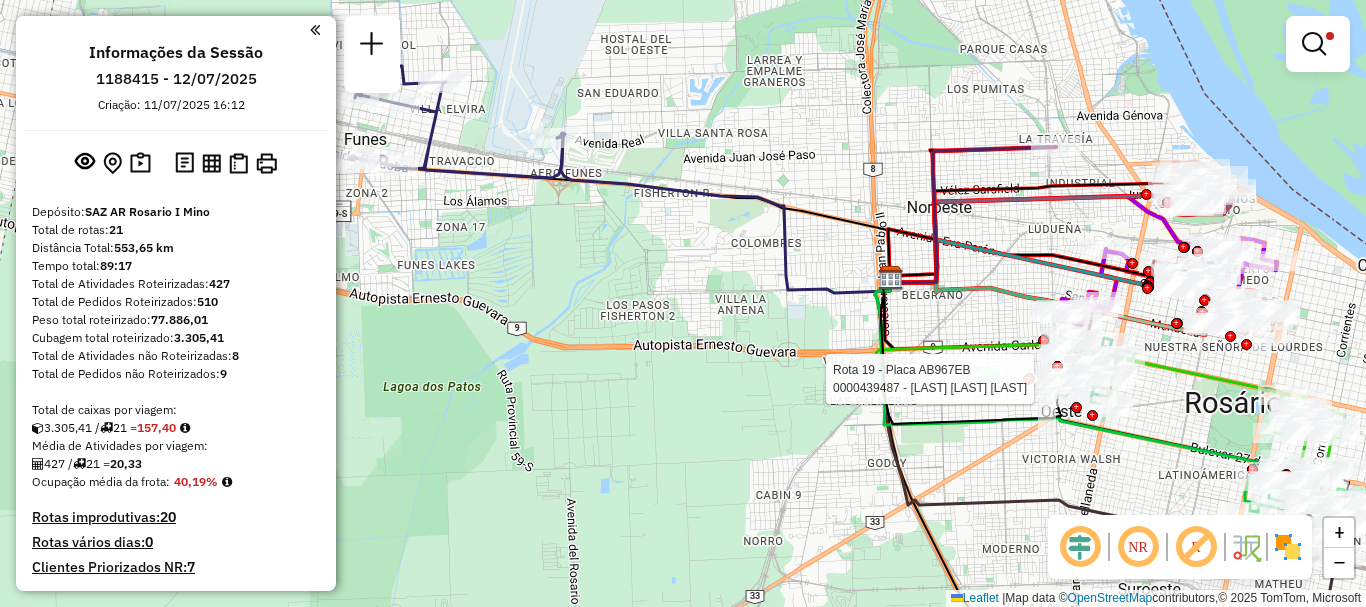 click at bounding box center [1318, 44] 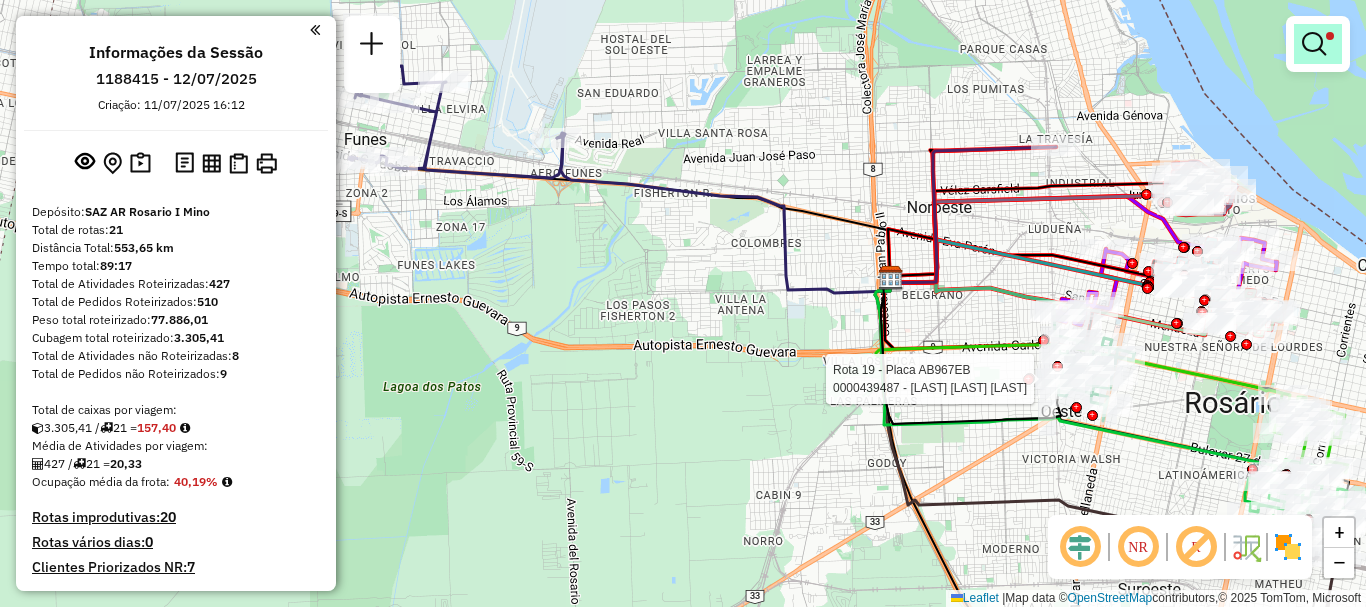 click at bounding box center (1314, 44) 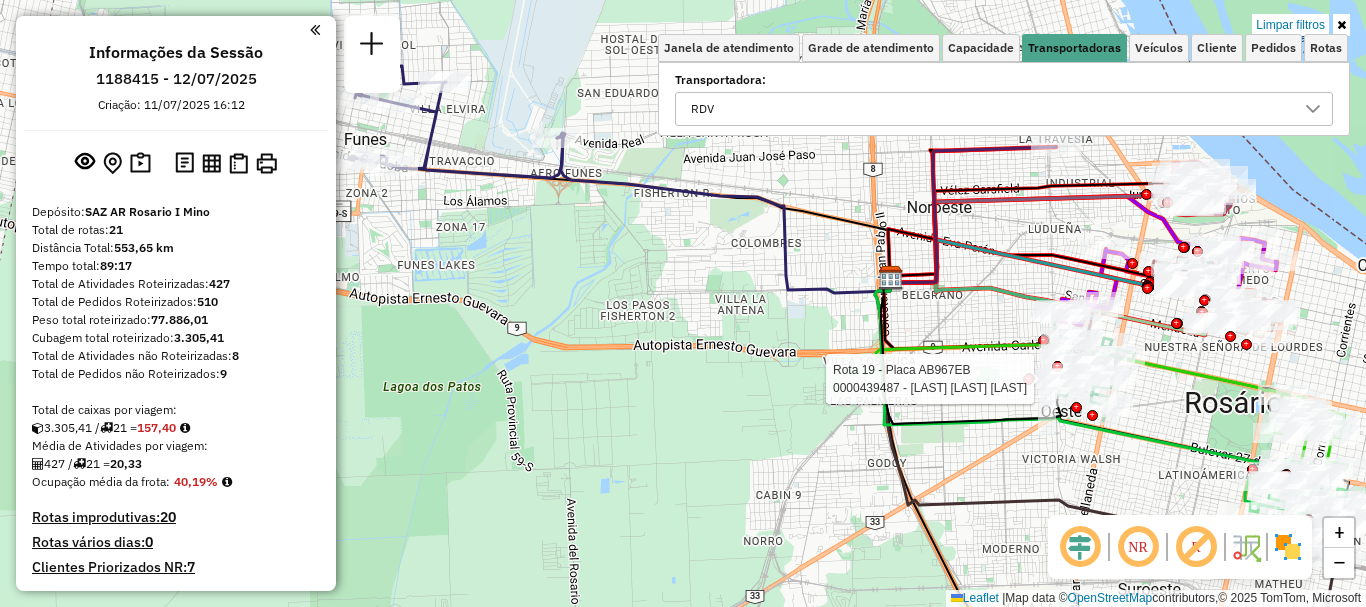 click 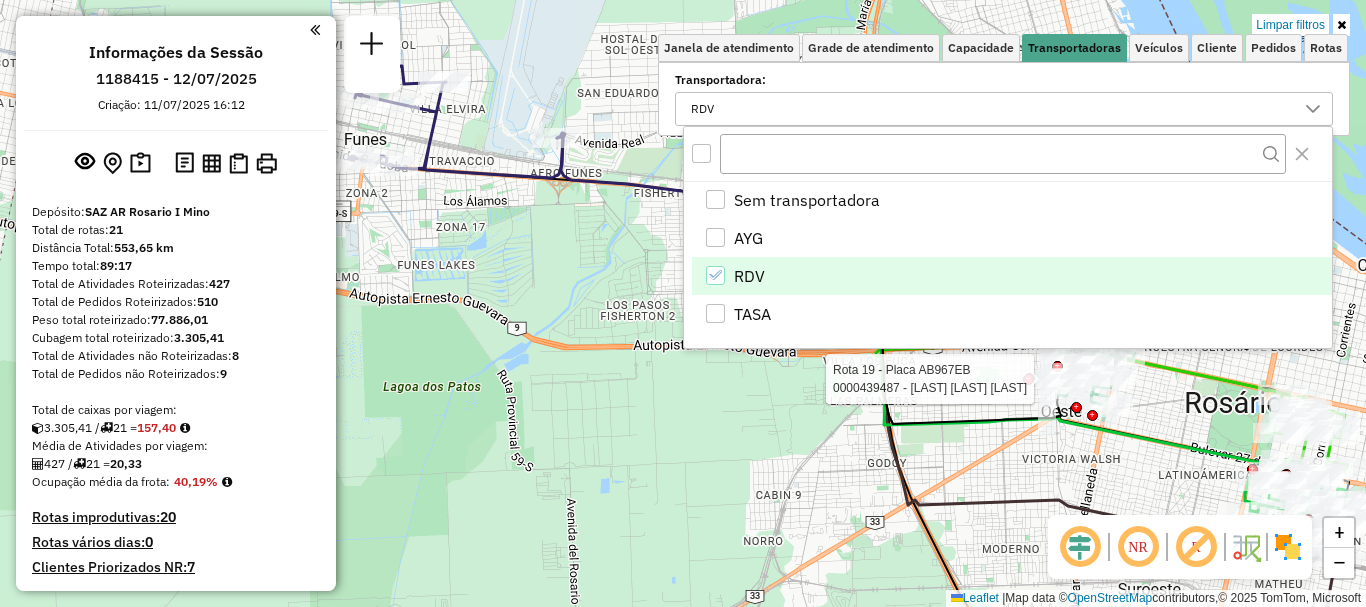 click 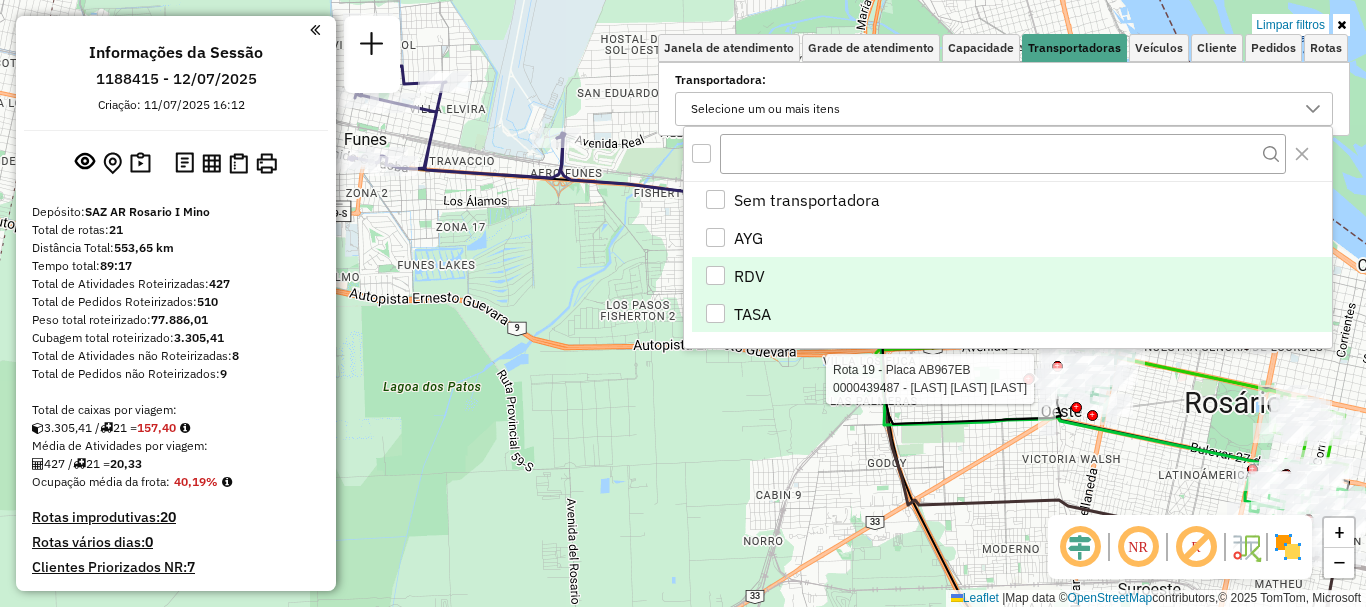 click at bounding box center (715, 313) 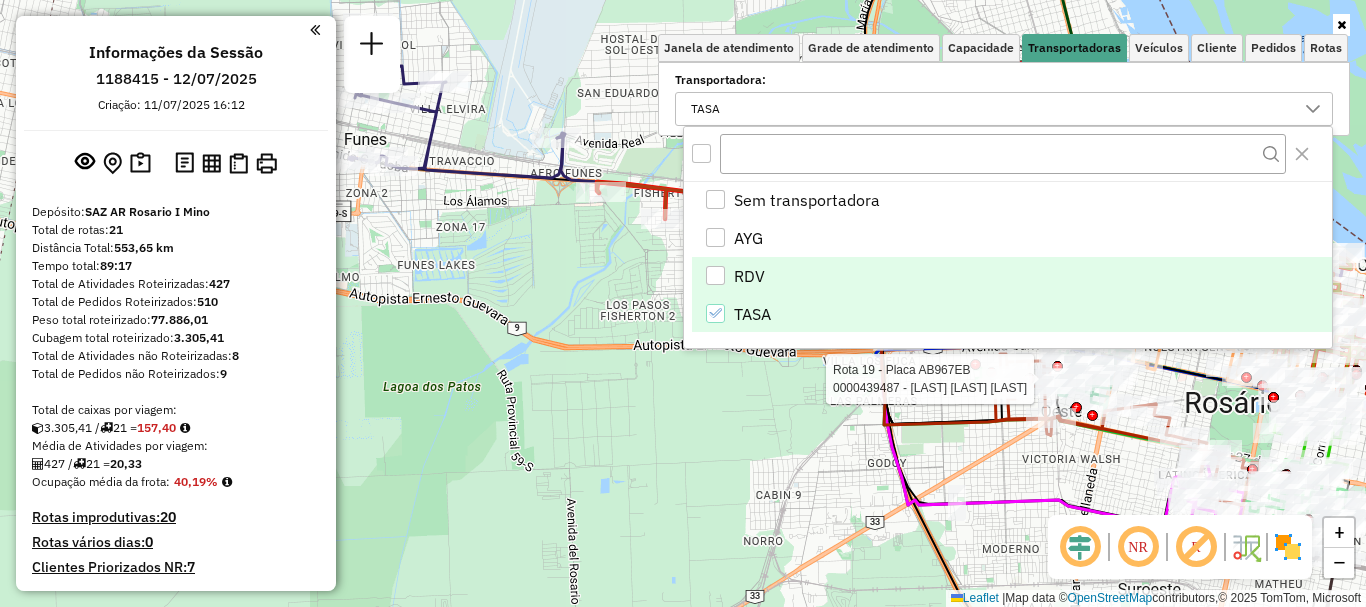 click on "Rota 19 - Placa AB967EB  0000439487 - GUDEL DIEGO HERNAN Janela de atendimento Grade de atendimento Capacidade Transportadoras Veículos Cliente Pedidos  Rotas Selecione os dias de semana para filtrar as janelas de atendimento  Seg   Ter   Qua   Qui   Sex   Sáb   Dom  Informe o período da janela de atendimento: De: Até:  Filtrar exatamente a janela do cliente  Considerar janela de atendimento padrão  Selecione os dias de semana para filtrar as grades de atendimento  Seg   Ter   Qua   Qui   Sex   Sáb   Dom   Considerar clientes sem dia de atendimento cadastrado  Clientes fora do dia de atendimento selecionado Filtrar as atividades entre os valores definidos abaixo:  Peso mínimo:   Peso máximo:   Cubagem mínima:   Cubagem máxima:   De:   Até:  Filtrar as atividades entre o tempo de atendimento definido abaixo:  De:   Até:   Considerar capacidade total dos clientes não roteirizados Transportadora: TASA Tipo de veículo: Selecione um ou mais itens Veículo: Selecione um ou mais itens Motorista: Nome:" 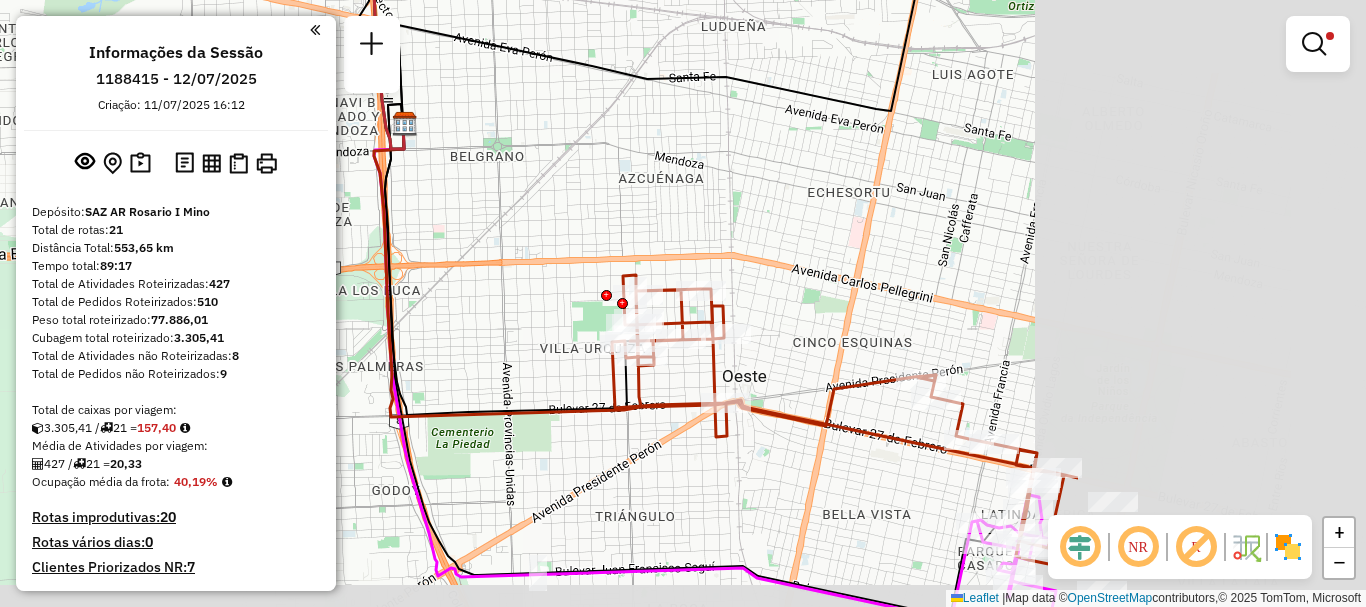 drag, startPoint x: 830, startPoint y: 402, endPoint x: 407, endPoint y: 376, distance: 423.7983 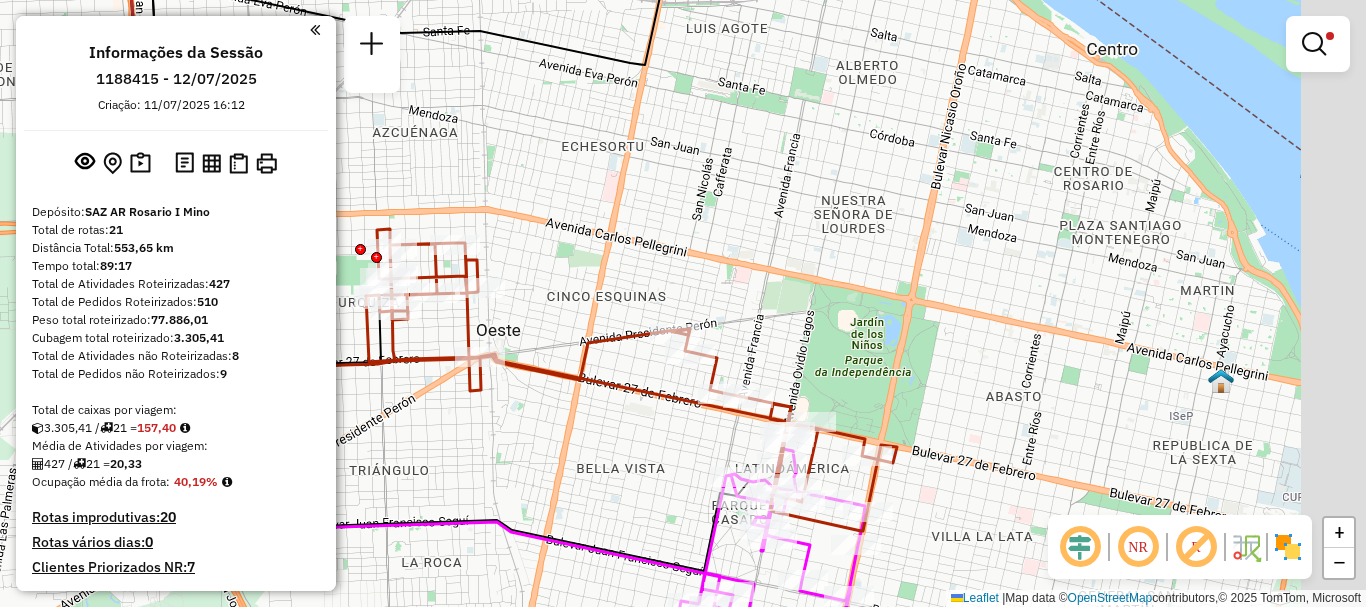 drag, startPoint x: 773, startPoint y: 458, endPoint x: 527, endPoint y: 412, distance: 250.26385 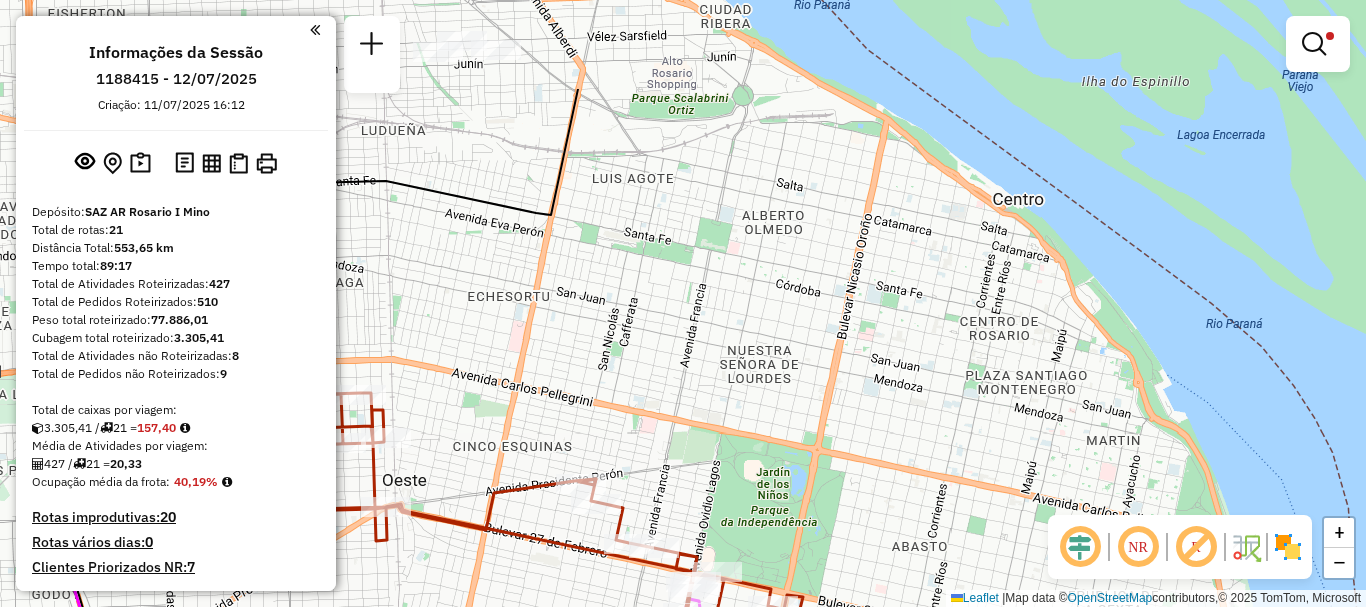 drag, startPoint x: 629, startPoint y: 446, endPoint x: 535, endPoint y: 601, distance: 181.27603 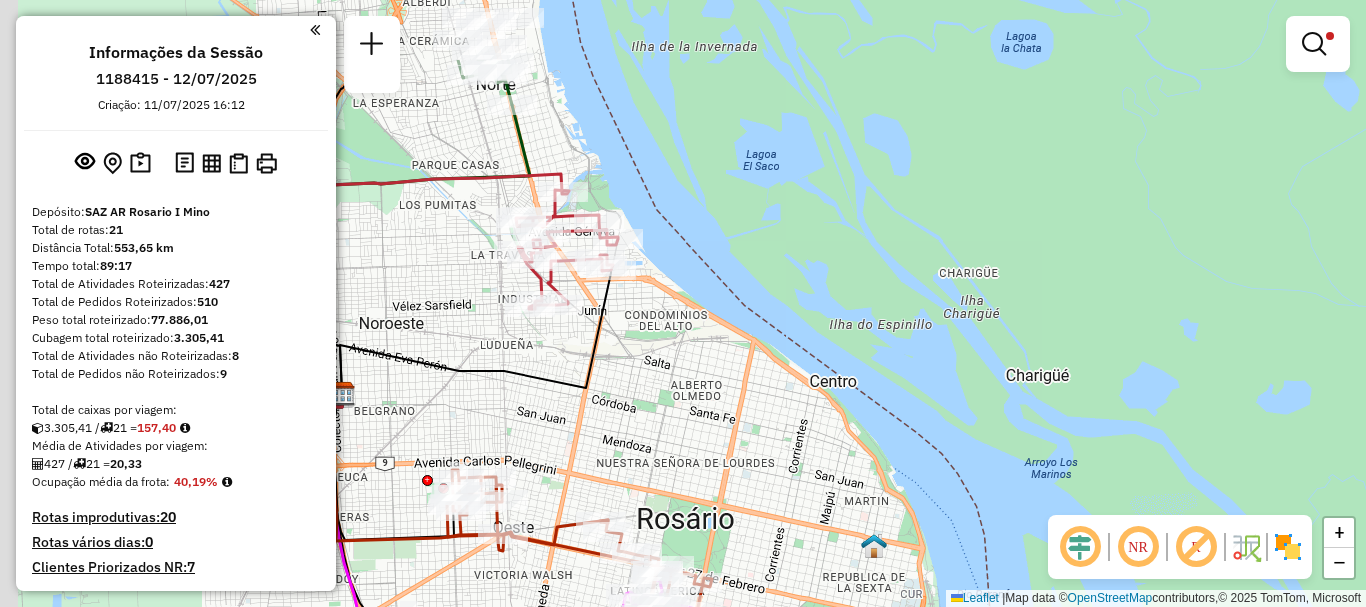 drag, startPoint x: 593, startPoint y: 341, endPoint x: 601, endPoint y: 387, distance: 46.69047 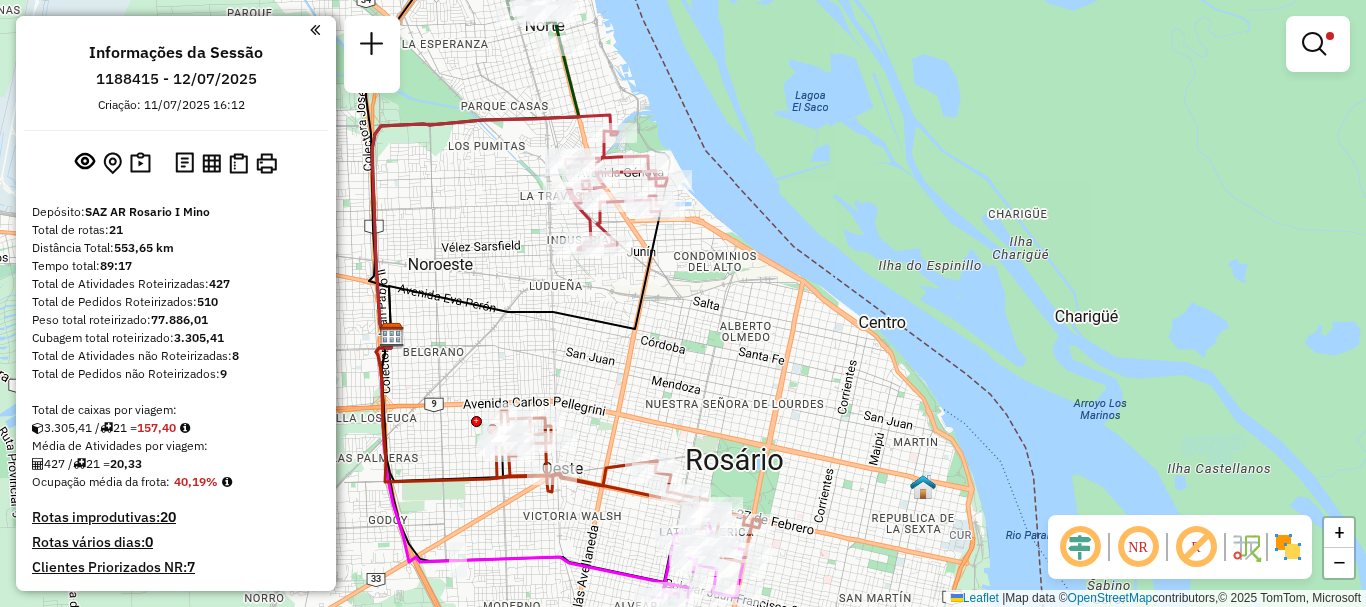 drag, startPoint x: 611, startPoint y: 429, endPoint x: 635, endPoint y: 281, distance: 149.93332 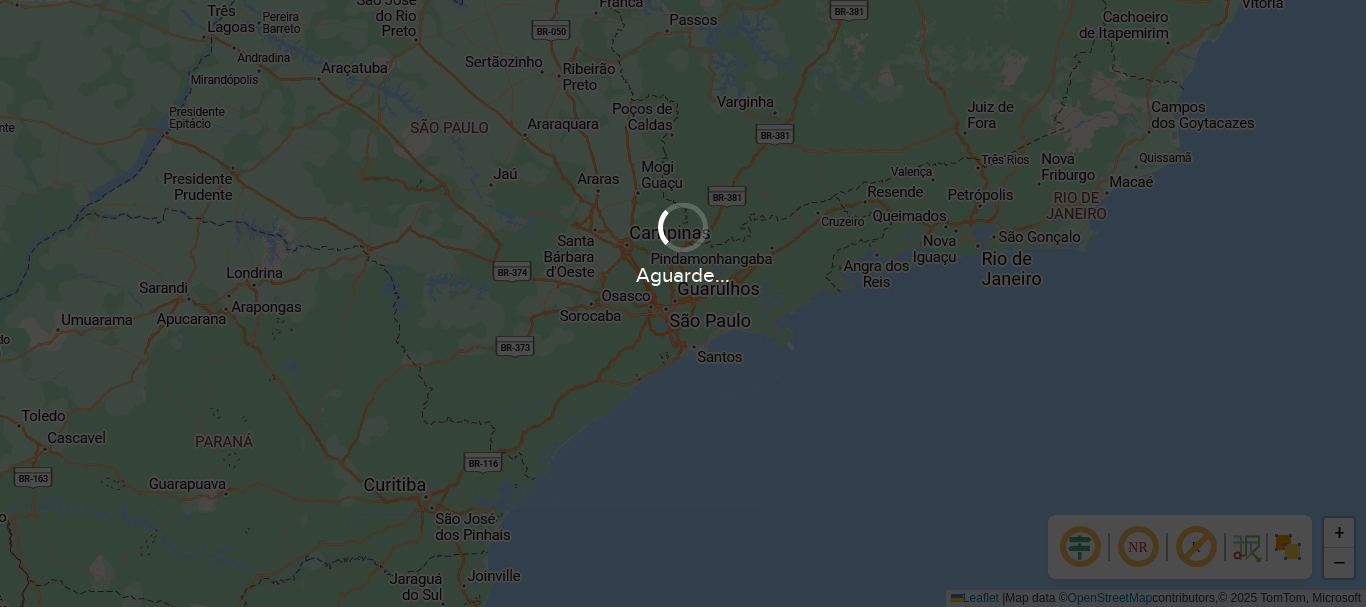 scroll, scrollTop: 0, scrollLeft: 0, axis: both 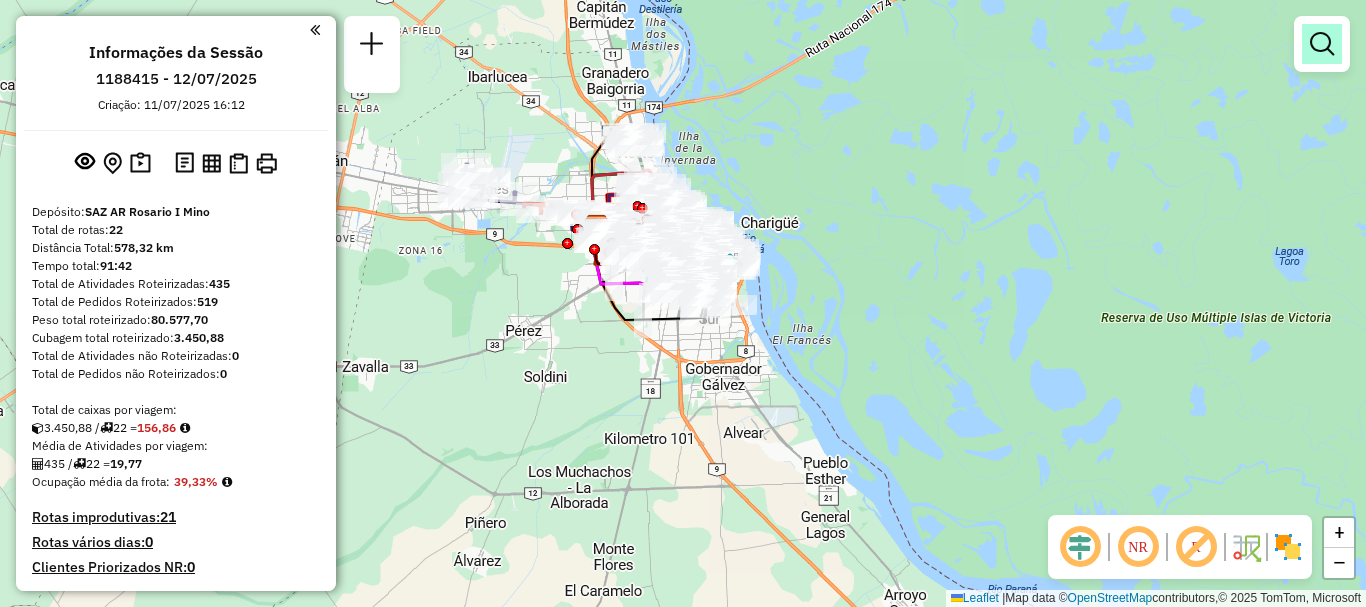 click at bounding box center (1322, 44) 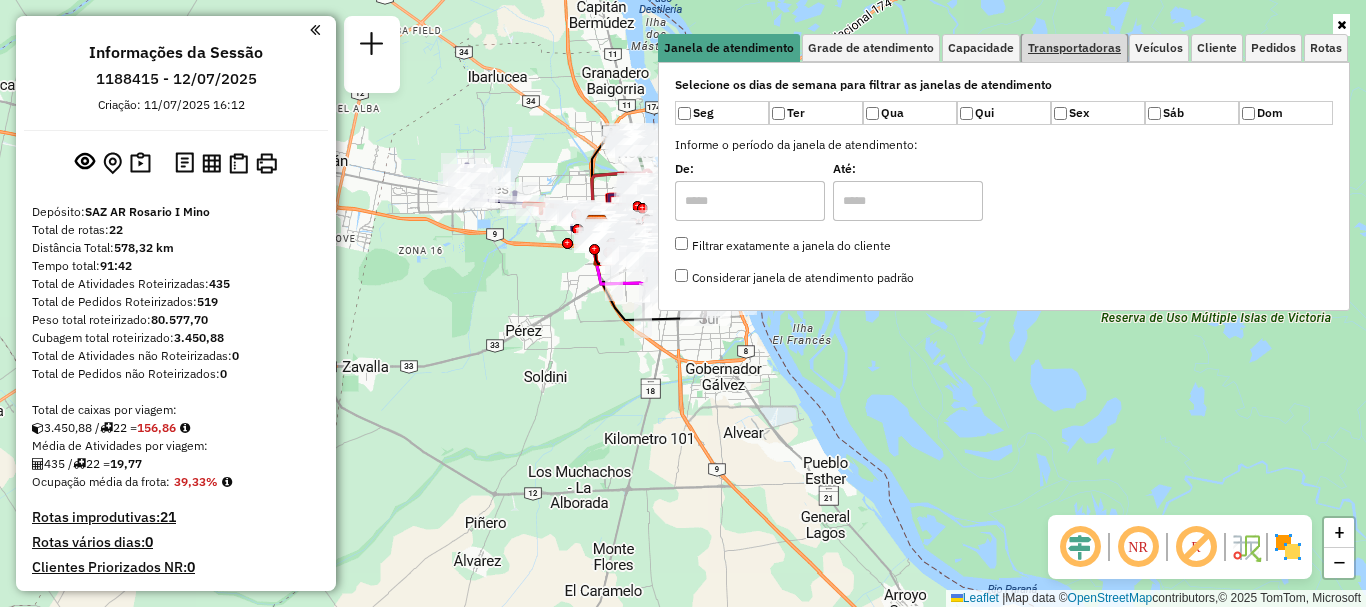 click on "Transportadoras" at bounding box center [1074, 48] 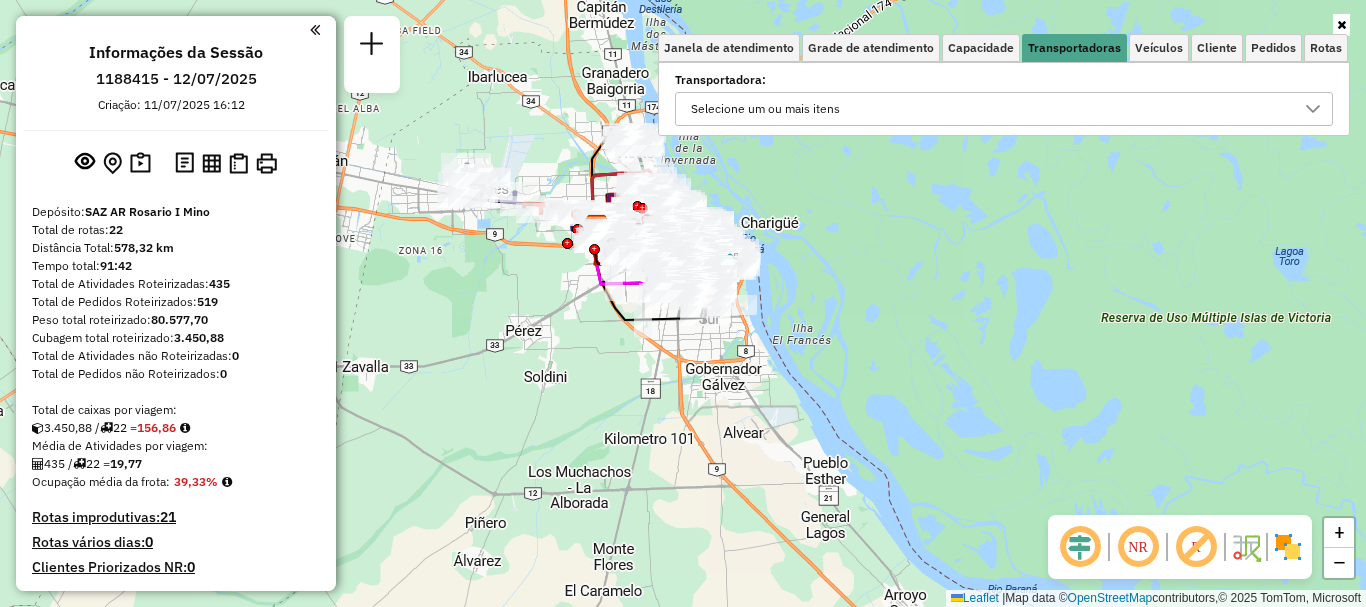 click at bounding box center [1313, 109] 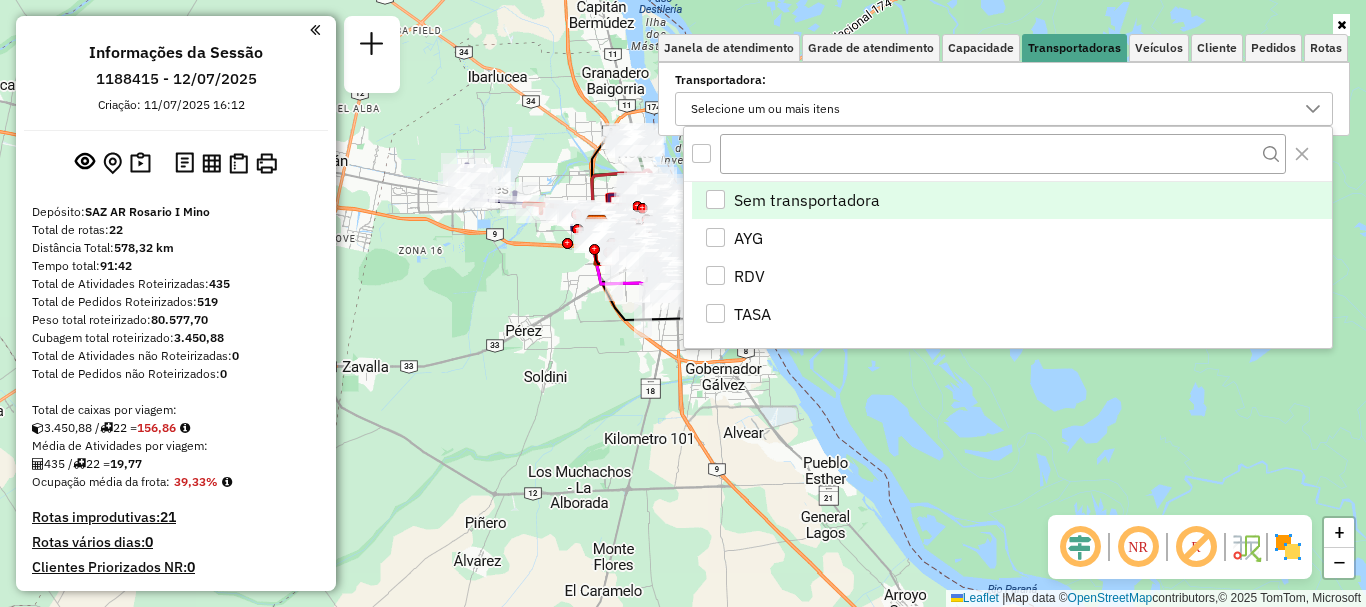 scroll, scrollTop: 12, scrollLeft: 69, axis: both 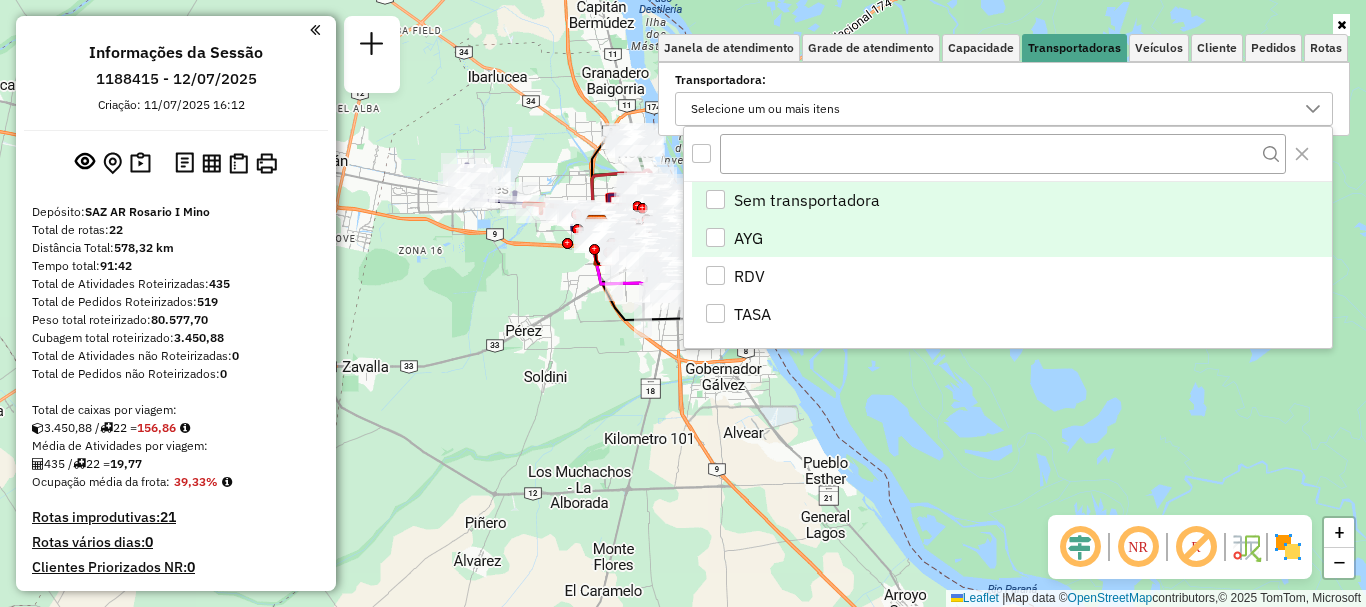 click at bounding box center [716, 238] 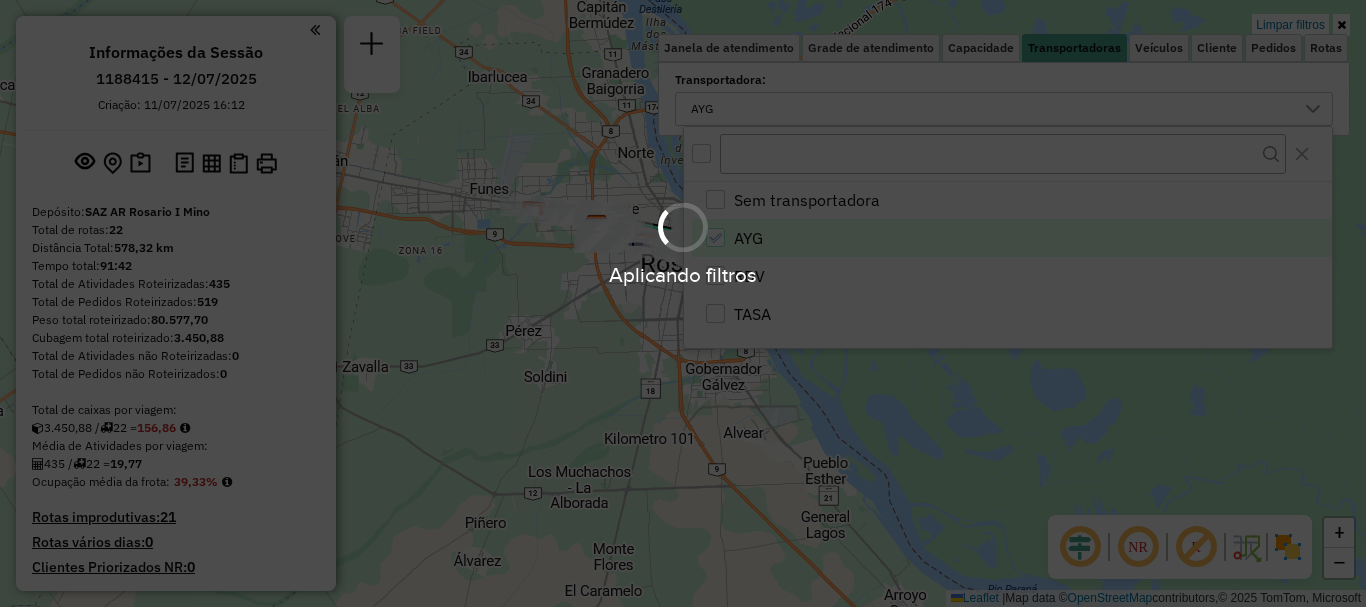 click on "Aplicando filtros" at bounding box center [683, 303] 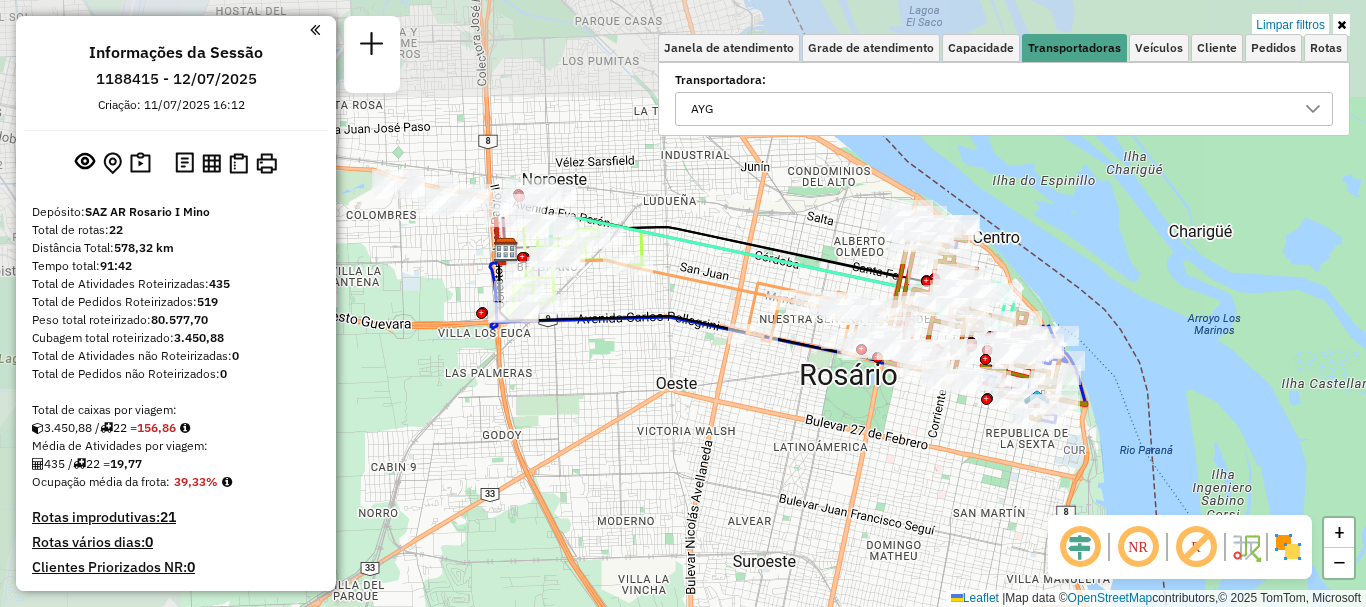 drag, startPoint x: 512, startPoint y: 309, endPoint x: 713, endPoint y: 564, distance: 324.6937 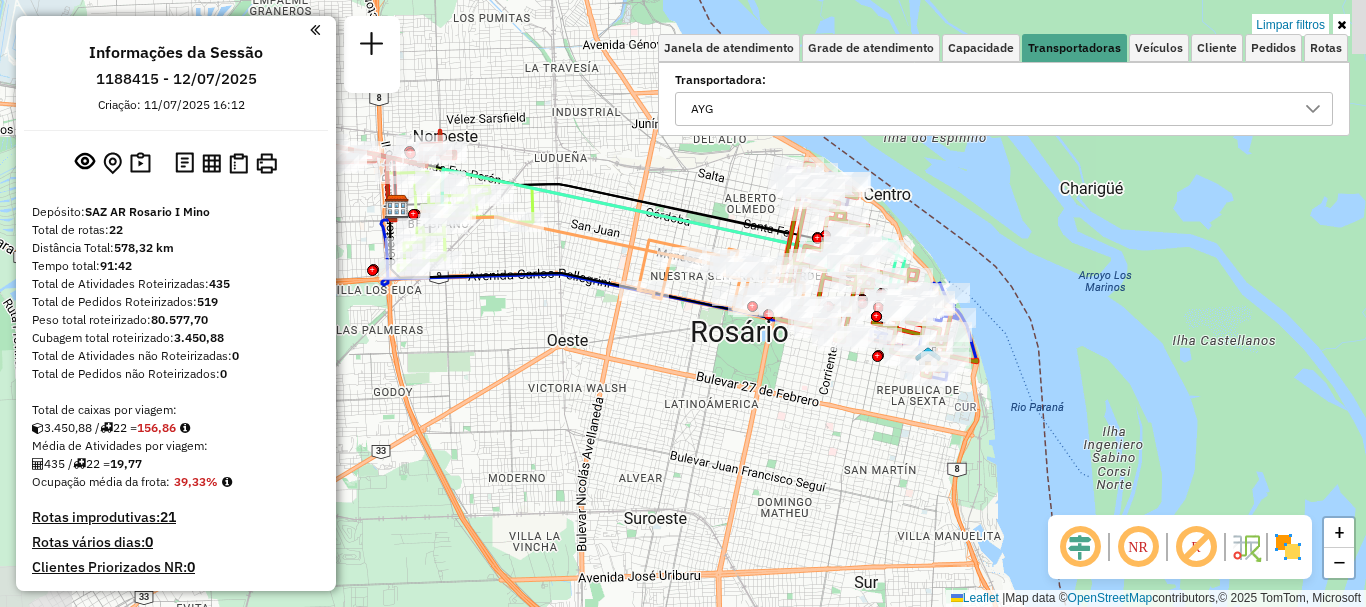 drag, startPoint x: 651, startPoint y: 403, endPoint x: 387, endPoint y: 316, distance: 277.96582 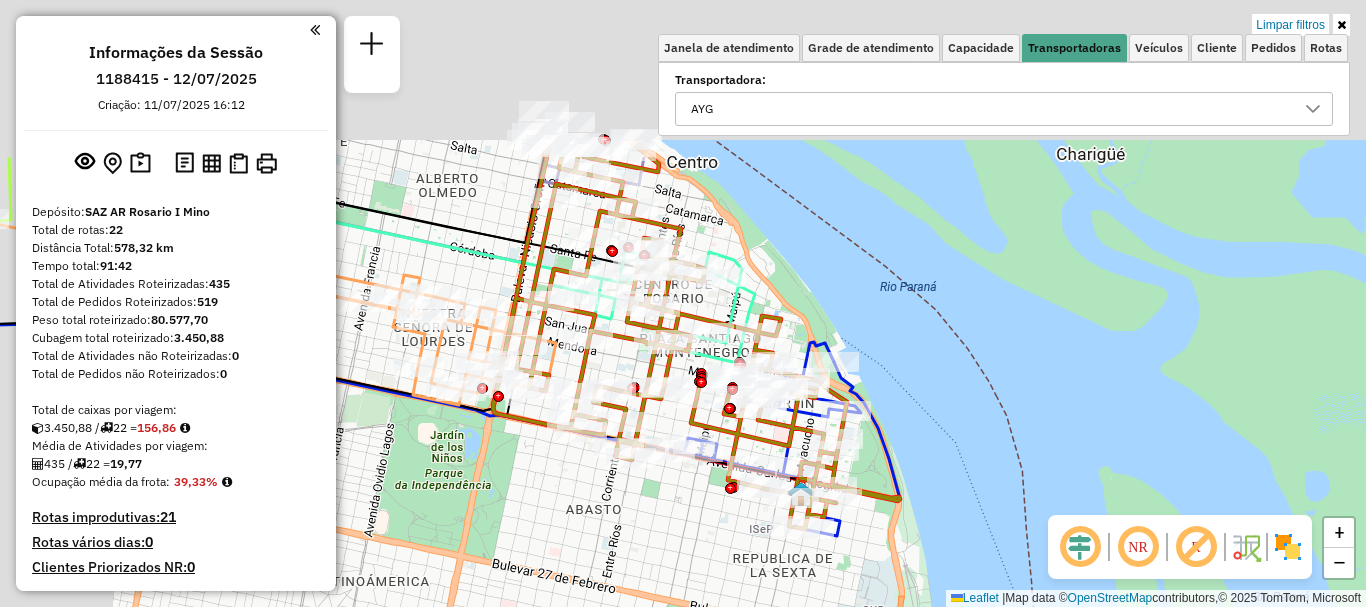 drag, startPoint x: 745, startPoint y: 605, endPoint x: 764, endPoint y: 634, distance: 34.669872 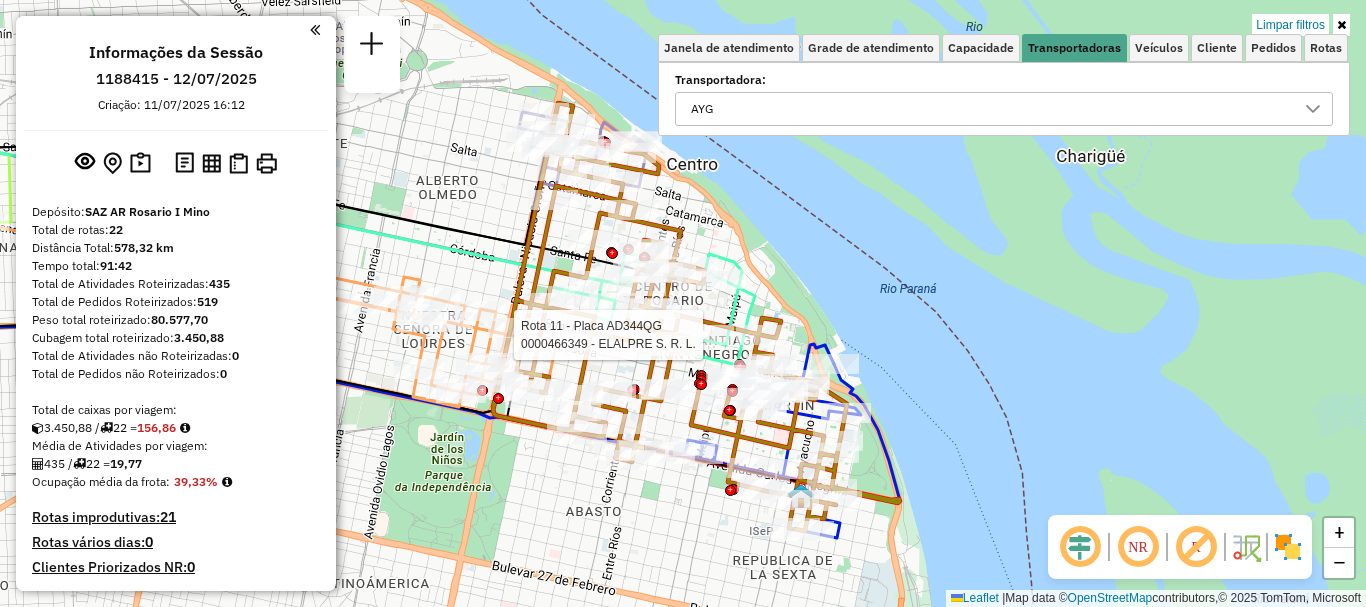 select on "**********" 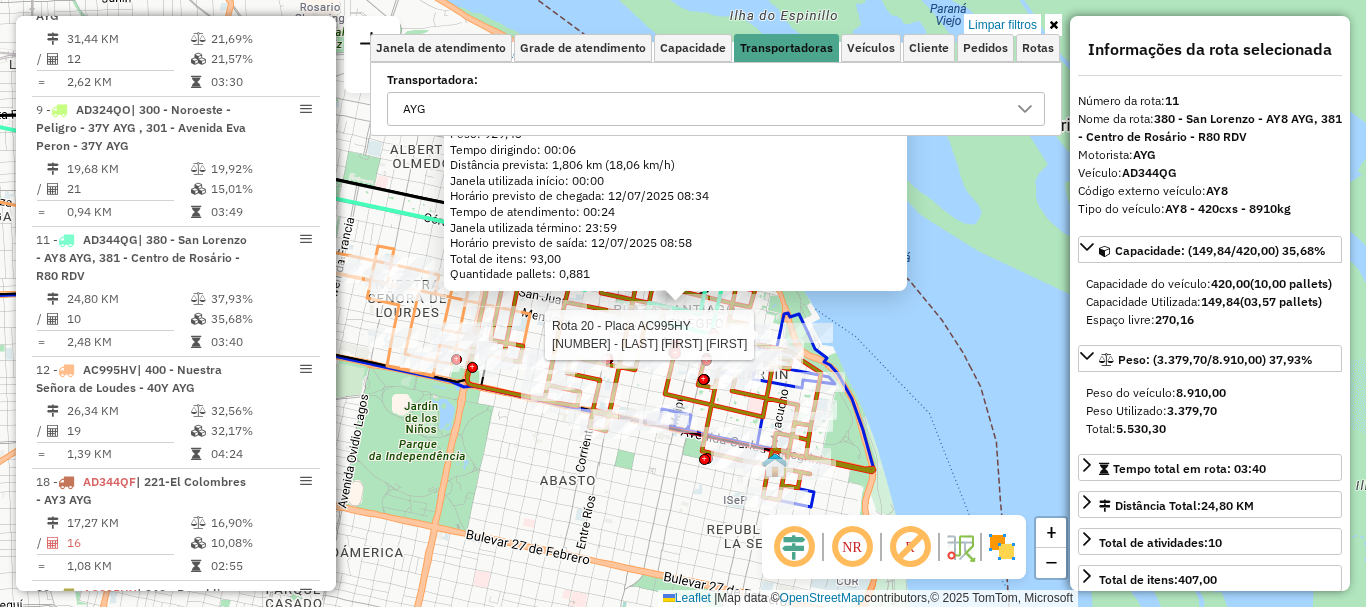 scroll, scrollTop: 1059, scrollLeft: 0, axis: vertical 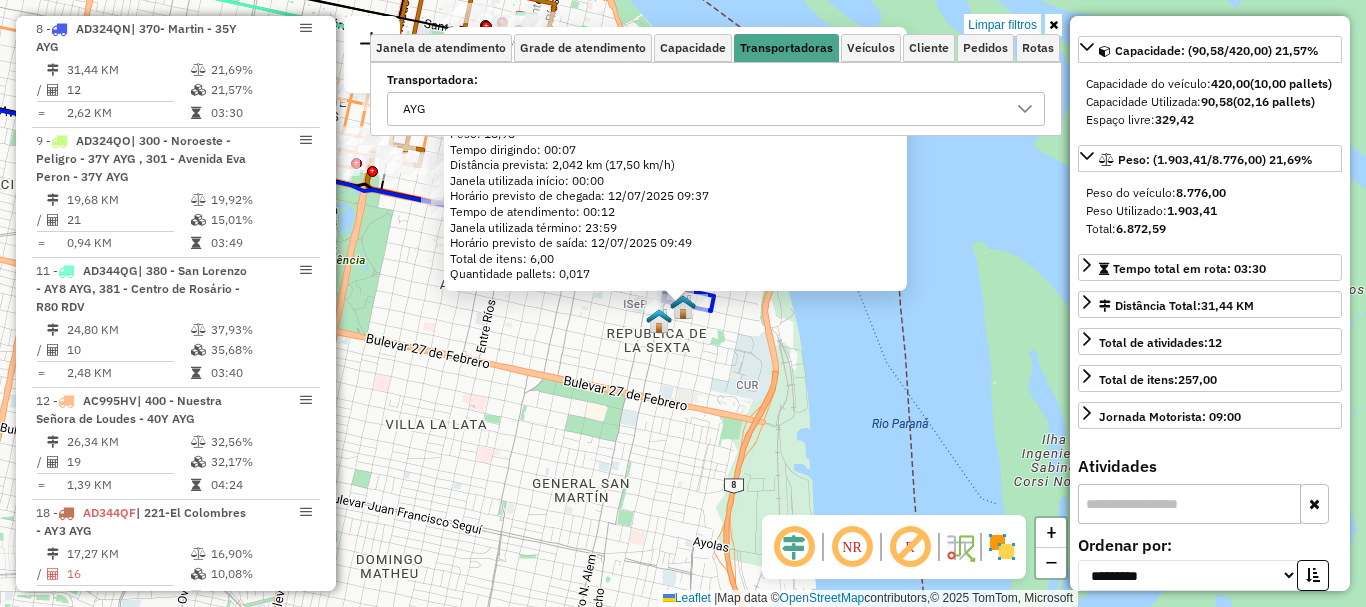 click on "0000394216 - RUIZ NADIA SILVINA  Tipo de cliente:   4 - Vespertina (V)   Endereço: ITUZAINGO BIS     8   Bairro:  (ROSARIO / )   Pedidos:  008624176   Cubagem: 0,73  Peso: 18,98  Tempo dirigindo: 00:07   Distância prevista: 2,042 km (17,50 km/h)   Janela utilizada início: 00:00   Horário previsto de chegada: 12/07/2025 09:37   Tempo de atendimento: 00:12   Janela utilizada término: 23:59   Horário previsto de saída: 12/07/2025 09:49   Total de itens: 6,00   Quantidade pallets: 0,017  × Limpar filtros Janela de atendimento Grade de atendimento Capacidade Transportadoras Veículos Cliente Pedidos  Rotas Selecione os dias de semana para filtrar as janelas de atendimento  Seg   Ter   Qua   Qui   Sex   Sáb   Dom  Informe o período da janela de atendimento: De: Até:  Filtrar exatamente a janela do cliente  Considerar janela de atendimento padrão  Selecione os dias de semana para filtrar as grades de atendimento  Seg   Ter   Qua   Qui   Sex   Sáb   Dom   Clientes fora do dia de atendimento selecionado +" 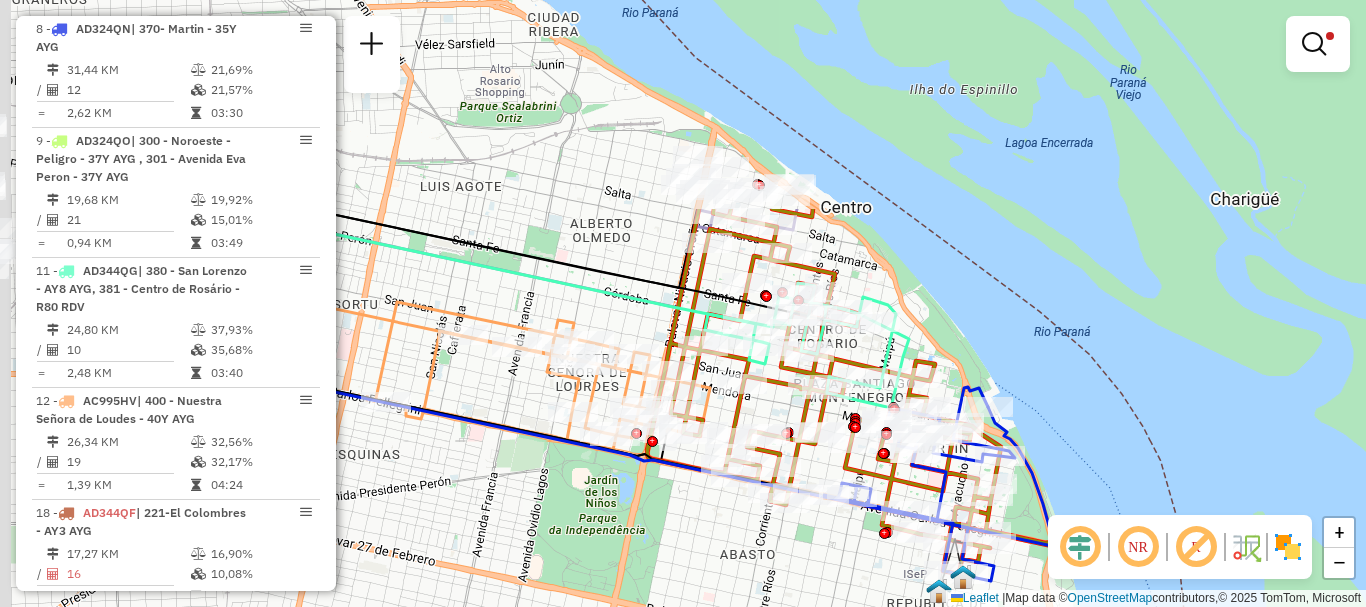 click on "Aplicando filtros  Pop-up bloqueado!  Seu navegador bloqueou automáticamente a abertura de uma nova janela.   Acesse as configurações e adicione o endereço do sistema a lista de permissão.   Fechar  Informações da Sessão 1188415 - 12/07/2025  Criação: 11/07/2025 16:12   Depósito:  SAZ AR Rosario I Mino  Total de rotas:  22  Distância Total:  578,32 km  Tempo total:  91:42  Total de Atividades Roteirizadas:  435  Total de Pedidos Roteirizados:  519  Peso total roteirizado:  80.577,70  Cubagem total roteirizado:  3.450,88  Total de Atividades não Roteirizadas:  0  Total de Pedidos não Roteirizados:  0 Total de caixas por viagem:  3.450,88 /   22 =  156,86 Média de Atividades por viagem:  435 /   22 =  19,77 Ocupação média da frota:  39,33%   Rotas improdutivas:  21  Rotas vários dias:  0  Clientes Priorizados NR:  0  Transportadoras  Rotas  Recargas: 0   Ver rotas   Ver veículos   7 -       AC732VL   | 391 - Almirante Brown - AY5 AYG  21,67 KM   45,50%  /  11   50,13%     =" at bounding box center (683, 303) 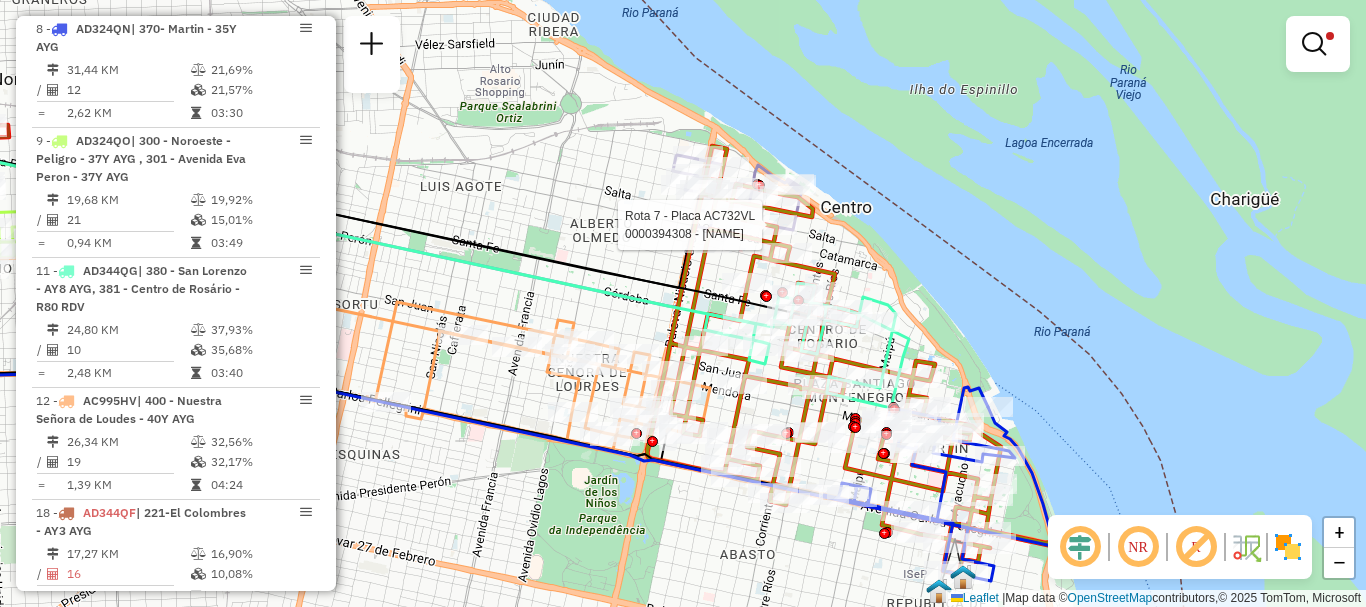 select on "**********" 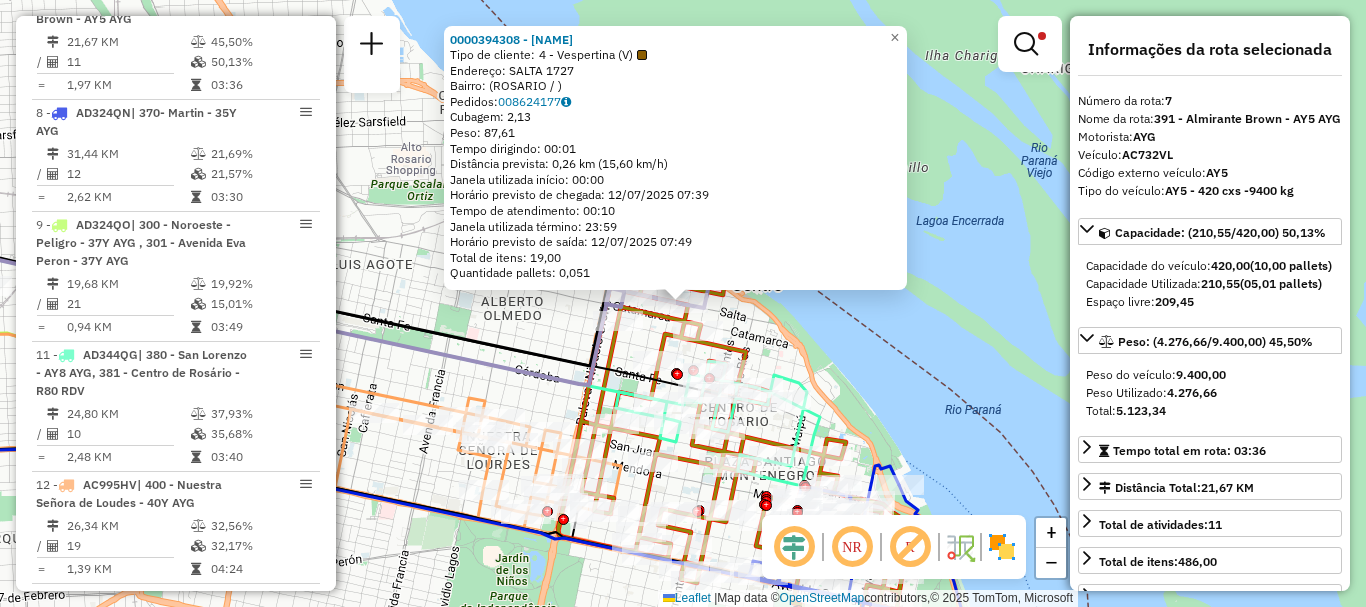 scroll, scrollTop: 705, scrollLeft: 0, axis: vertical 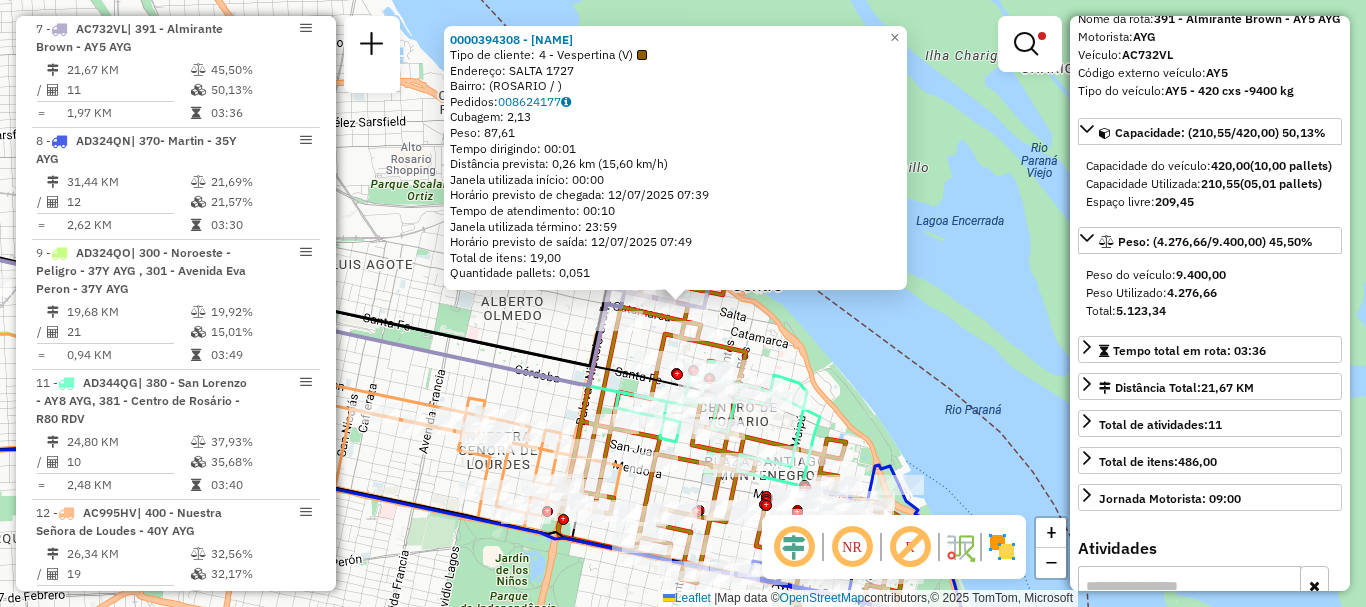 click on "0000394308 - CHEN ZHI  Tipo de cliente:   4 - Vespertina (V)   Endereço: SALTA  1727   Bairro:  (ROSARIO / )   Pedidos:  008624177   Cubagem: 2,13  Peso: 87,61  Tempo dirigindo: 00:01   Distância prevista: 0,26 km (15,60 km/h)   Janela utilizada início: 00:00   Horário previsto de chegada: 12/07/2025 07:39   Tempo de atendimento: 00:10   Janela utilizada término: 23:59   Horário previsto de saída: 12/07/2025 07:49   Total de itens: 19,00   Quantidade pallets: 0,051  × Limpar filtros Janela de atendimento Grade de atendimento Capacidade Transportadoras Veículos Cliente Pedidos  Rotas Selecione os dias de semana para filtrar as janelas de atendimento  Seg   Ter   Qua   Qui   Sex   Sáb   Dom  Informe o período da janela de atendimento: De: Até:  Filtrar exatamente a janela do cliente  Considerar janela de atendimento padrão  Selecione os dias de semana para filtrar as grades de atendimento  Seg   Ter   Qua   Qui   Sex   Sáb   Dom   Considerar clientes sem dia de atendimento cadastrado  De:   Até:" 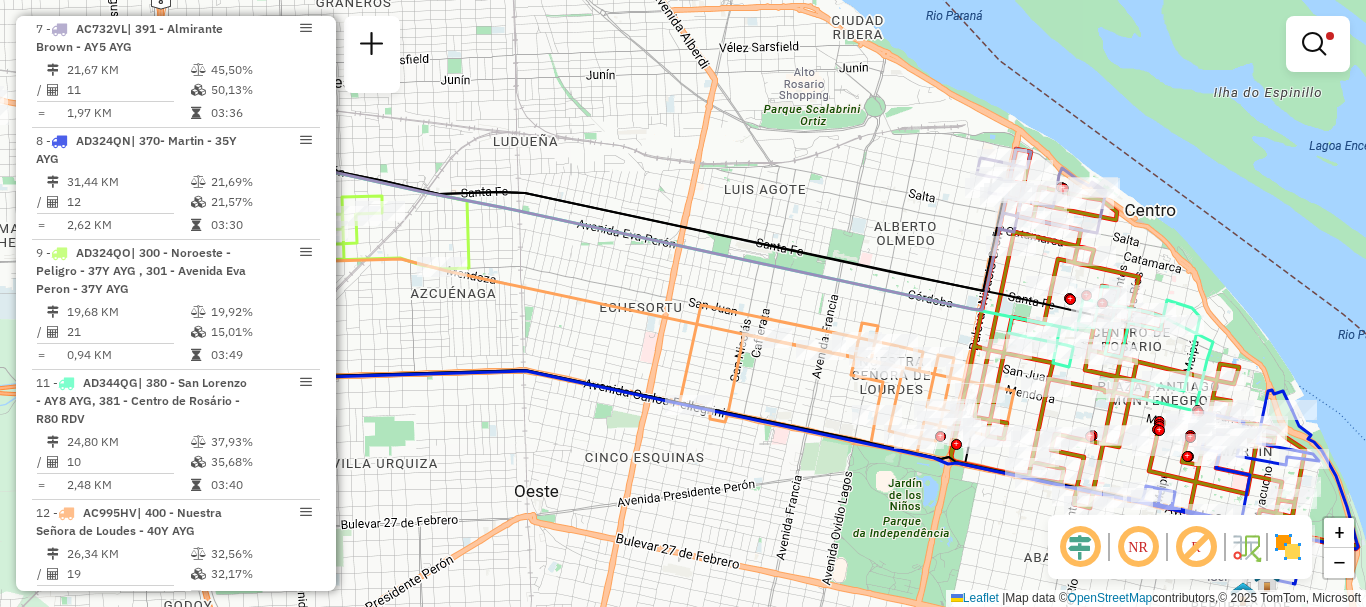 drag, startPoint x: 930, startPoint y: 362, endPoint x: 1323, endPoint y: 287, distance: 400.0925 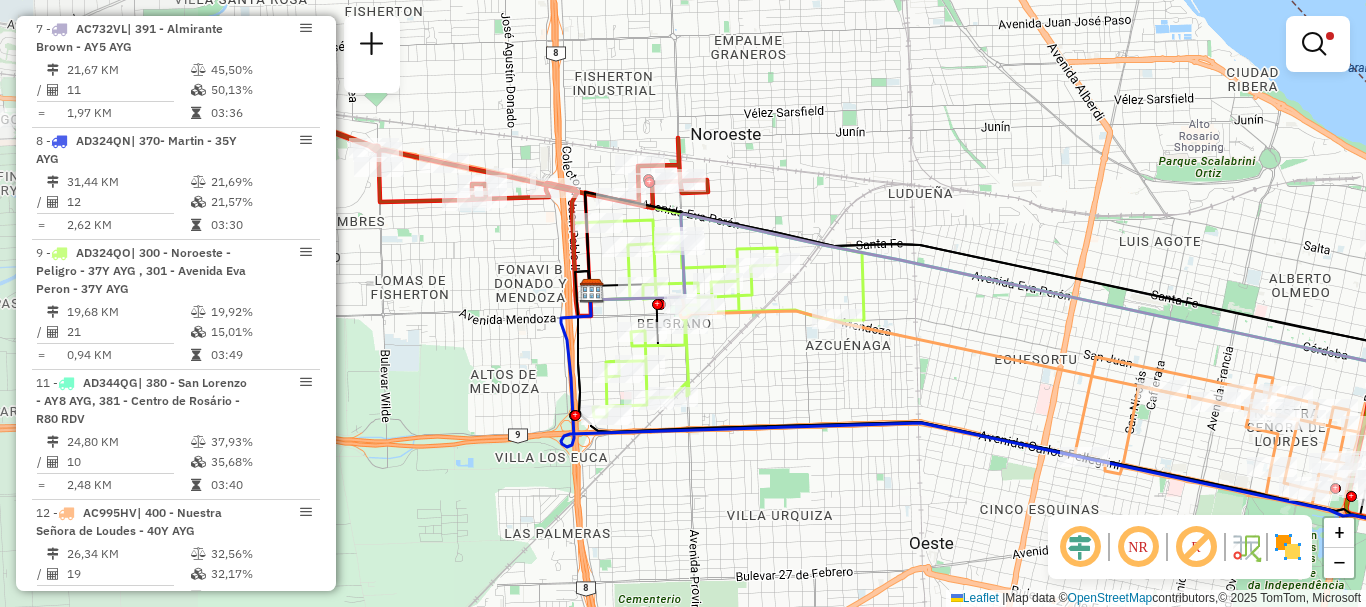 drag, startPoint x: 577, startPoint y: 318, endPoint x: 972, endPoint y: 370, distance: 398.40808 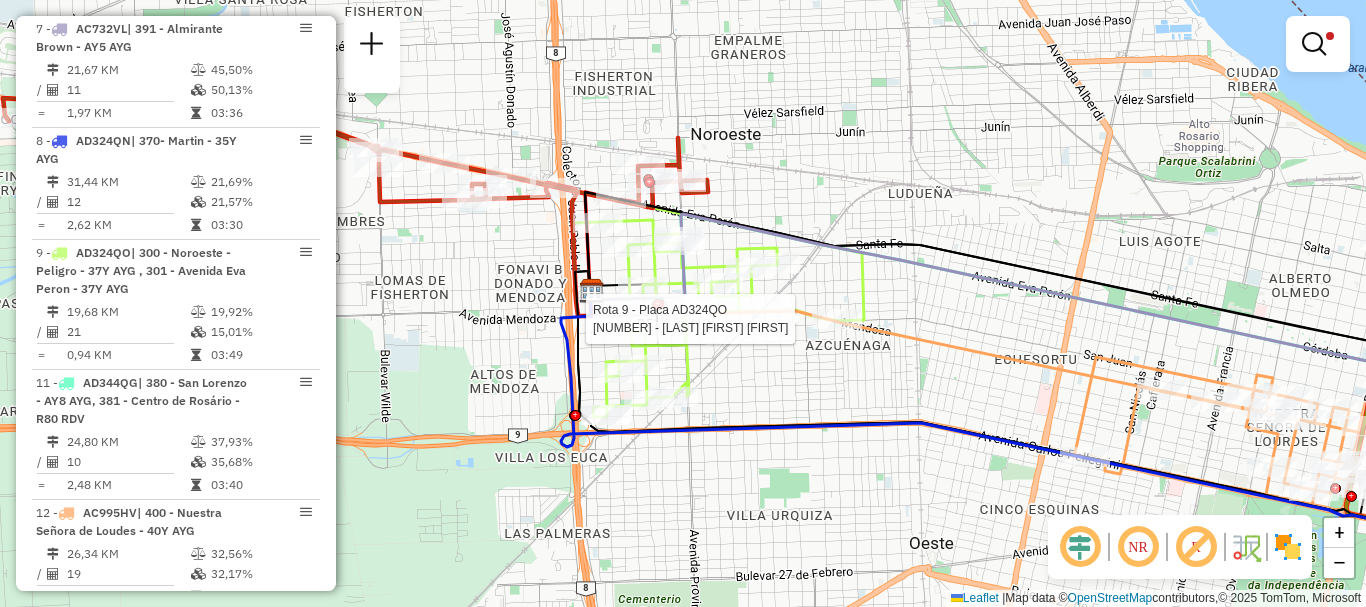 select on "**********" 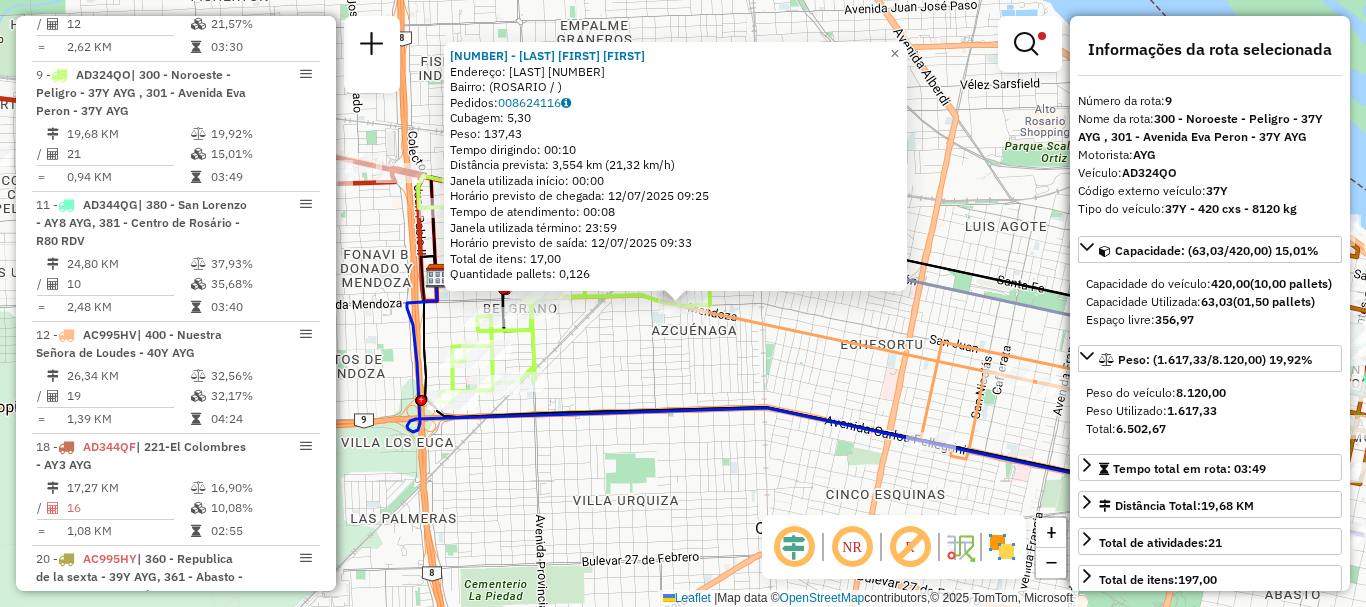 scroll, scrollTop: 929, scrollLeft: 0, axis: vertical 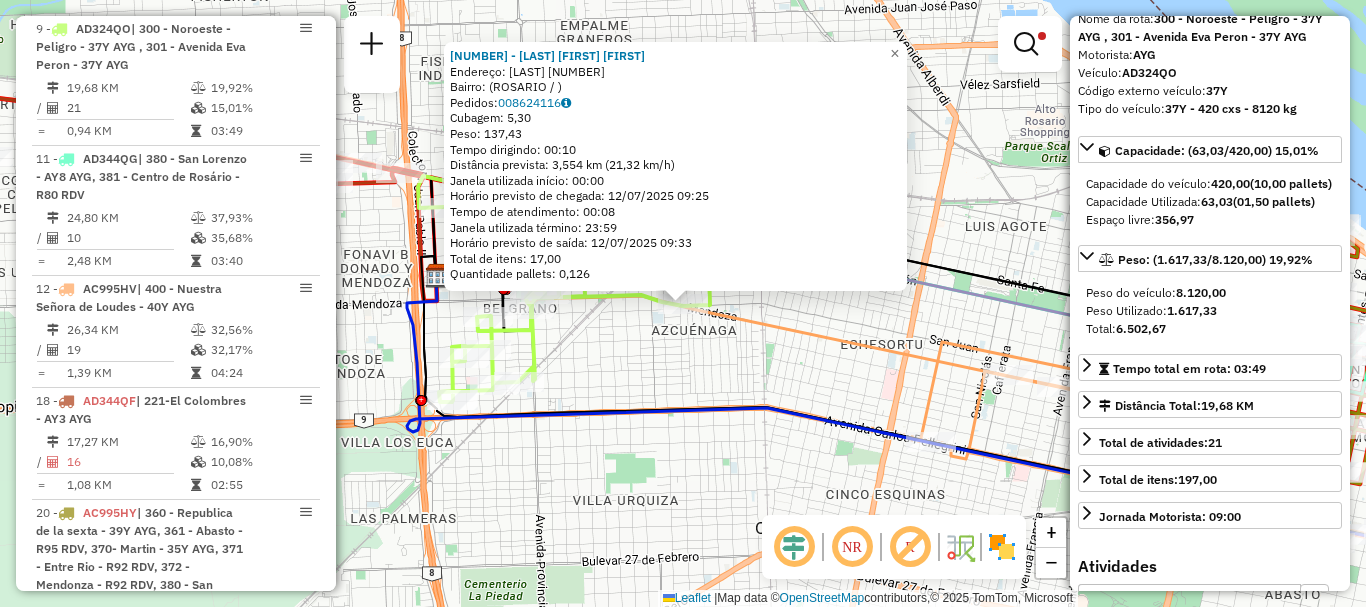 click on "0000542114 - Della Croche Melina Elizabet  Endereço: MENDOZA 5570   Bairro:  (ROSARIO / )   Pedidos:  008624116   Cubagem: 5,30  Peso: 137,43  Tempo dirigindo: 00:10   Distância prevista: 3,554 km (21,32 km/h)   Janela utilizada início: 00:00   Horário previsto de chegada: 12/07/2025 09:25   Tempo de atendimento: 00:08   Janela utilizada término: 23:59   Horário previsto de saída: 12/07/2025 09:33   Total de itens: 17,00   Quantidade pallets: 0,126  × Limpar filtros Janela de atendimento Grade de atendimento Capacidade Transportadoras Veículos Cliente Pedidos  Rotas Selecione os dias de semana para filtrar as janelas de atendimento  Seg   Ter   Qua   Qui   Sex   Sáb   Dom  Informe o período da janela de atendimento: De: Até:  Filtrar exatamente a janela do cliente  Considerar janela de atendimento padrão  Selecione os dias de semana para filtrar as grades de atendimento  Seg   Ter   Qua   Qui   Sex   Sáb   Dom   Considerar clientes sem dia de atendimento cadastrado  Peso mínimo:   De:   Até:" 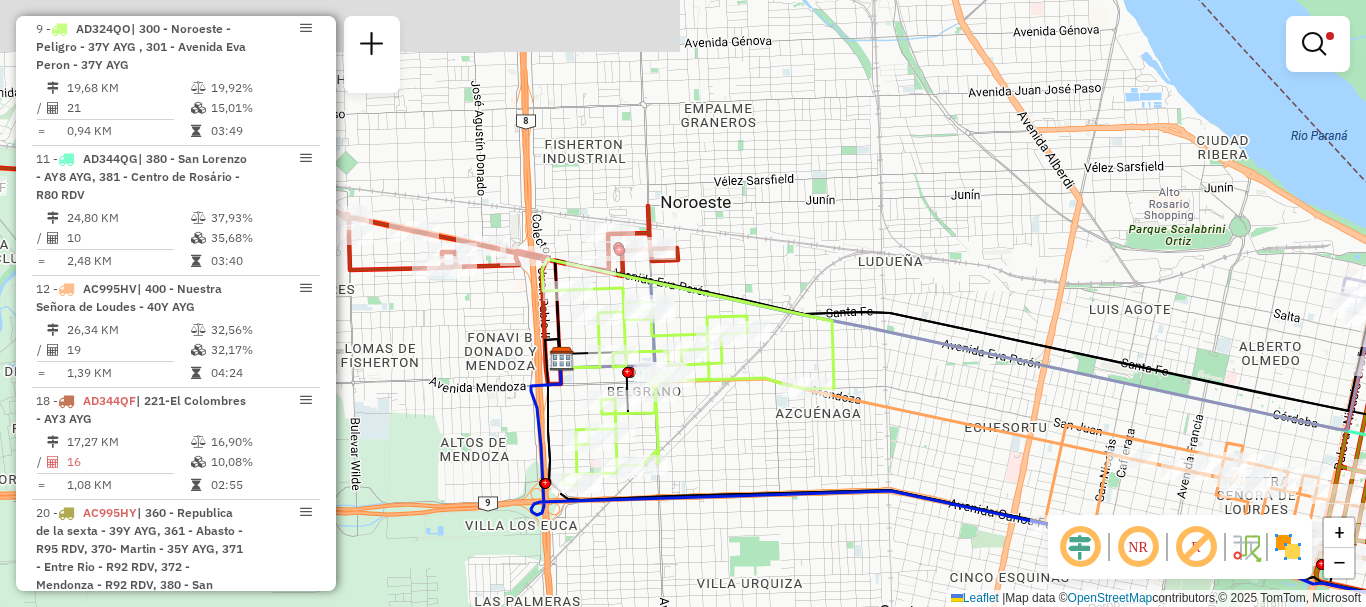 drag, startPoint x: 745, startPoint y: 402, endPoint x: 1046, endPoint y: 566, distance: 342.77835 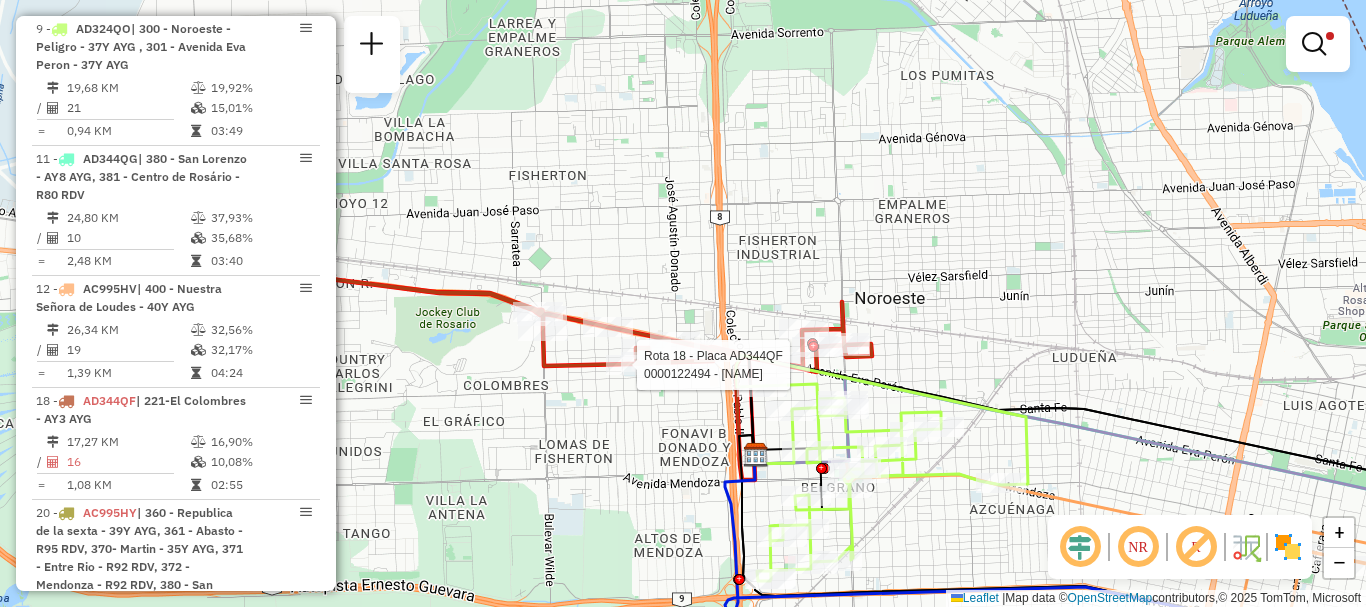 select on "**********" 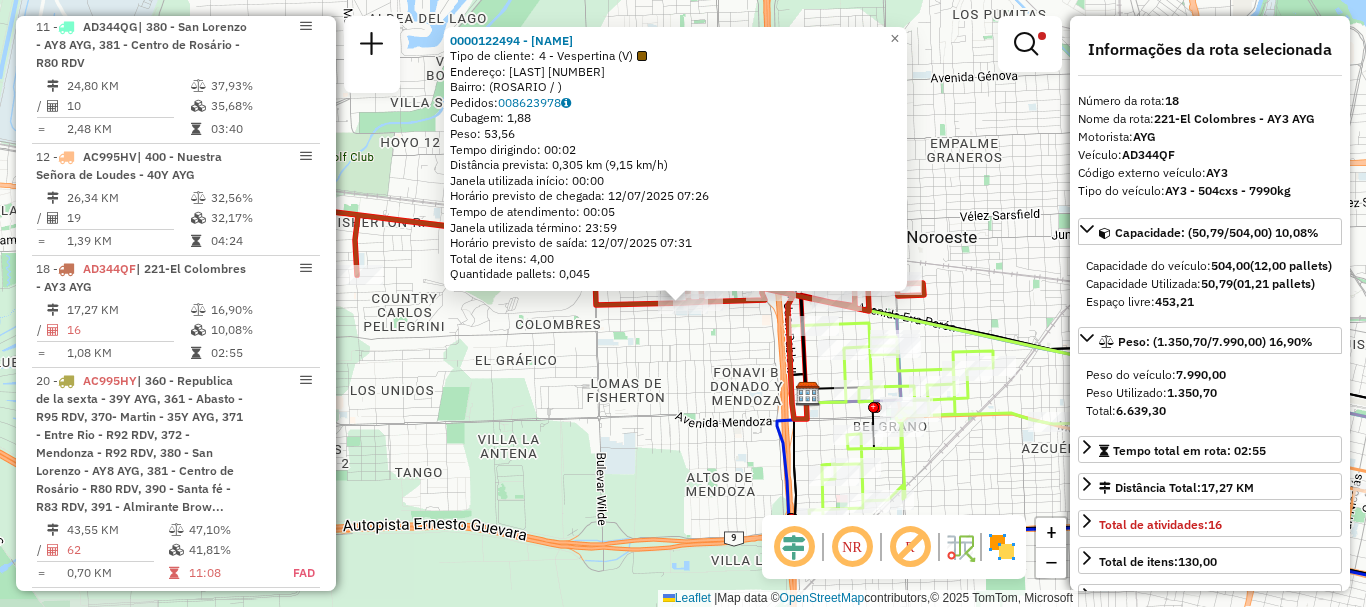 scroll, scrollTop: 1092, scrollLeft: 0, axis: vertical 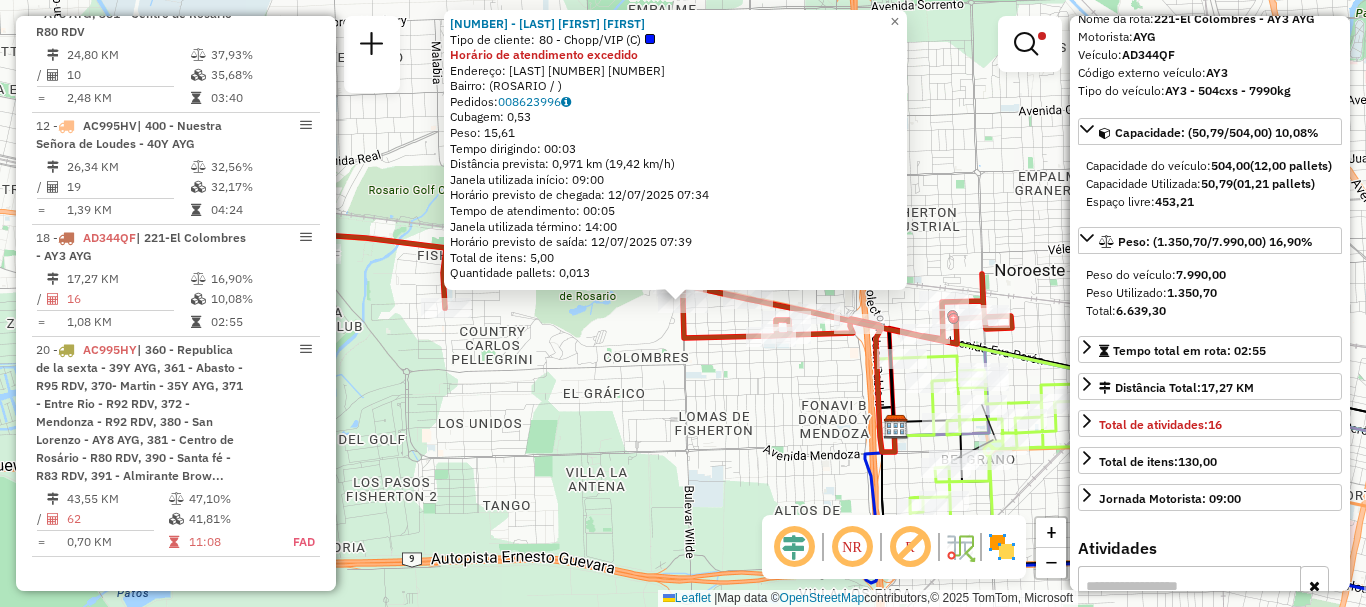 click on "0000490113 - CHARVEY MAURO SEBASTIAN  Tipo de cliente:   80 - Chopp/VIP (C)  Horário de atendimento excedido  Endereço: WILDE 428   428   Bairro:  (ROSARIO / )   Pedidos:  008623996   Cubagem: 0,53  Peso: 15,61  Tempo dirigindo: 00:03   Distância prevista: 0,971 km (19,42 km/h)   Janela utilizada início: 09:00   Horário previsto de chegada: 12/07/2025 07:34   Tempo de atendimento: 00:05   Janela utilizada término: 14:00   Horário previsto de saída: 12/07/2025 07:39   Total de itens: 5,00   Quantidade pallets: 0,013  × Limpar filtros Janela de atendimento Grade de atendimento Capacidade Transportadoras Veículos Cliente Pedidos  Rotas Selecione os dias de semana para filtrar as janelas de atendimento  Seg   Ter   Qua   Qui   Sex   Sáb   Dom  Informe o período da janela de atendimento: De: Até:  Filtrar exatamente a janela do cliente  Considerar janela de atendimento padrão  Selecione os dias de semana para filtrar as grades de atendimento  Seg   Ter   Qua   Qui   Sex   Sáb   Dom   Peso mínimo:" 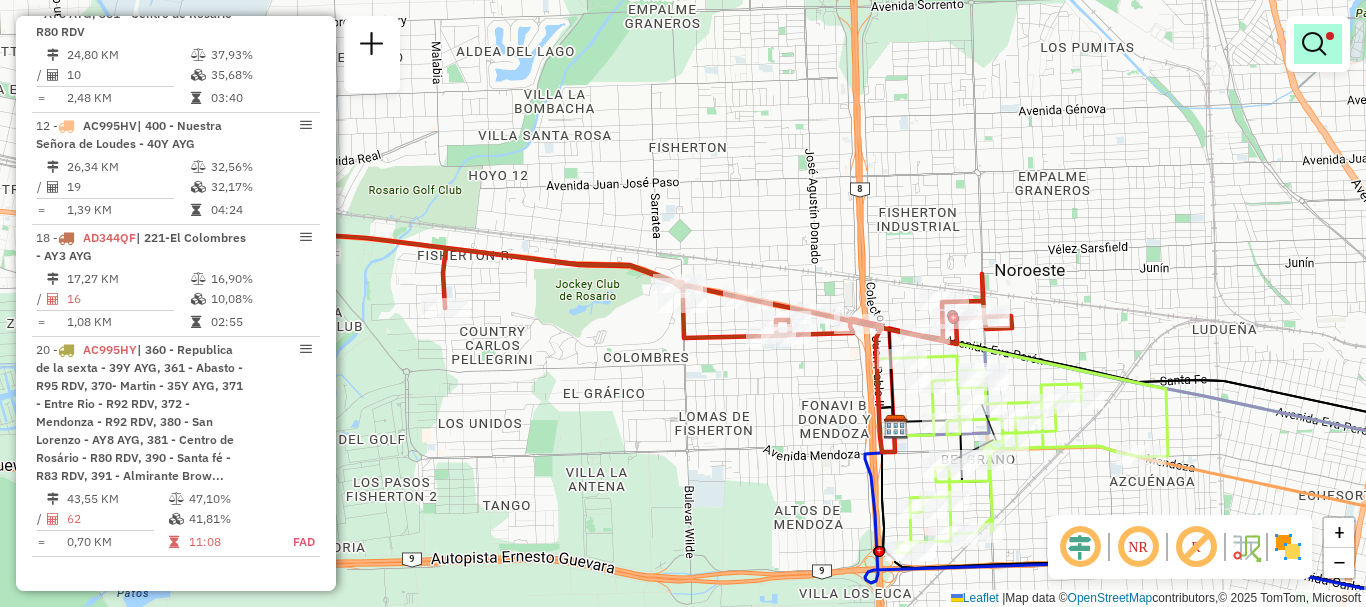 click at bounding box center (1314, 44) 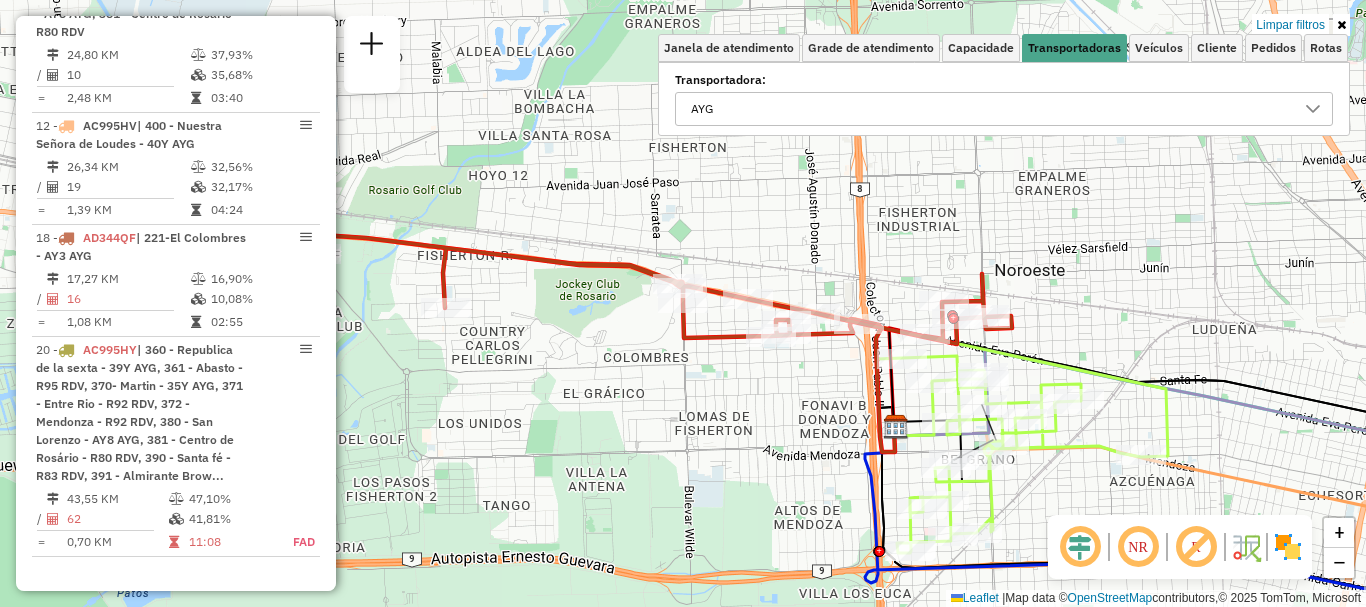 click 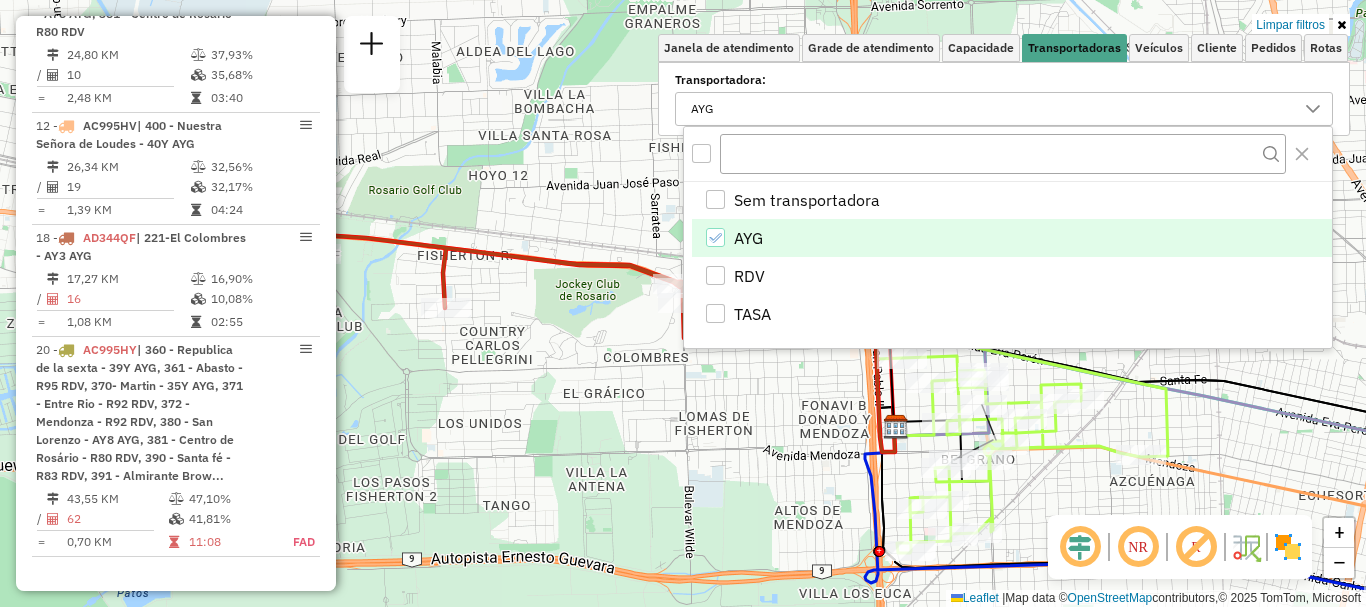 click 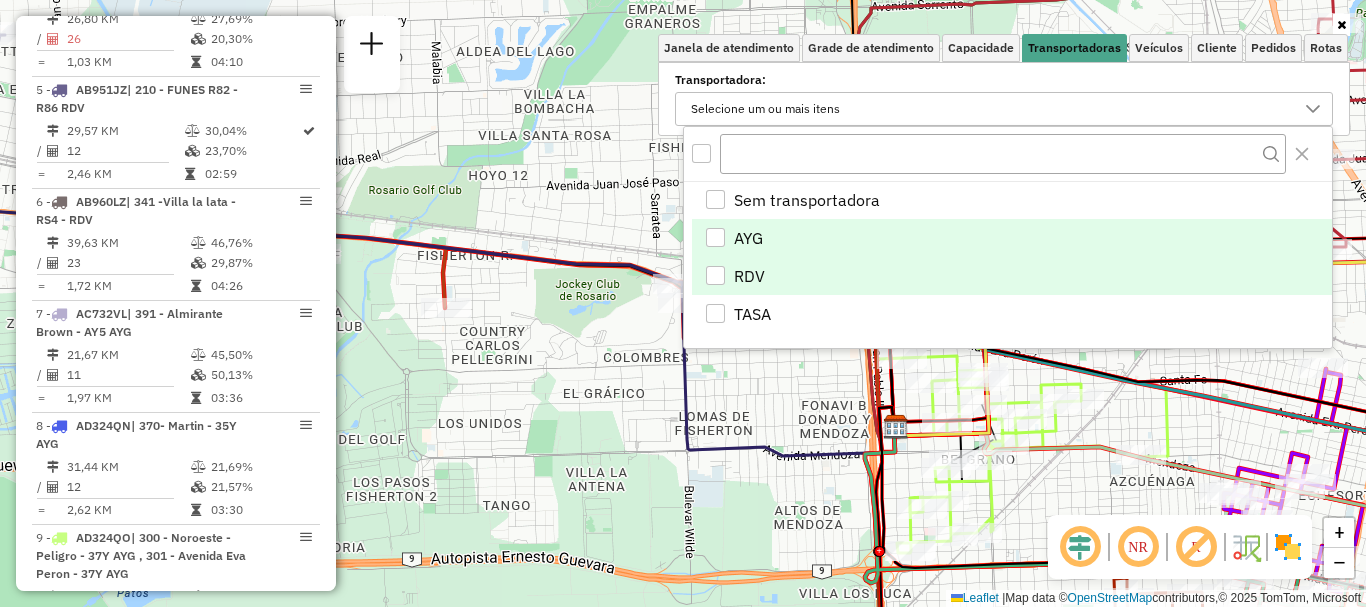 scroll, scrollTop: 1876, scrollLeft: 0, axis: vertical 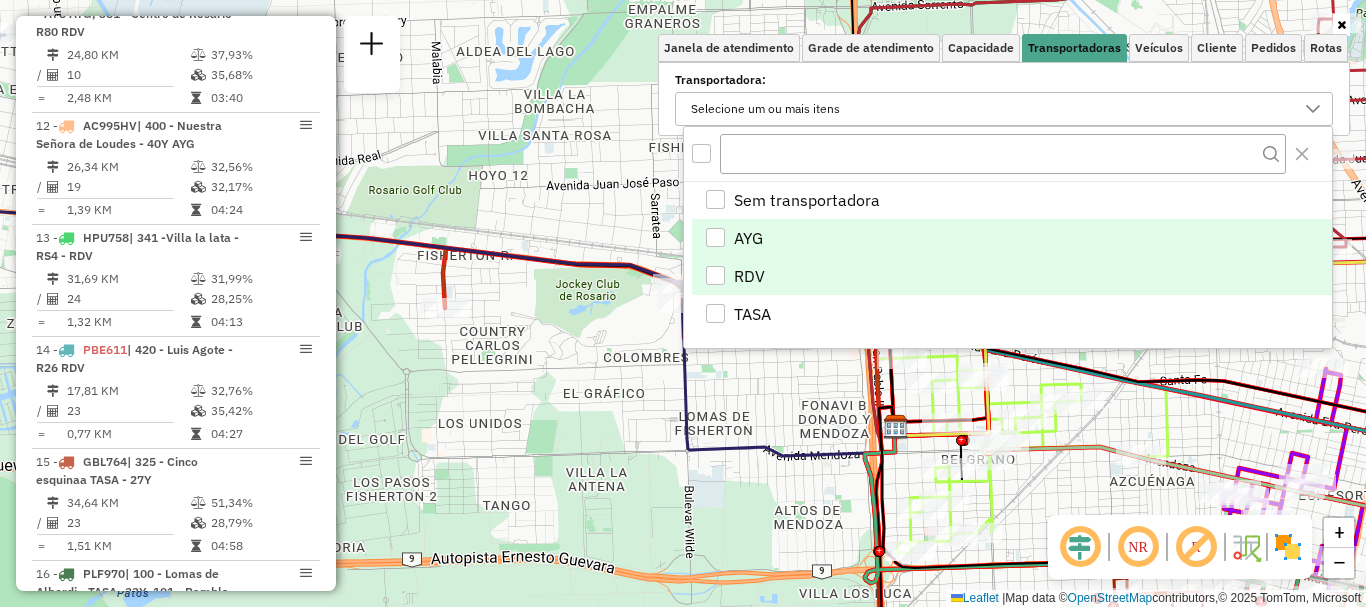 click at bounding box center (715, 275) 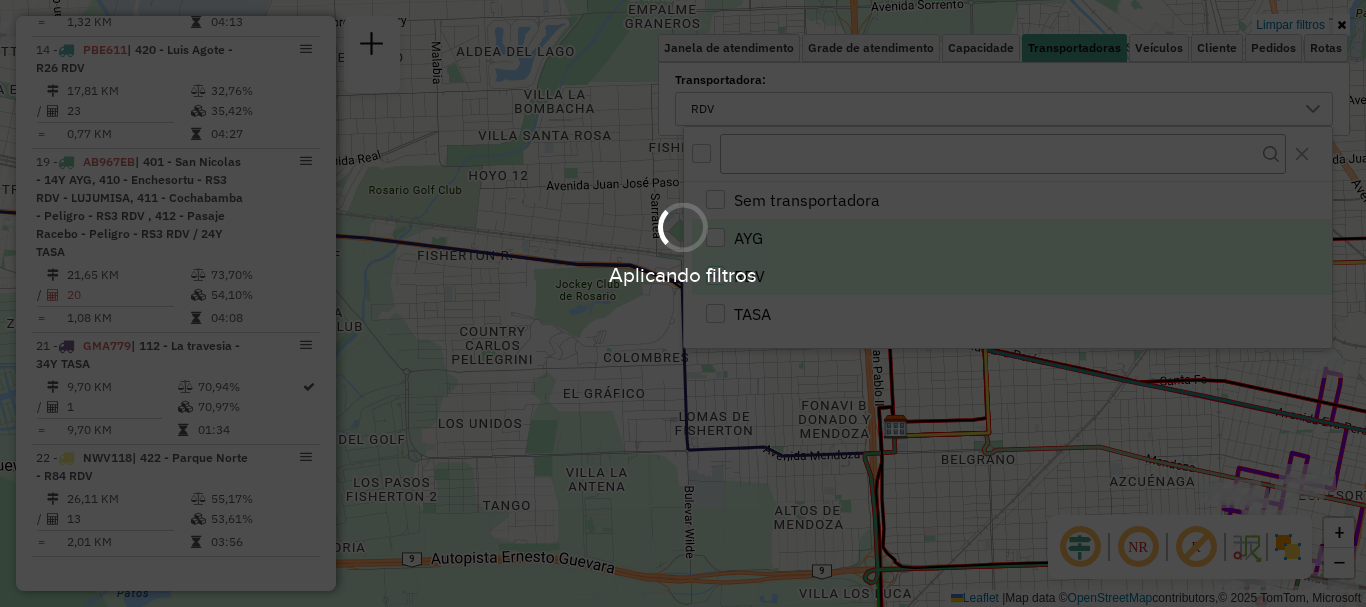 scroll, scrollTop: 1168, scrollLeft: 0, axis: vertical 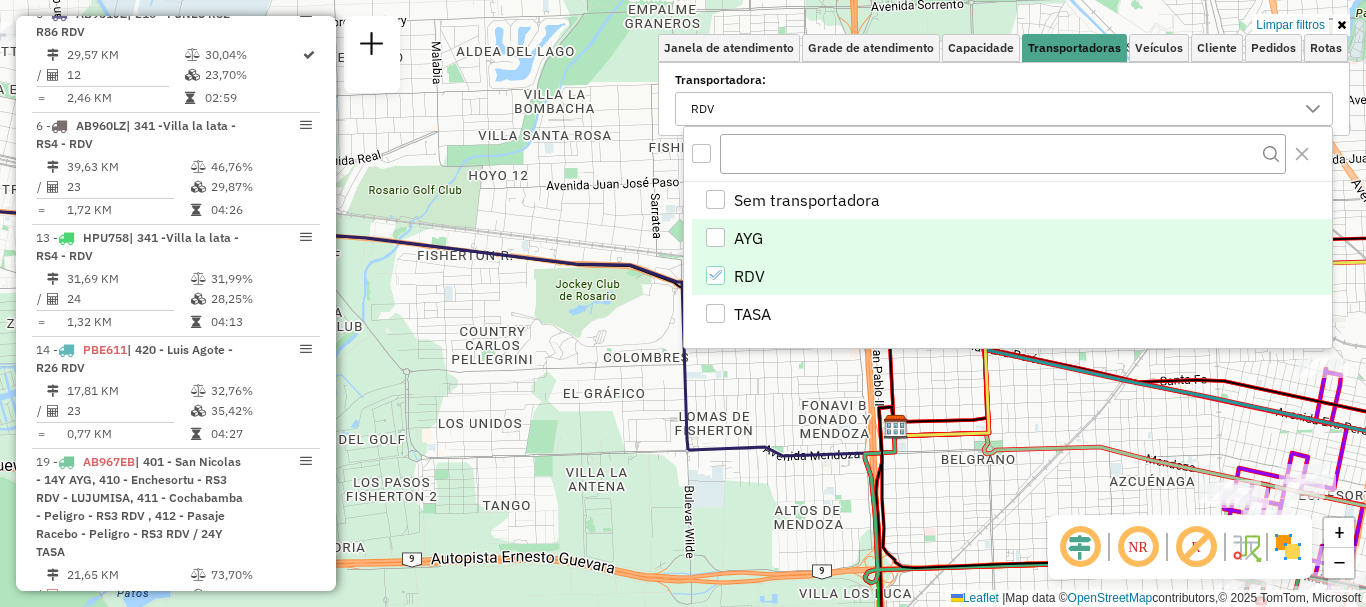 click on "Limpar filtros Janela de atendimento Grade de atendimento Capacidade Transportadoras Veículos Cliente Pedidos  Rotas Selecione os dias de semana para filtrar as janelas de atendimento  Seg   Ter   Qua   Qui   Sex   Sáb   Dom  Informe o período da janela de atendimento: De: Até:  Filtrar exatamente a janela do cliente  Considerar janela de atendimento padrão  Selecione os dias de semana para filtrar as grades de atendimento  Seg   Ter   Qua   Qui   Sex   Sáb   Dom   Considerar clientes sem dia de atendimento cadastrado  Clientes fora do dia de atendimento selecionado Filtrar as atividades entre os valores definidos abaixo:  Peso mínimo:   Peso máximo:   Cubagem mínima:   Cubagem máxima:   De:   Até:  Filtrar as atividades entre o tempo de atendimento definido abaixo:  De:   Até:   Considerar capacidade total dos clientes não roteirizados Transportadora: RDV Tipo de veículo: Selecione um ou mais itens Veículo: Selecione um ou mais itens Motorista: Selecione um ou mais itens Nome: Tipo de cliente:" 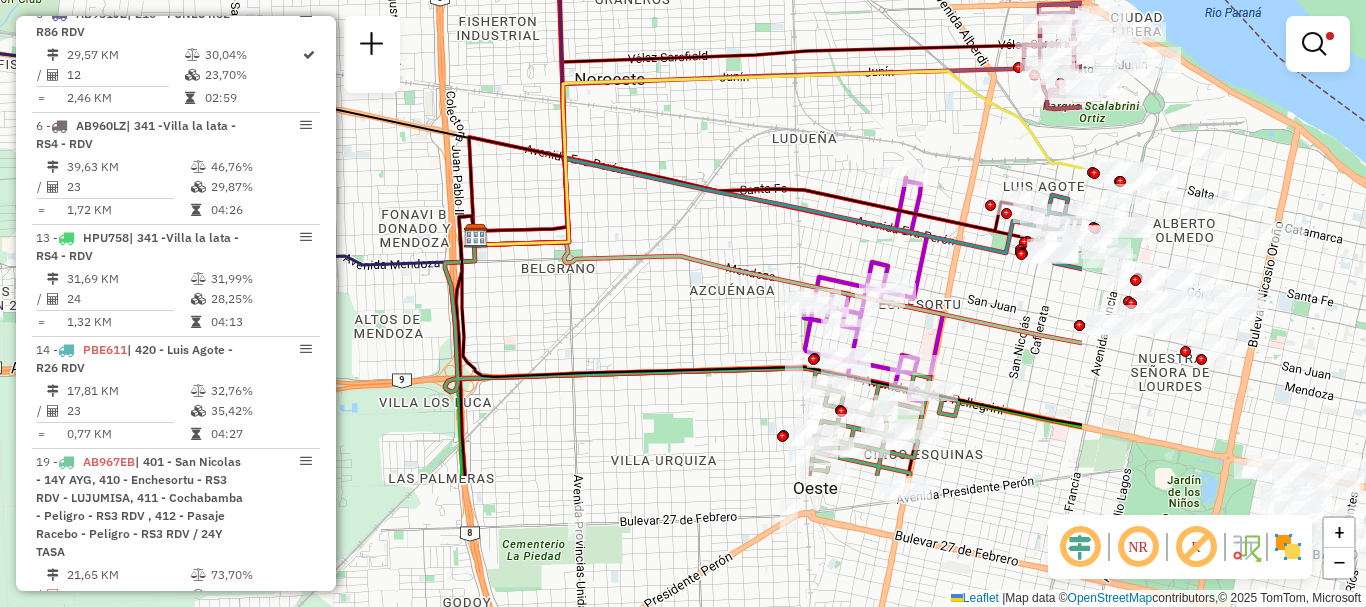 drag, startPoint x: 1059, startPoint y: 417, endPoint x: 646, endPoint y: 228, distance: 454.1916 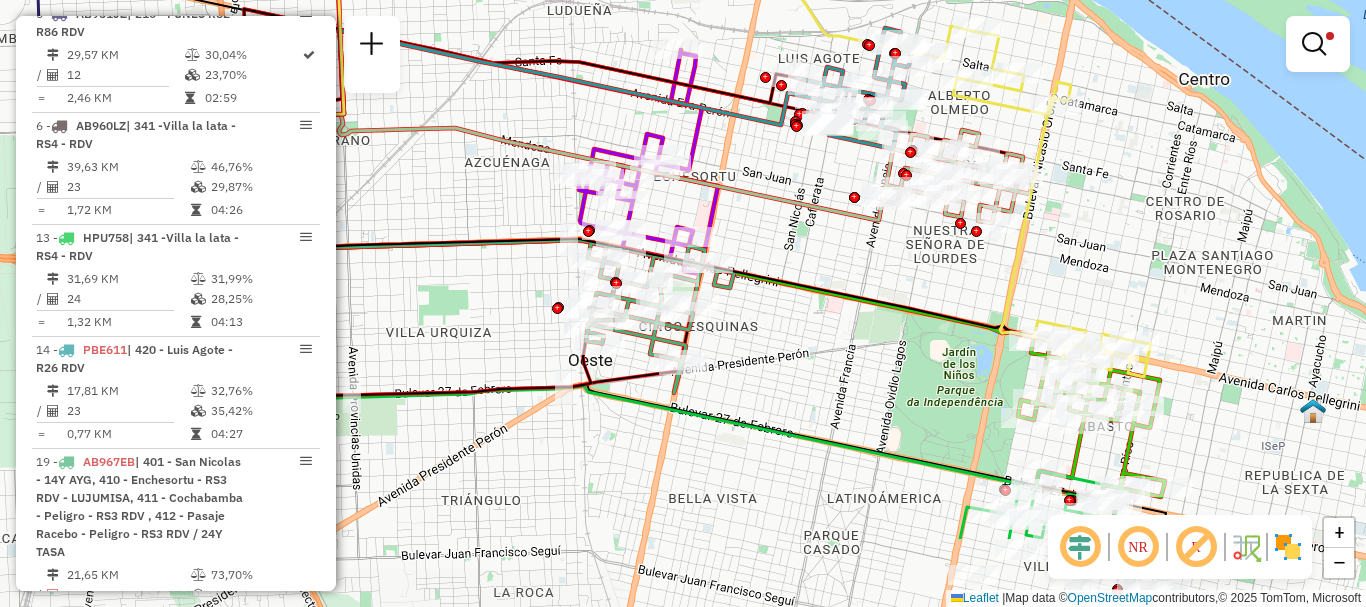 drag, startPoint x: 1032, startPoint y: 387, endPoint x: 807, endPoint y: 259, distance: 258.86096 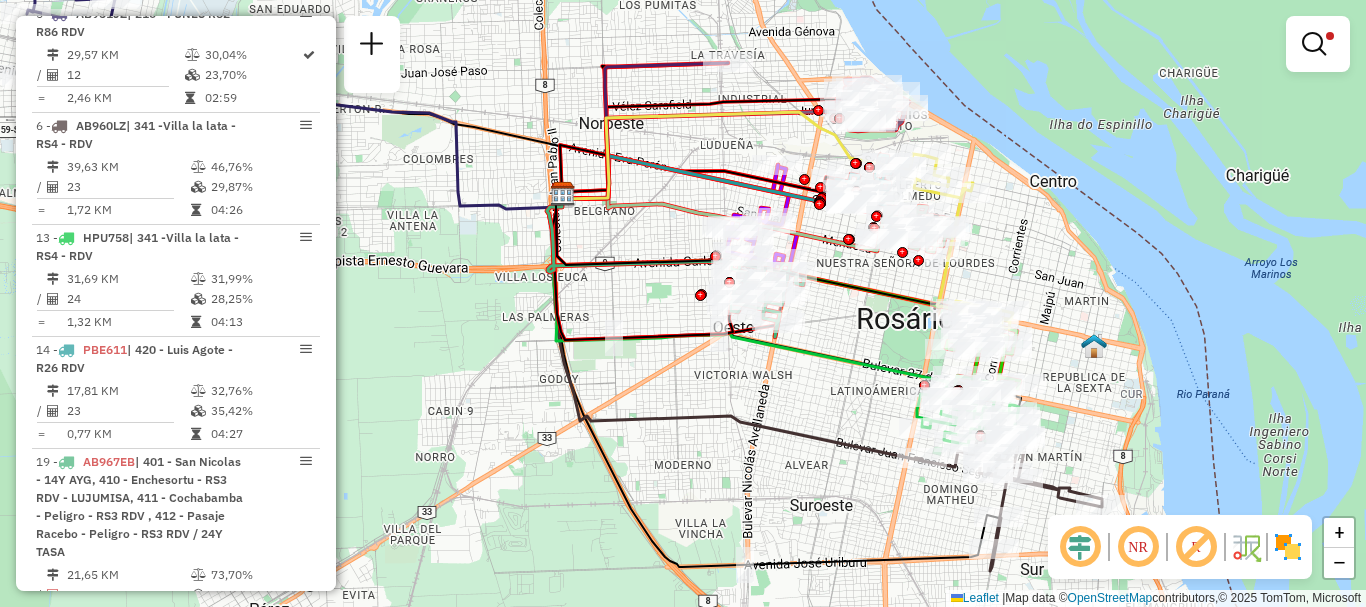 drag, startPoint x: 757, startPoint y: 429, endPoint x: 789, endPoint y: 364, distance: 72.44998 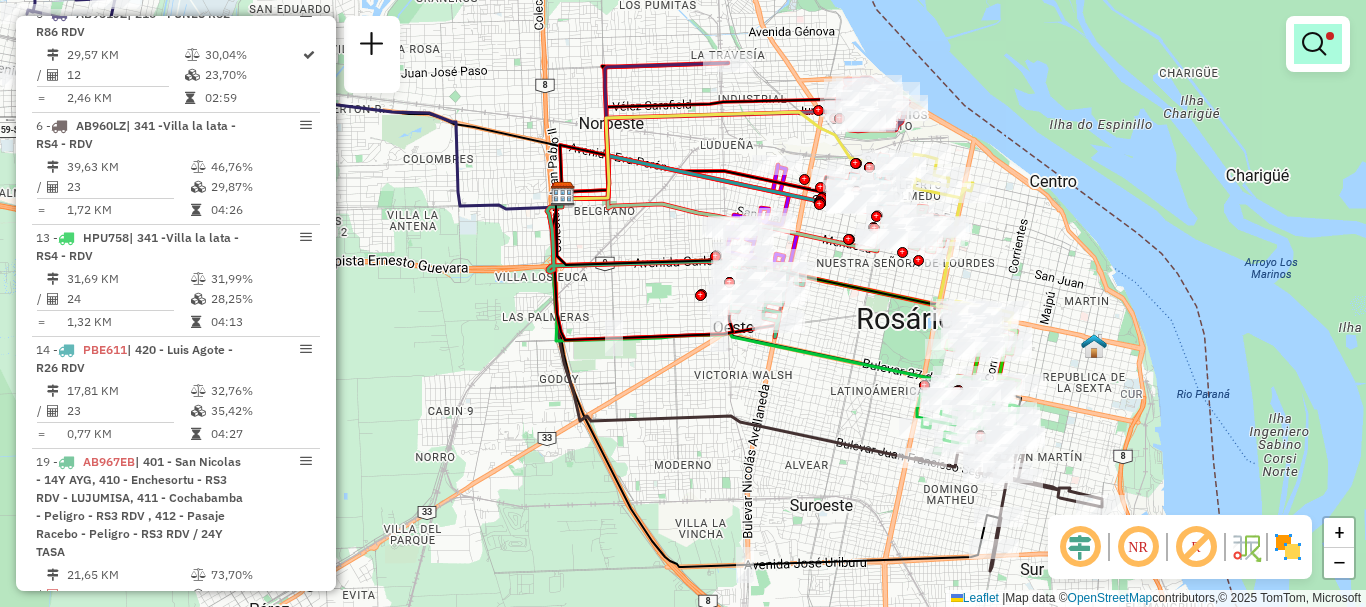click at bounding box center (1318, 44) 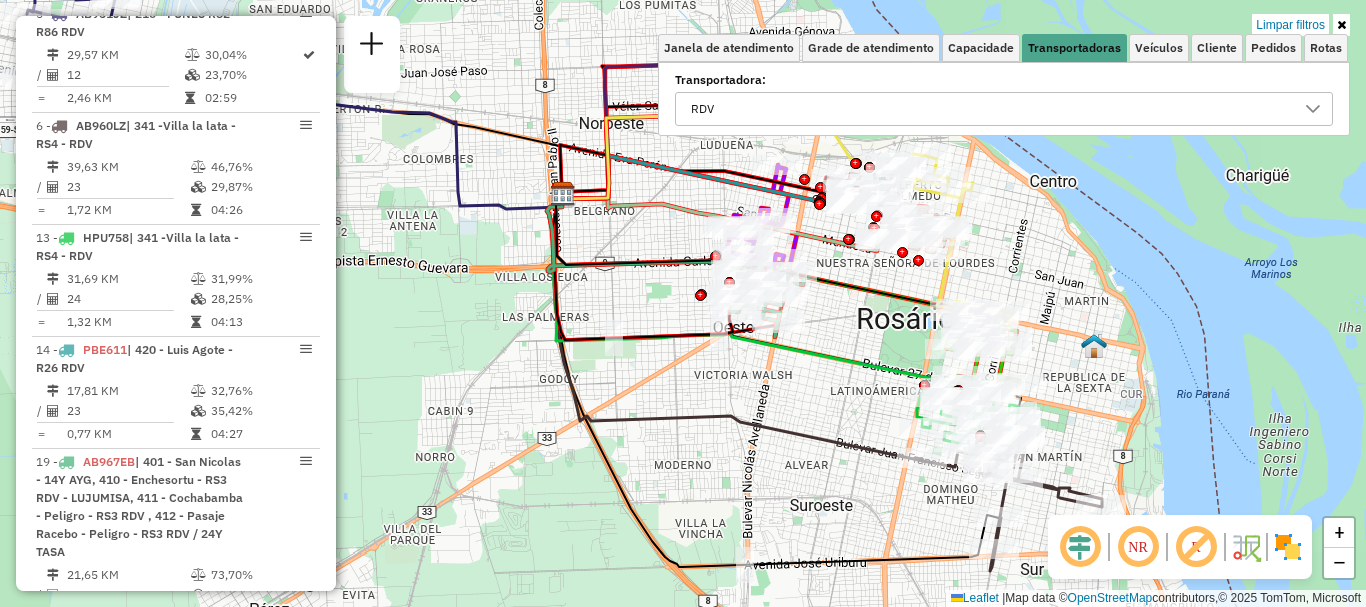 click 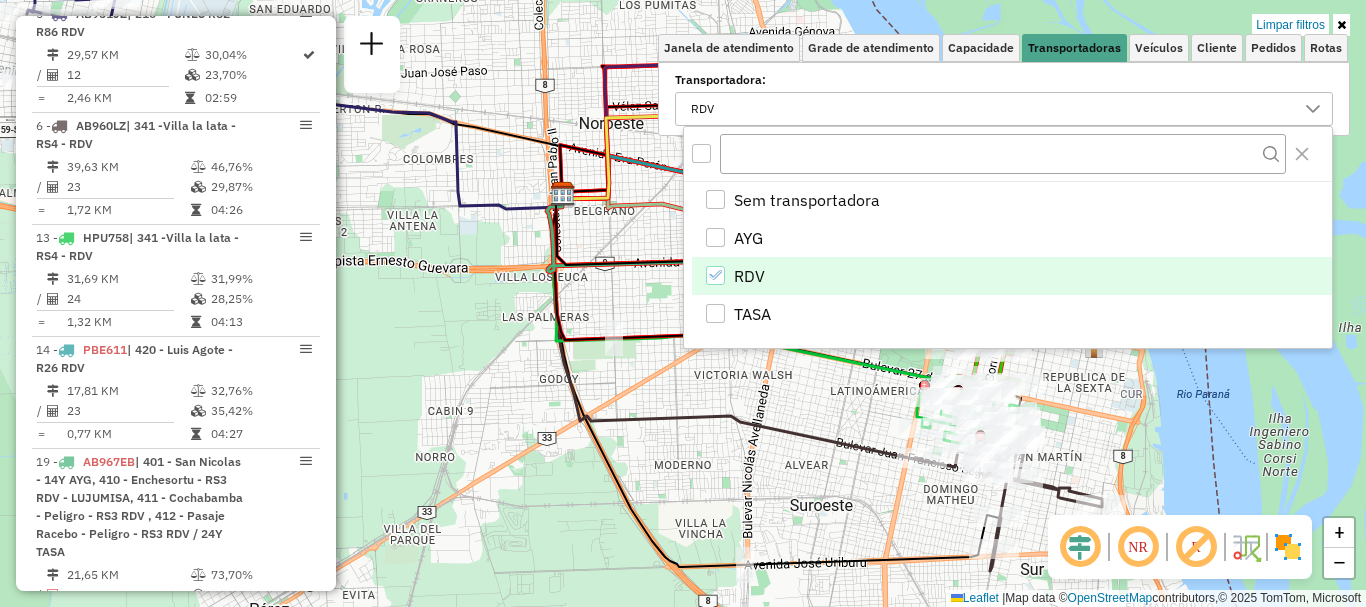 click at bounding box center [715, 275] 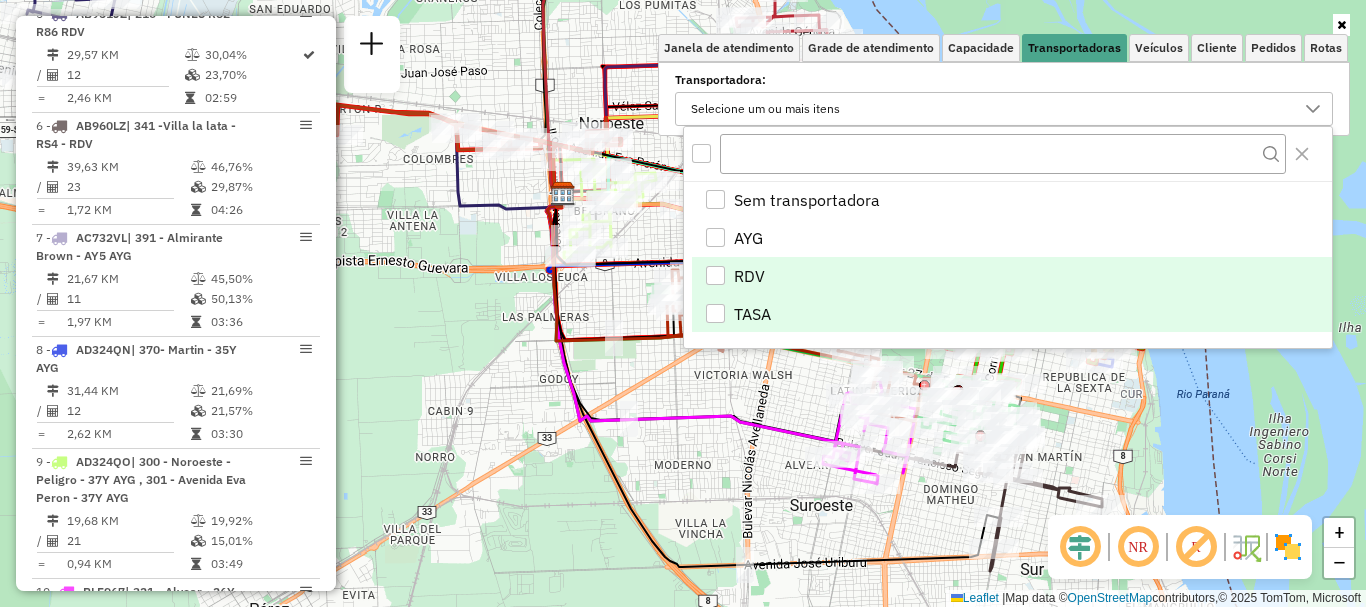 click at bounding box center (715, 313) 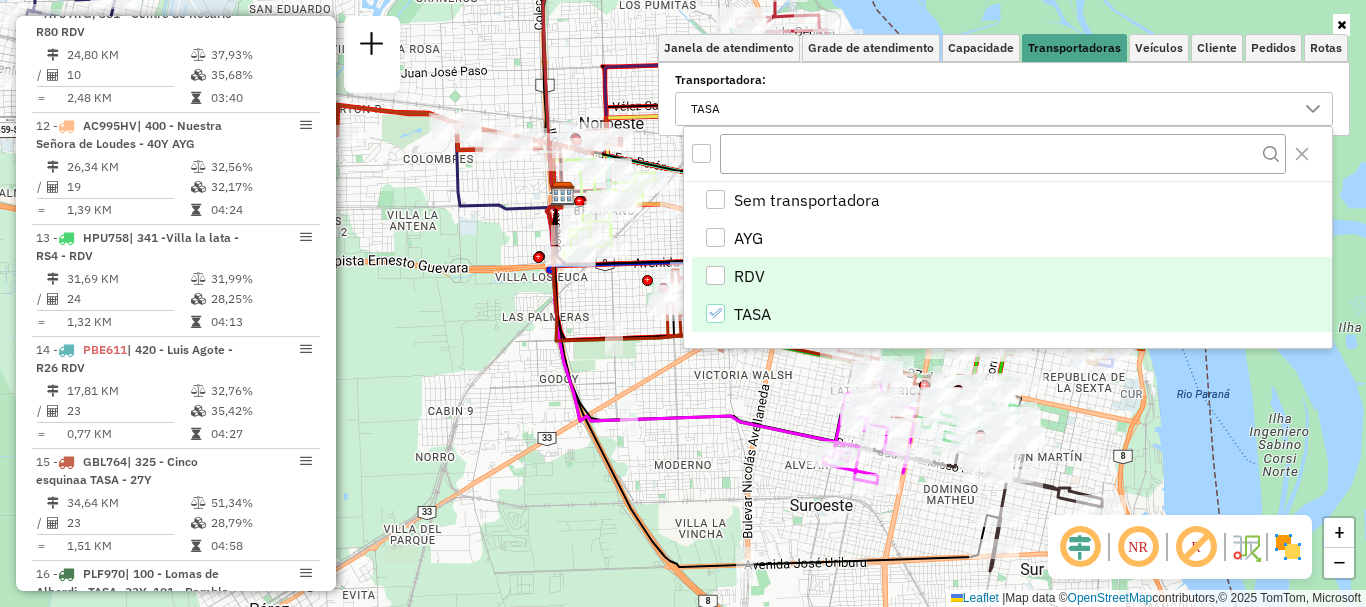 click on "Janela de atendimento Grade de atendimento Capacidade Transportadoras Veículos Cliente Pedidos  Rotas Selecione os dias de semana para filtrar as janelas de atendimento  Seg   Ter   Qua   Qui   Sex   Sáb   Dom  Informe o período da janela de atendimento: De: Até:  Filtrar exatamente a janela do cliente  Considerar janela de atendimento padrão  Selecione os dias de semana para filtrar as grades de atendimento  Seg   Ter   Qua   Qui   Sex   Sáb   Dom   Considerar clientes sem dia de atendimento cadastrado  Clientes fora do dia de atendimento selecionado Filtrar as atividades entre os valores definidos abaixo:  Peso mínimo:   Peso máximo:   Cubagem mínima:   Cubagem máxima:   De:   Até:  Filtrar as atividades entre o tempo de atendimento definido abaixo:  De:   Até:   Considerar capacidade total dos clientes não roteirizados Transportadora: TASA Tipo de veículo: Selecione um ou mais itens Veículo: Selecione um ou mais itens Motorista: Selecione um ou mais itens Nome: Tipo de cliente: Rótulo: De:" 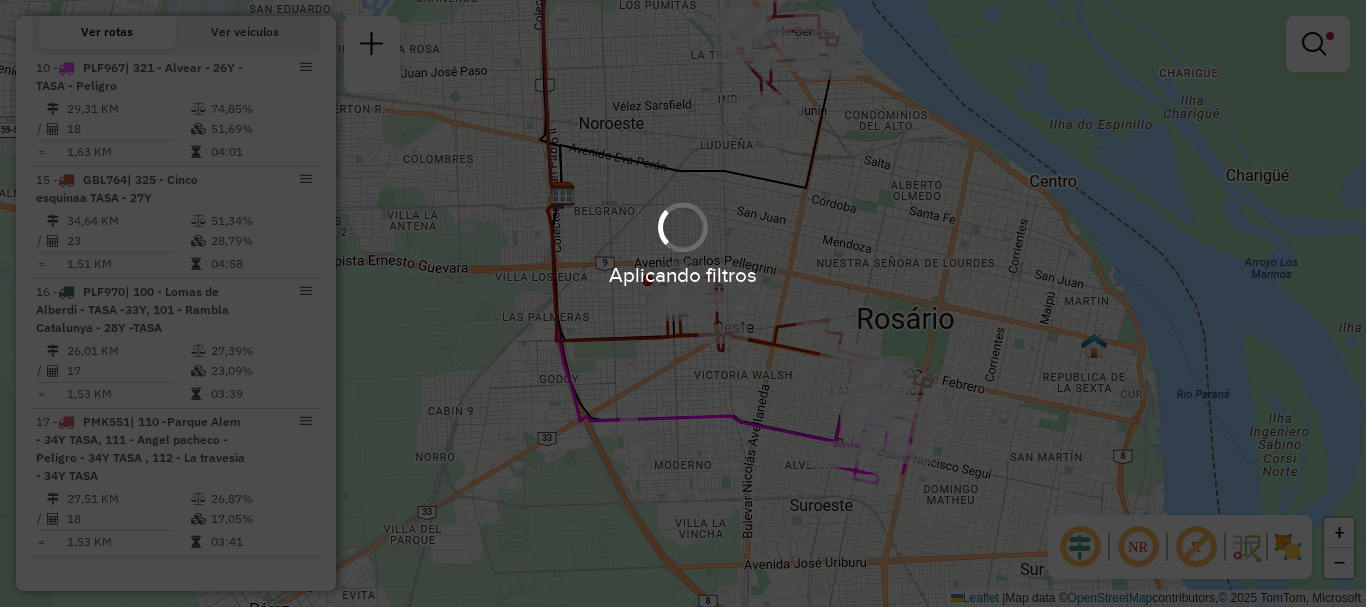 scroll, scrollTop: 384, scrollLeft: 0, axis: vertical 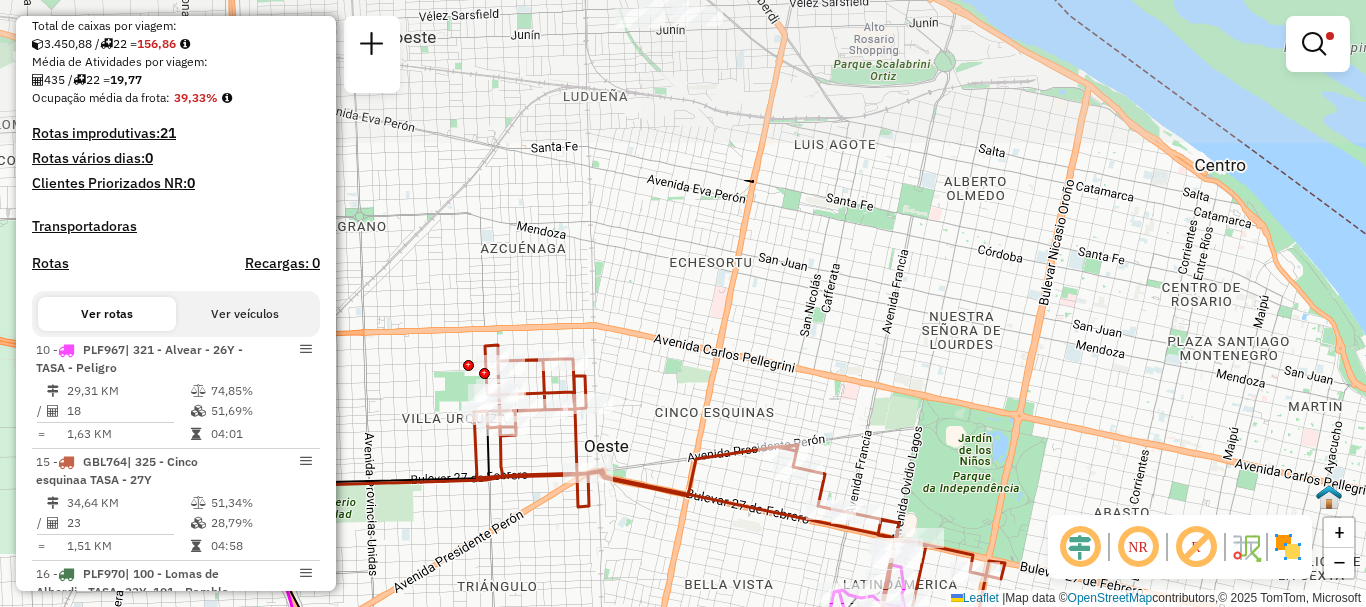 drag, startPoint x: 852, startPoint y: 368, endPoint x: 745, endPoint y: 616, distance: 270.09814 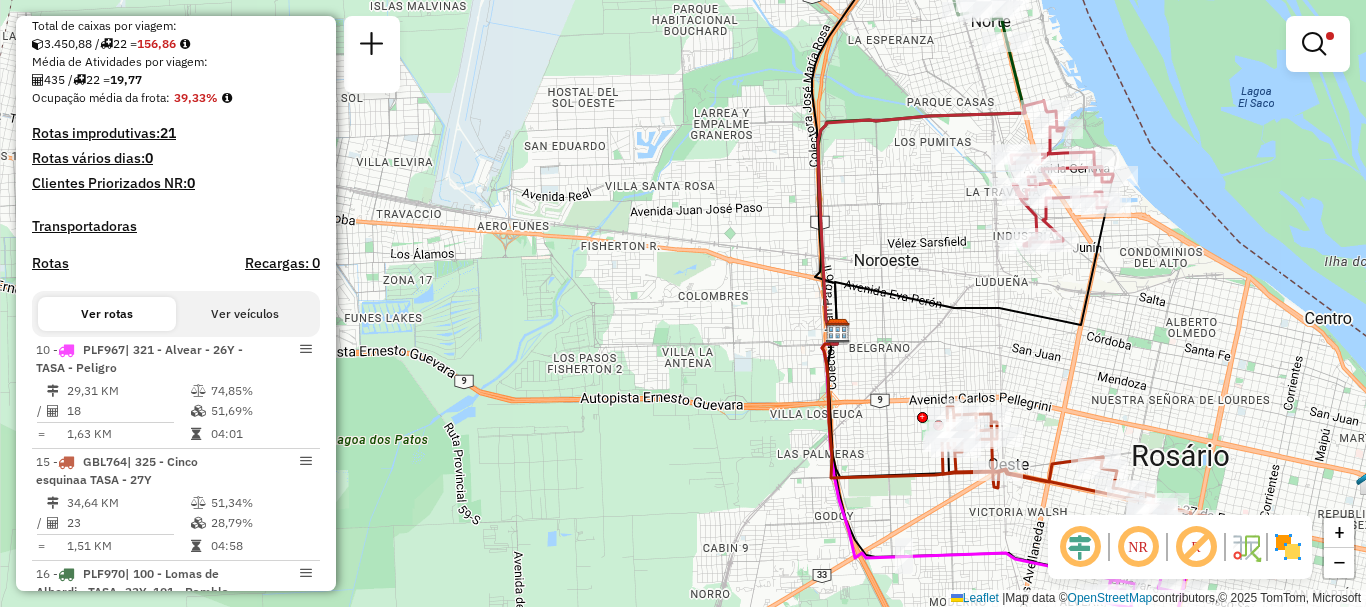 drag, startPoint x: 756, startPoint y: 291, endPoint x: 1049, endPoint y: 344, distance: 297.75494 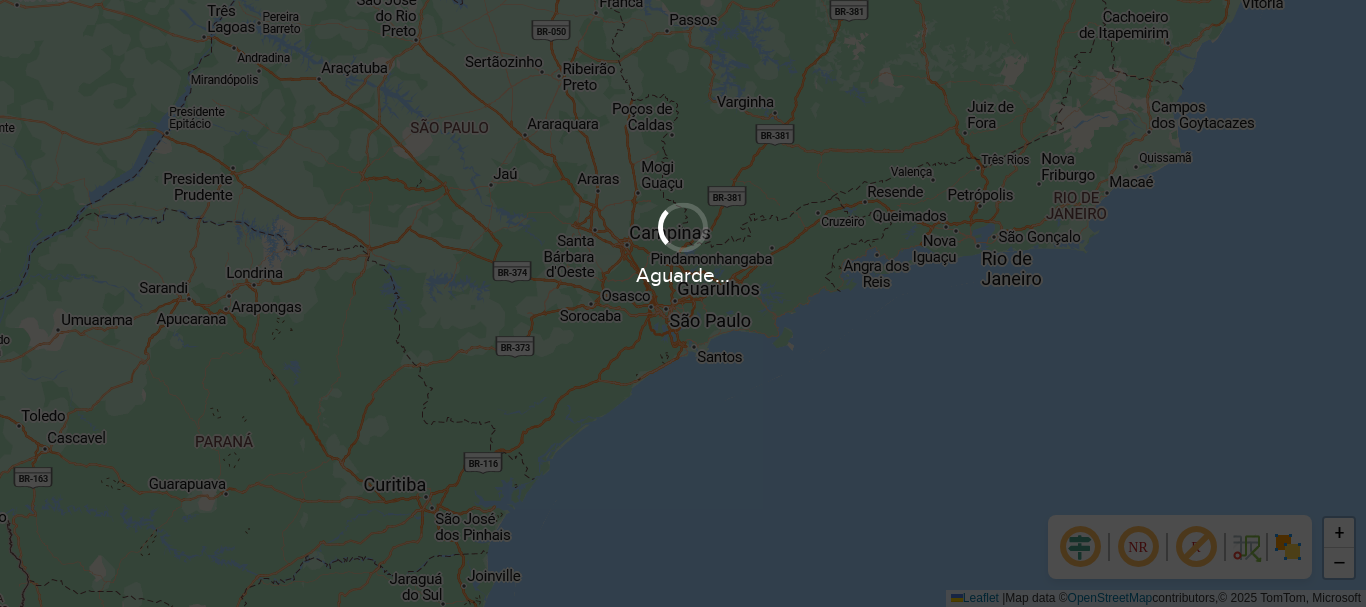 scroll, scrollTop: 0, scrollLeft: 0, axis: both 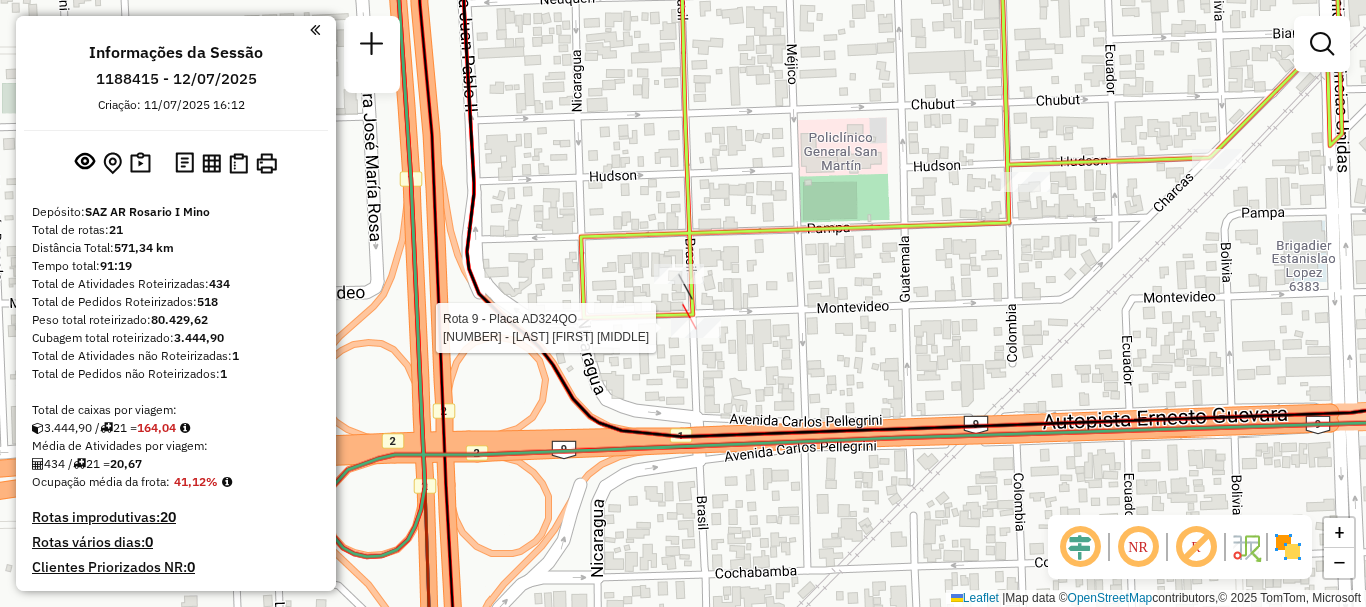 select on "**********" 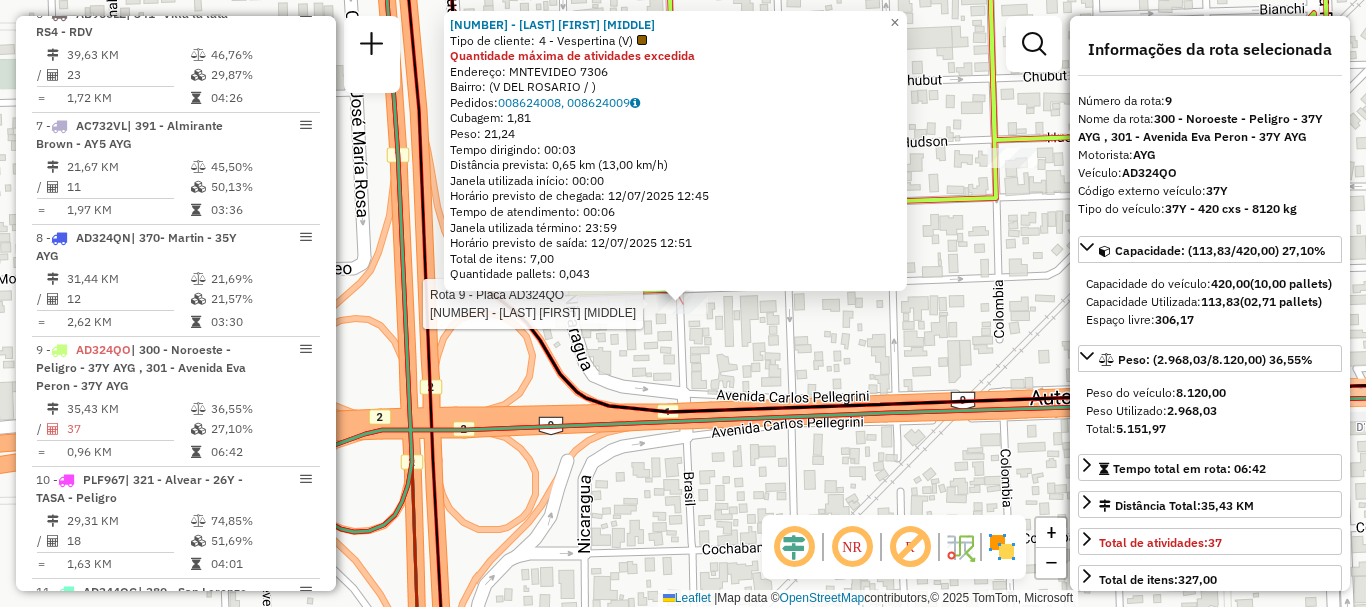 scroll, scrollTop: 1601, scrollLeft: 0, axis: vertical 